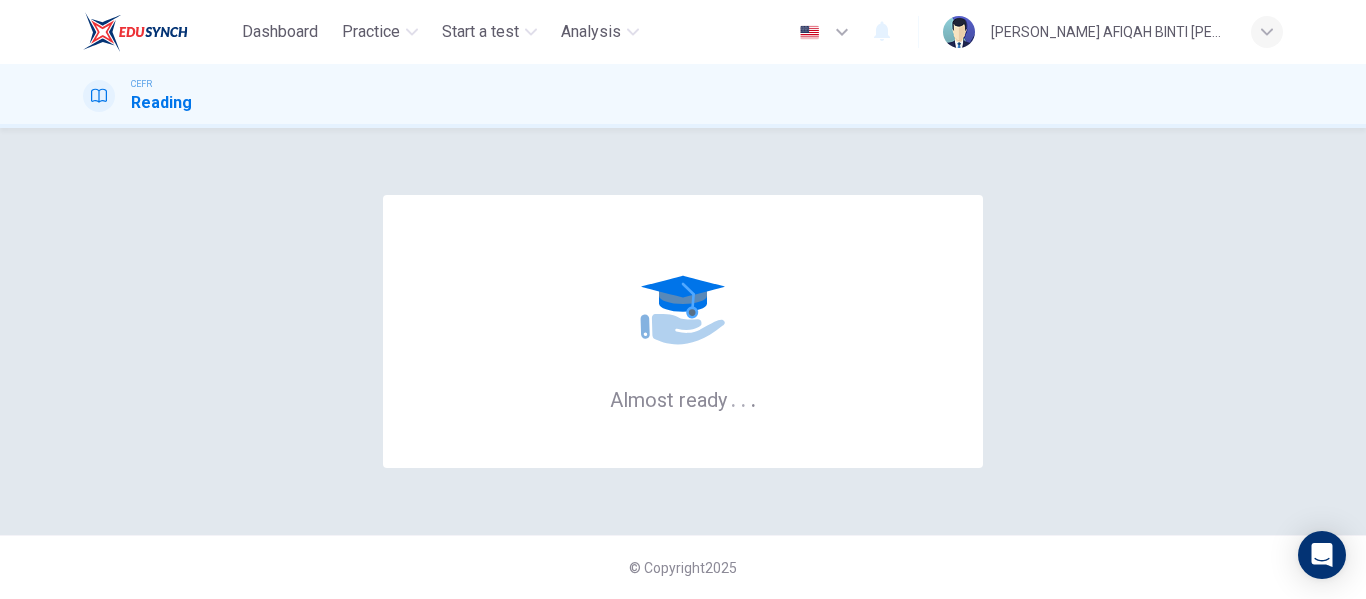 scroll, scrollTop: 0, scrollLeft: 0, axis: both 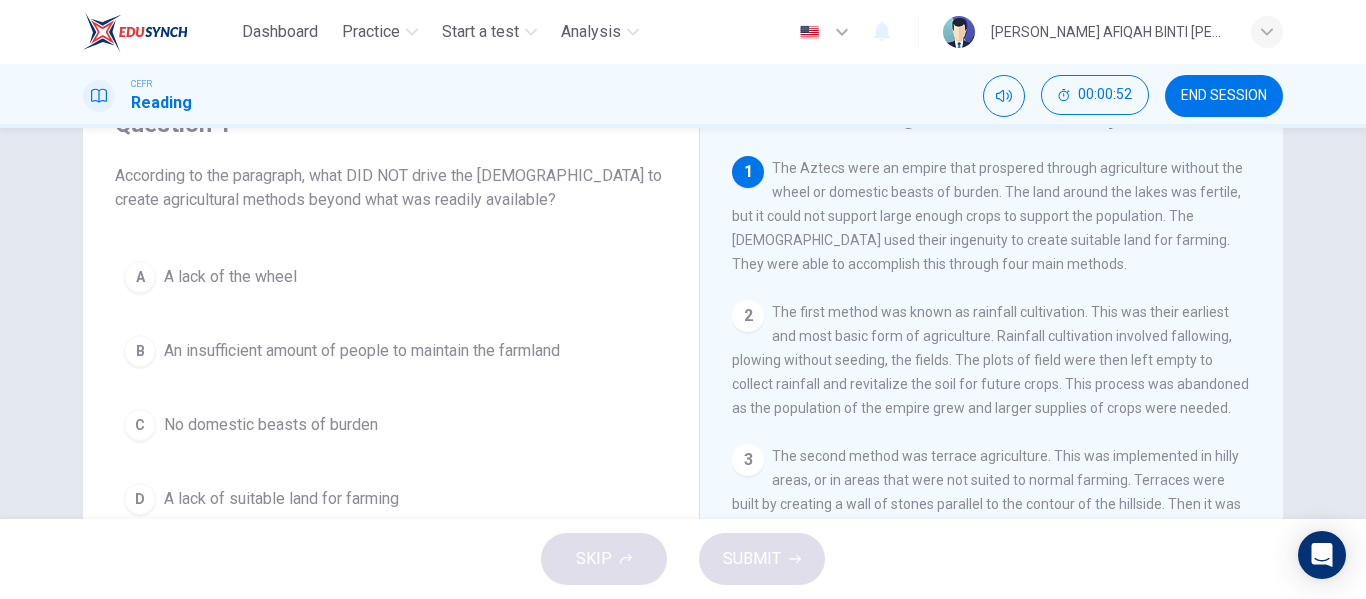 click on "An insufficient amount of people to maintain the farmland" at bounding box center [362, 351] 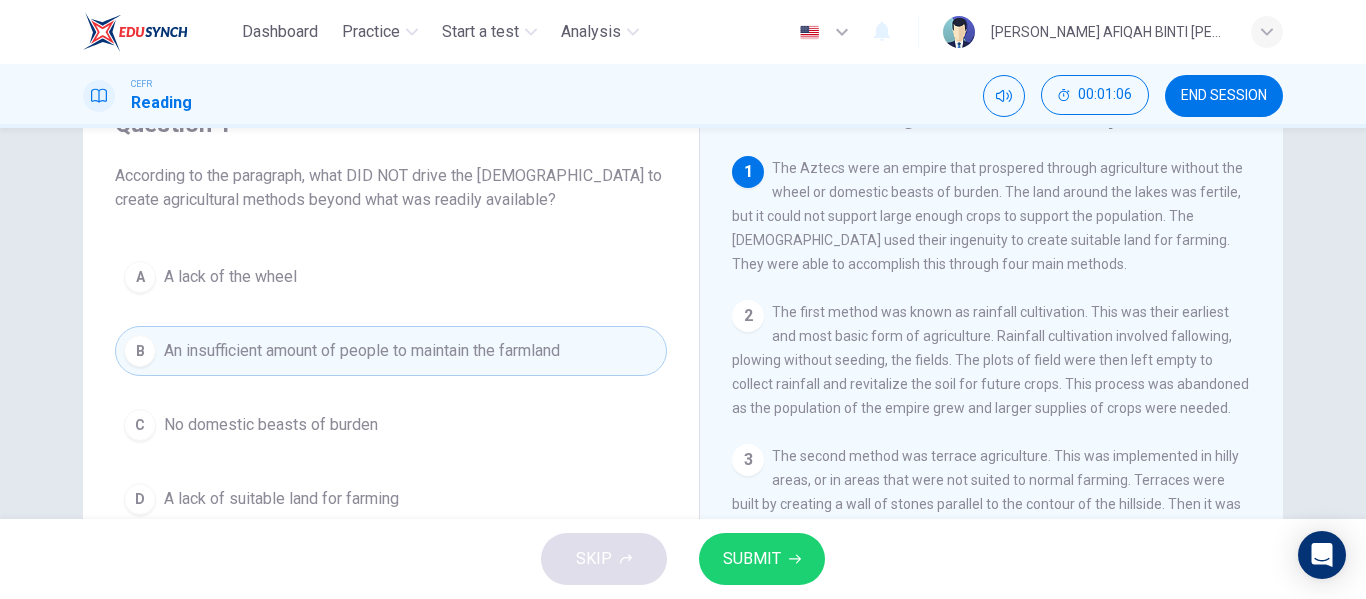 click on "The Aztecs were an empire that prospered through agriculture without the wheel or domestic beasts of burden. The land around the lakes was fertile, but it could not support large enough crops to support the population. The [DEMOGRAPHIC_DATA] used their ingenuity to create suitable land for farming. They were able to accomplish this through four main methods." at bounding box center (987, 216) 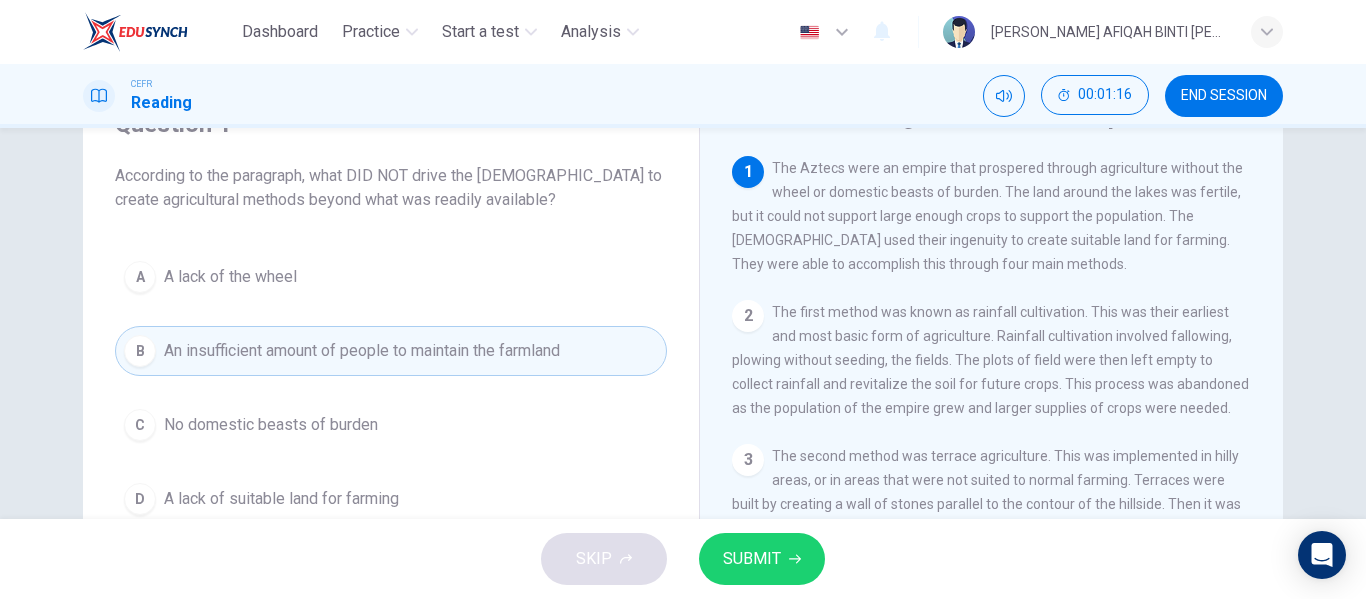 click on "SUBMIT" at bounding box center [752, 559] 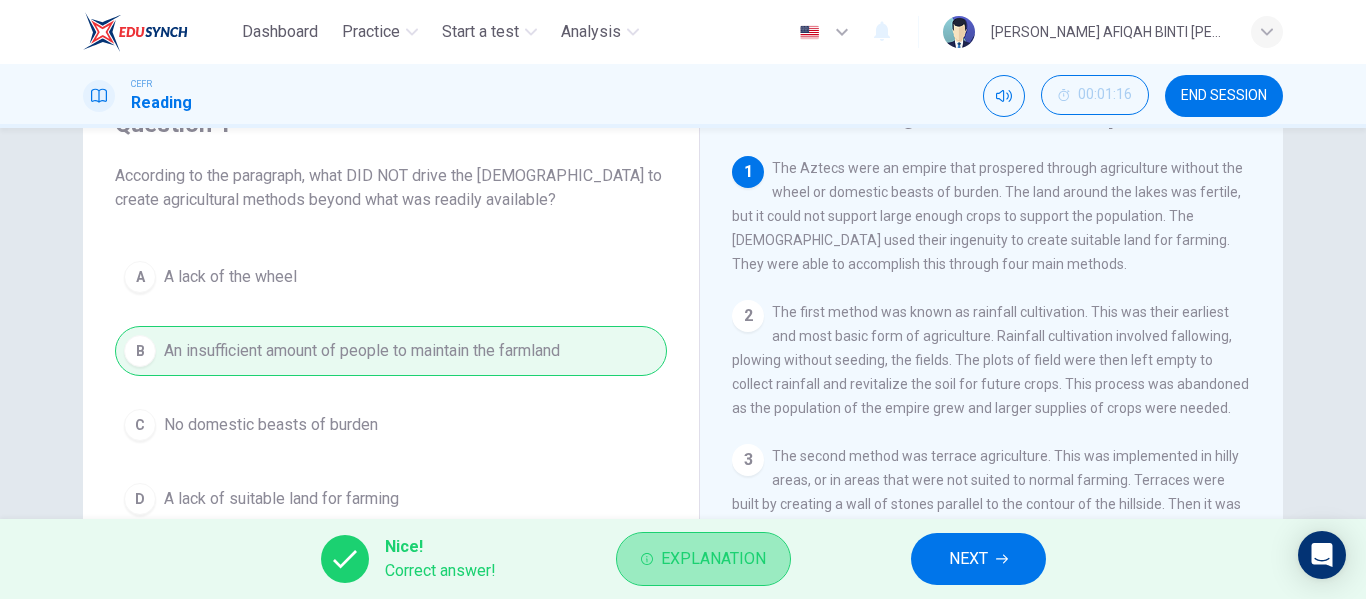 click on "Explanation" at bounding box center (713, 559) 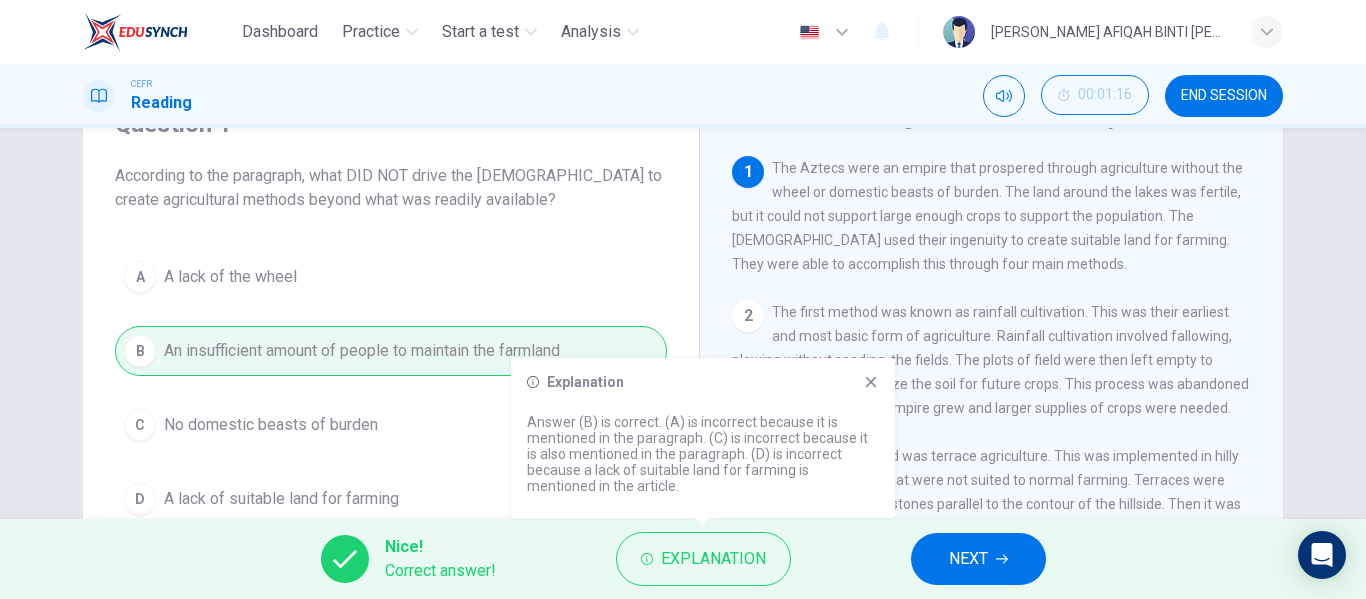 click 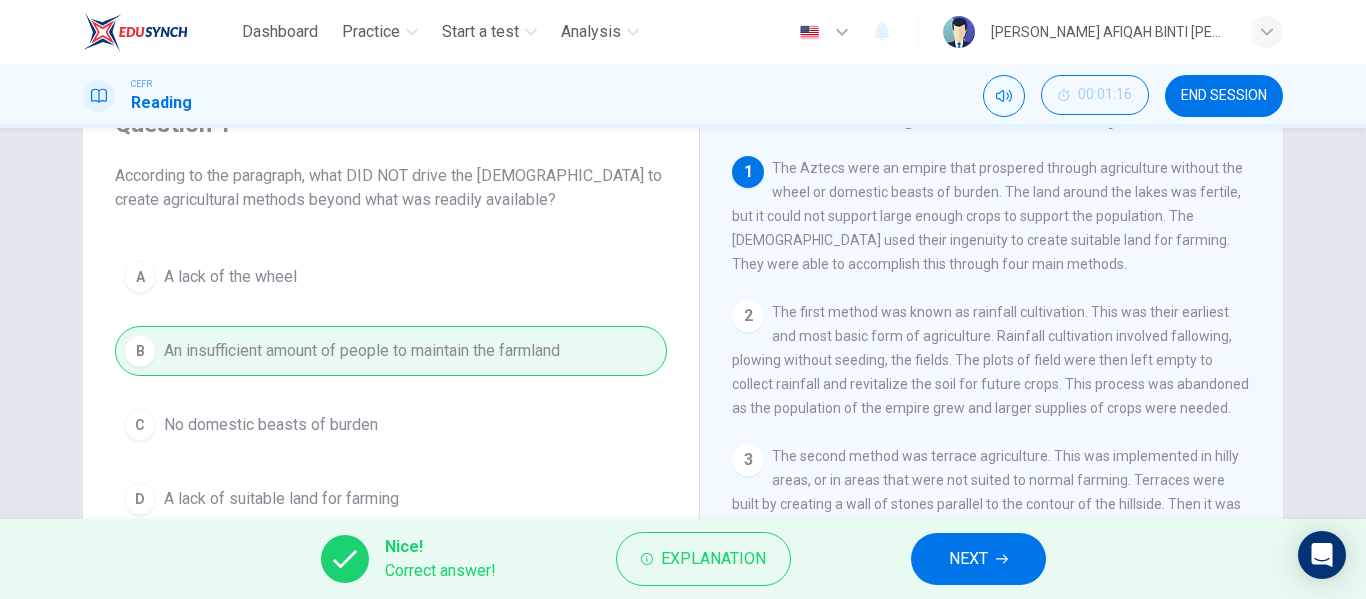 click on "The Aztecs were an empire that prospered through agriculture without the wheel or domestic beasts of burden. The land around the lakes was fertile, but it could not support large enough crops to support the population. The [DEMOGRAPHIC_DATA] used their ingenuity to create suitable land for farming. They were able to accomplish this through four main methods." at bounding box center (987, 216) 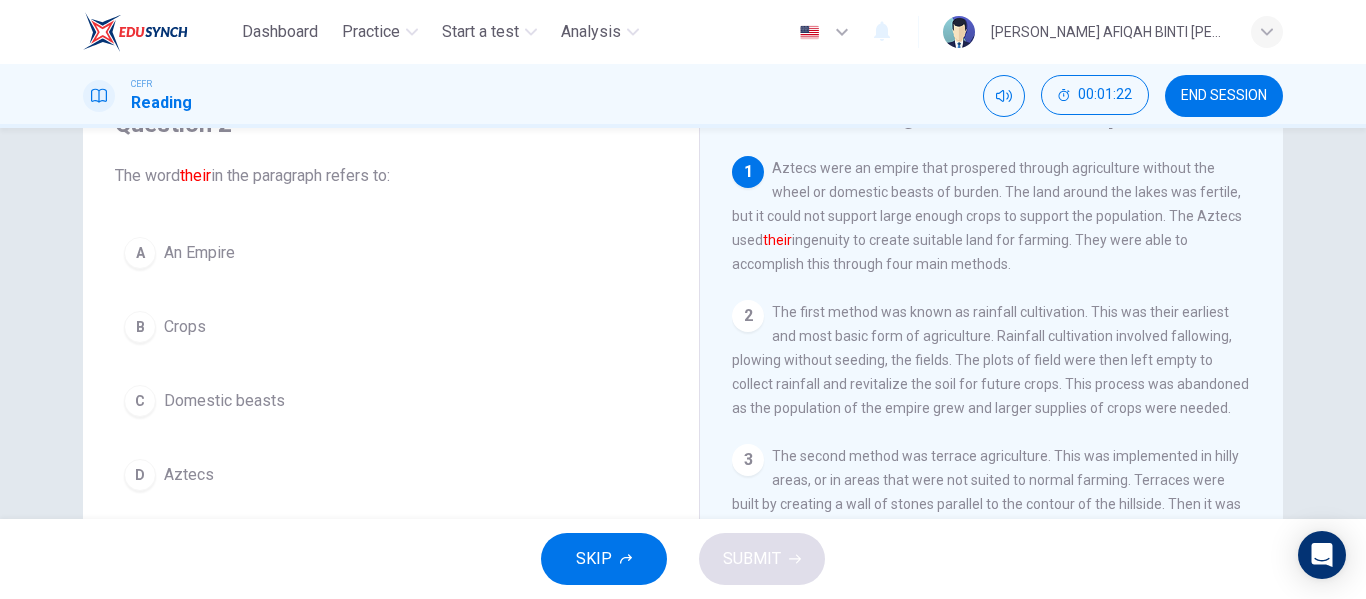 click on "D Aztecs" at bounding box center [391, 475] 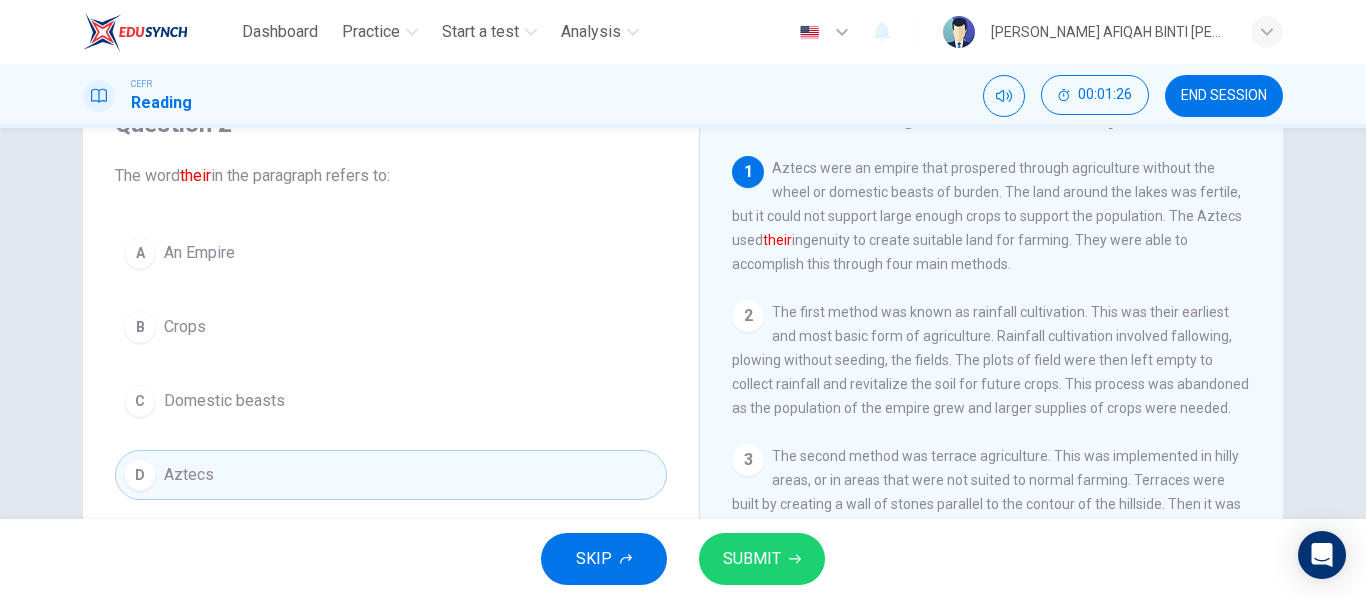 click on "SUBMIT" at bounding box center [752, 559] 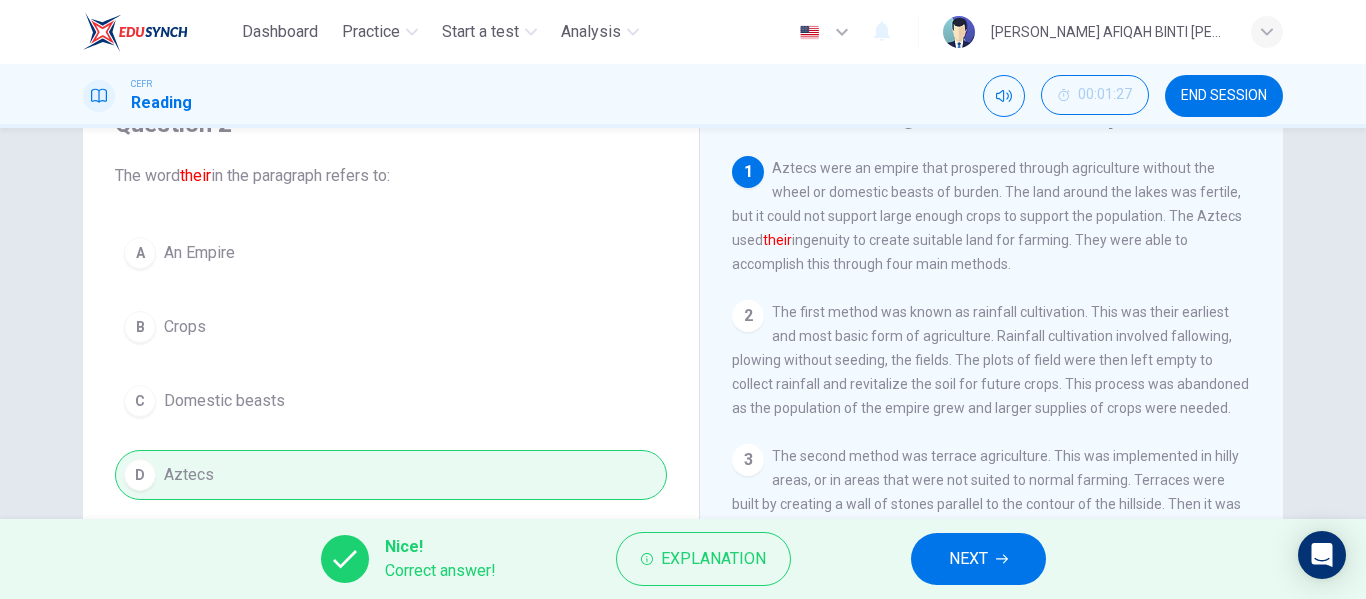 click on "Explanation" at bounding box center (703, 559) 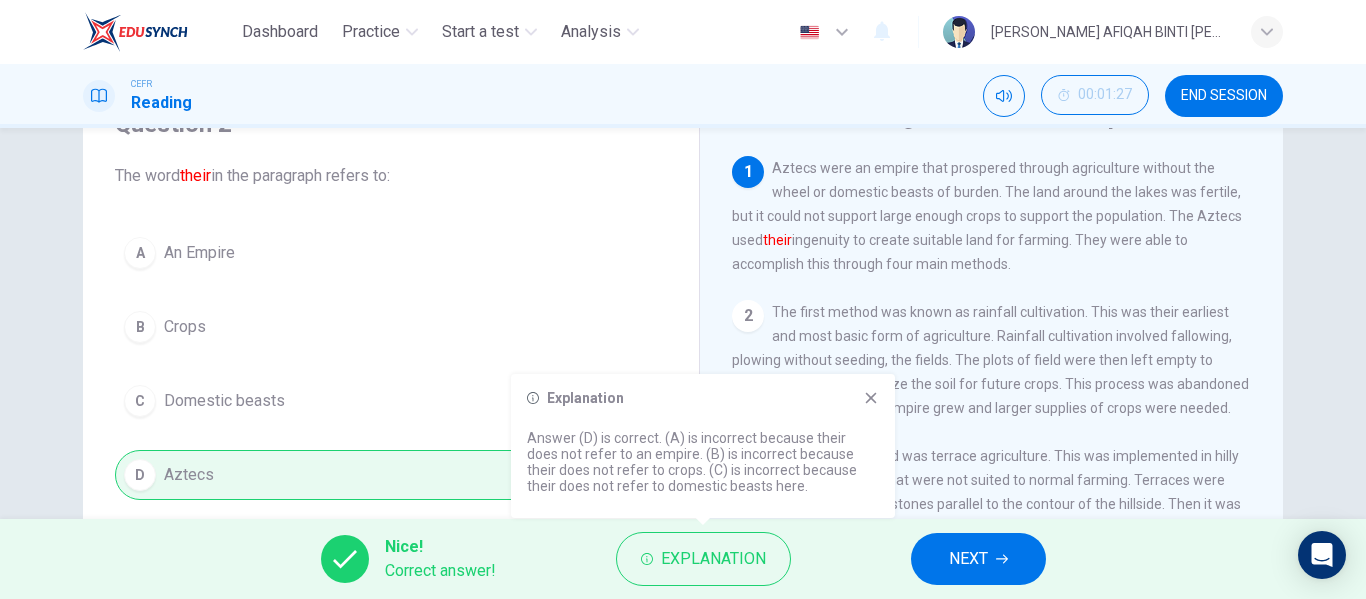 click 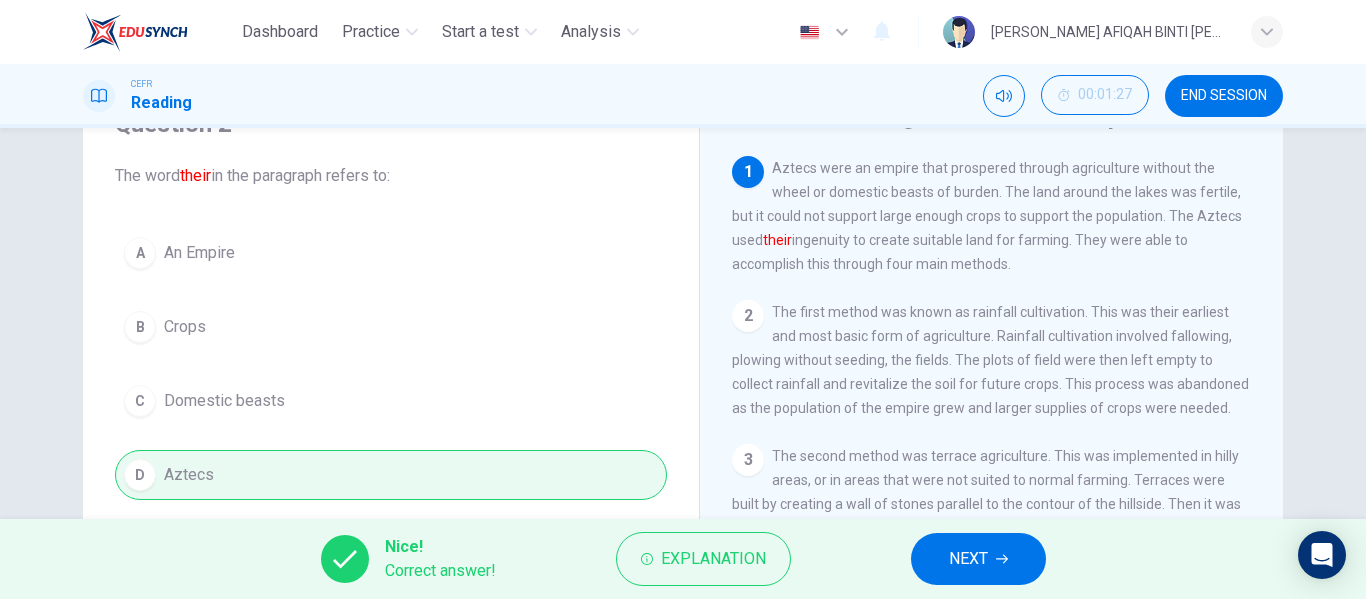 click on "NEXT" at bounding box center [968, 559] 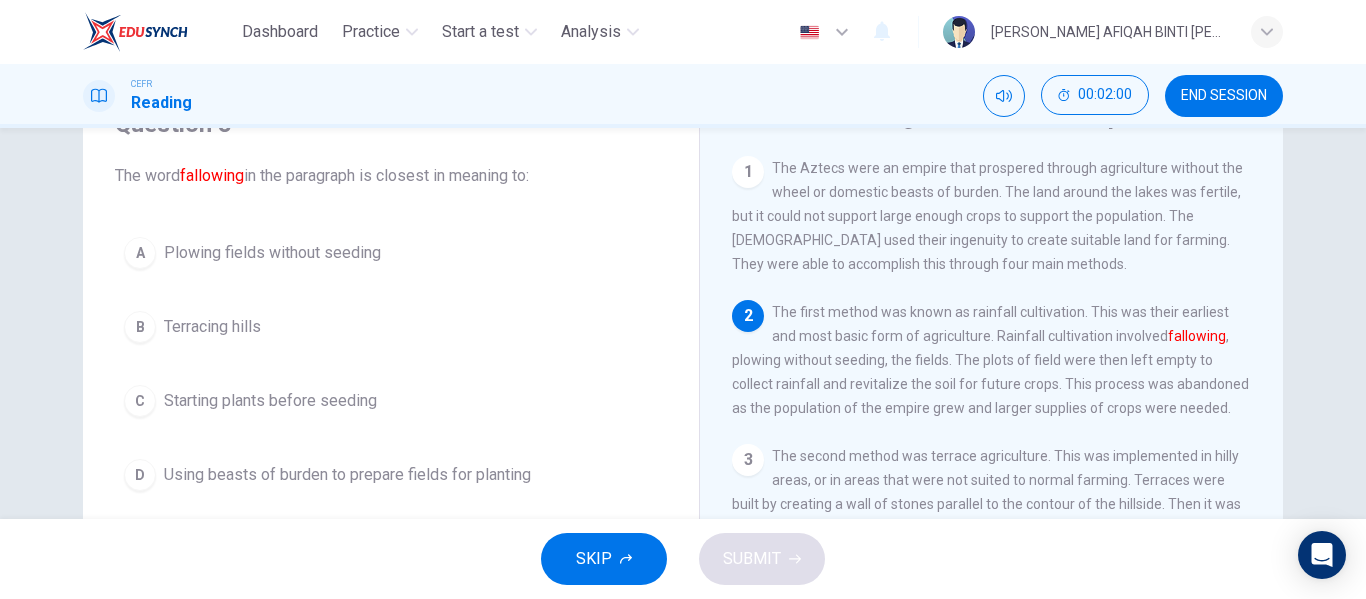 click on "Terracing hills" at bounding box center (212, 327) 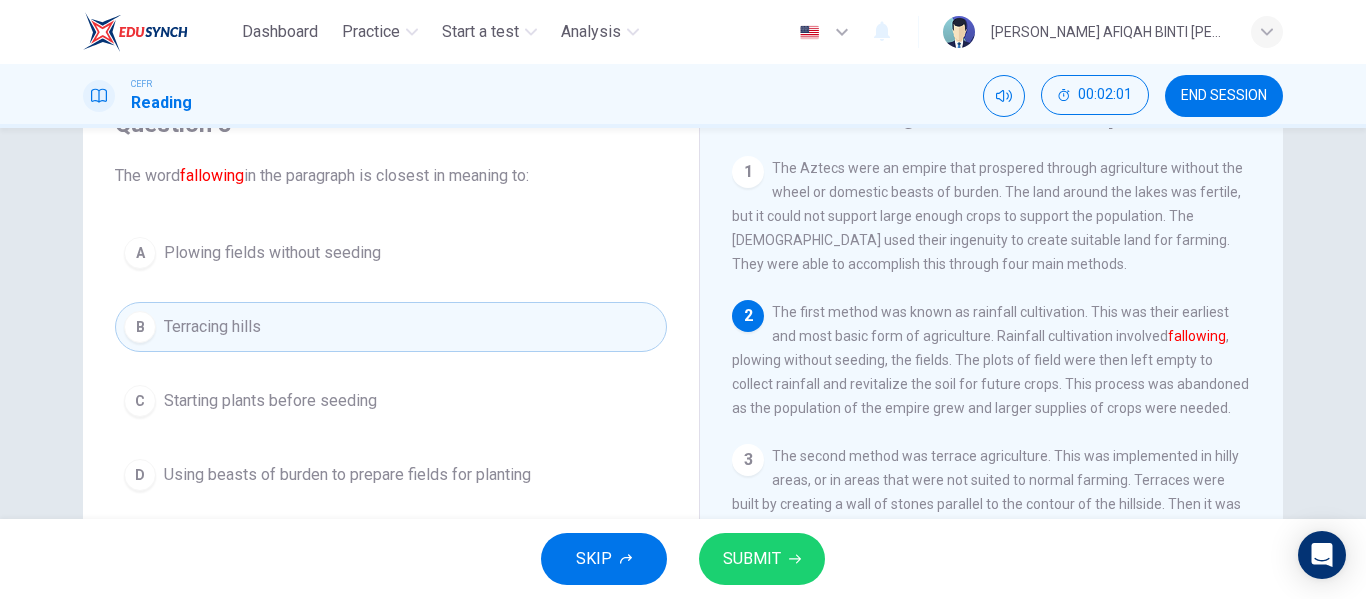 click on "SUBMIT" at bounding box center (762, 559) 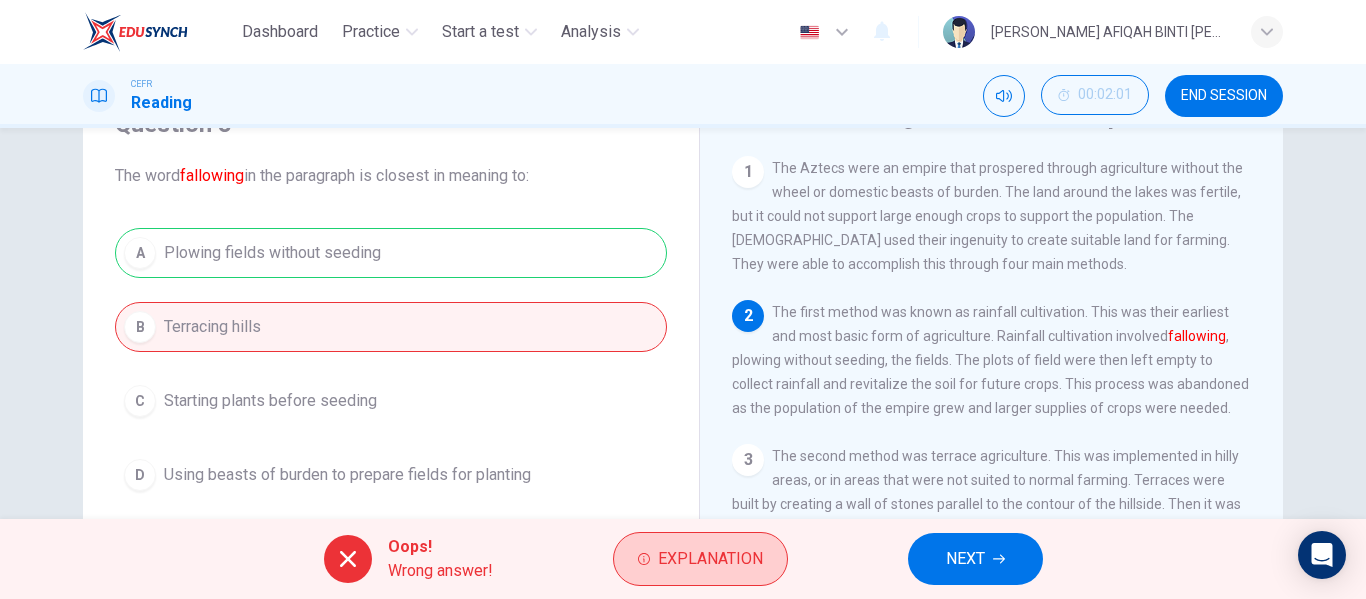 click on "Explanation" at bounding box center (710, 559) 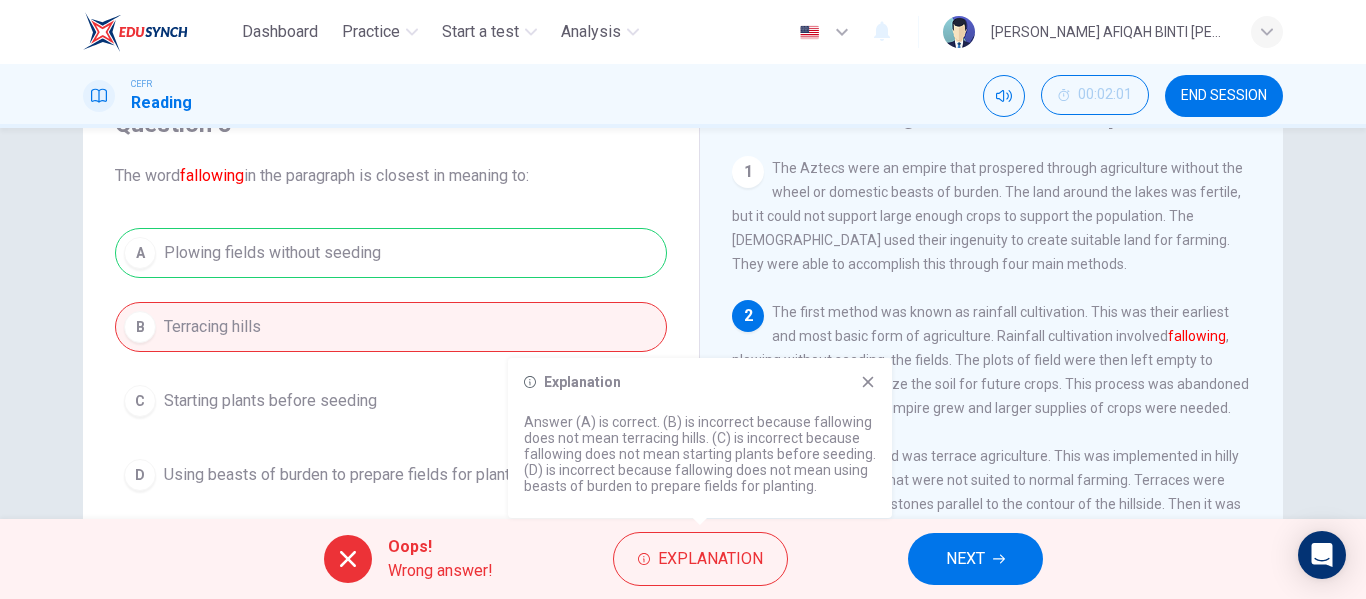 drag, startPoint x: 730, startPoint y: 428, endPoint x: 724, endPoint y: 478, distance: 50.358715 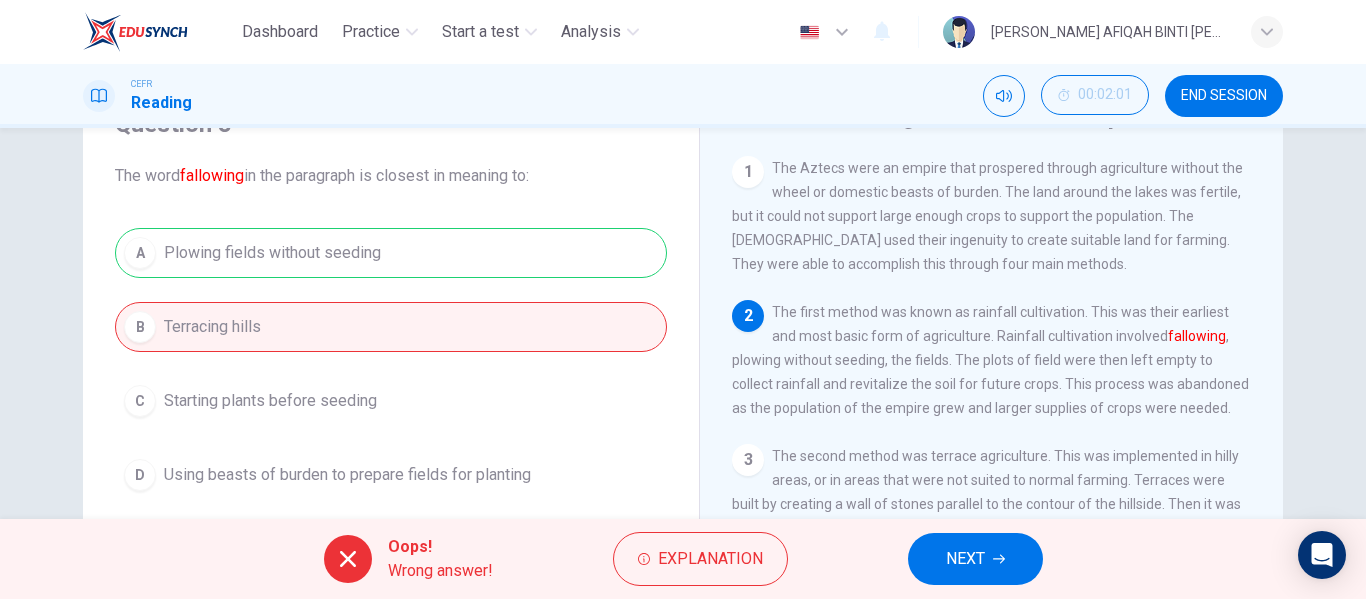 click on "NEXT" at bounding box center (975, 559) 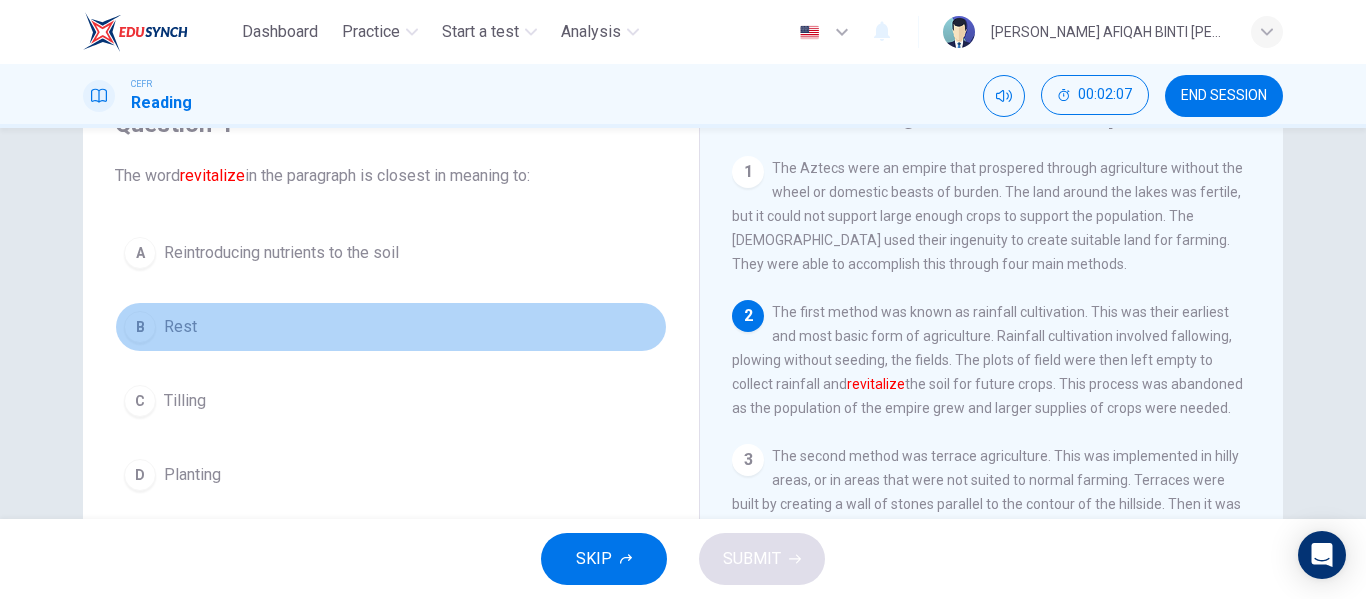 click on "B Rest" at bounding box center [391, 327] 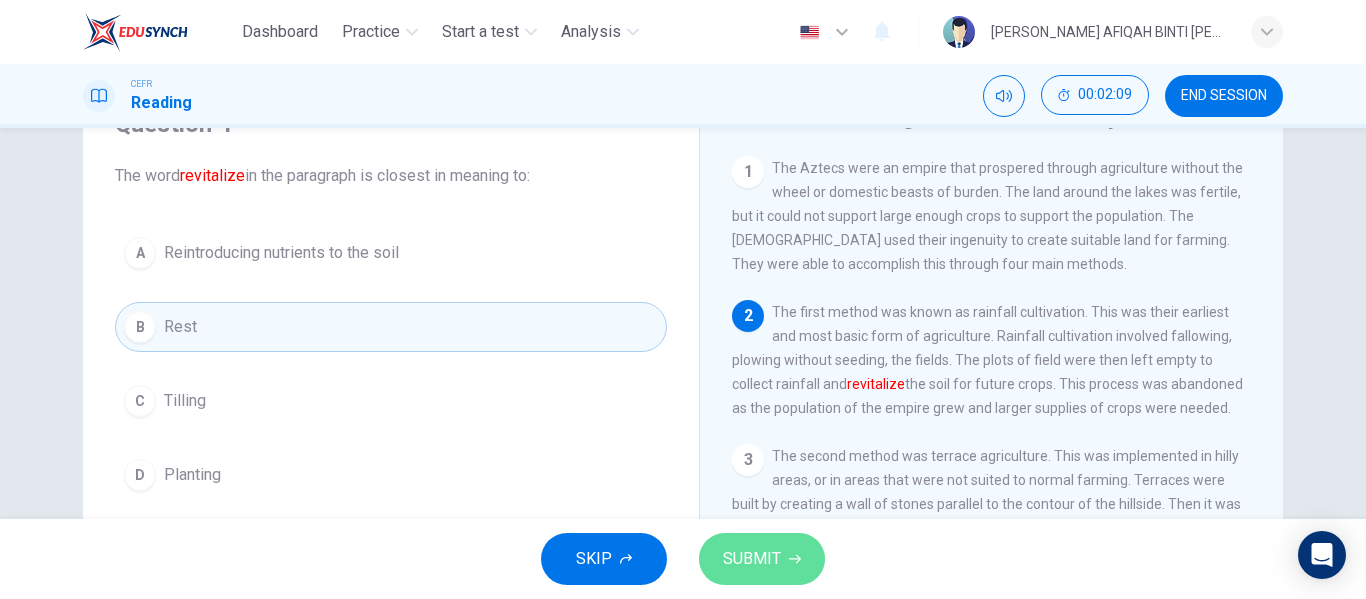 click on "SUBMIT" at bounding box center [752, 559] 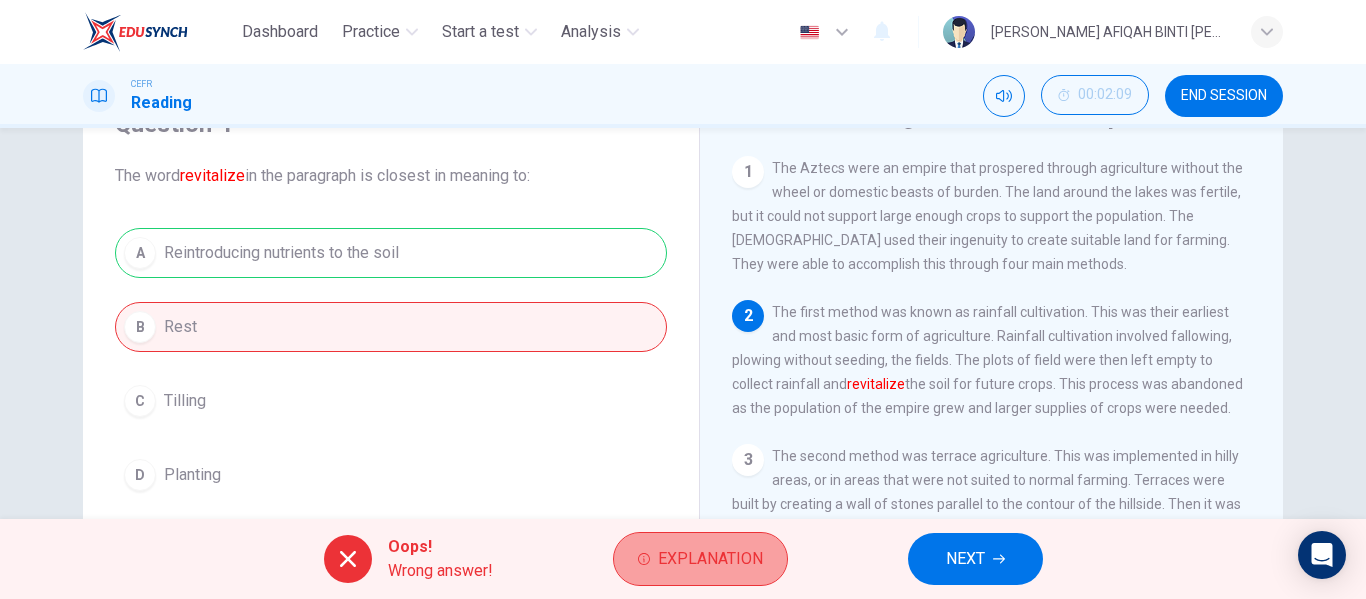 click on "Explanation" at bounding box center (710, 559) 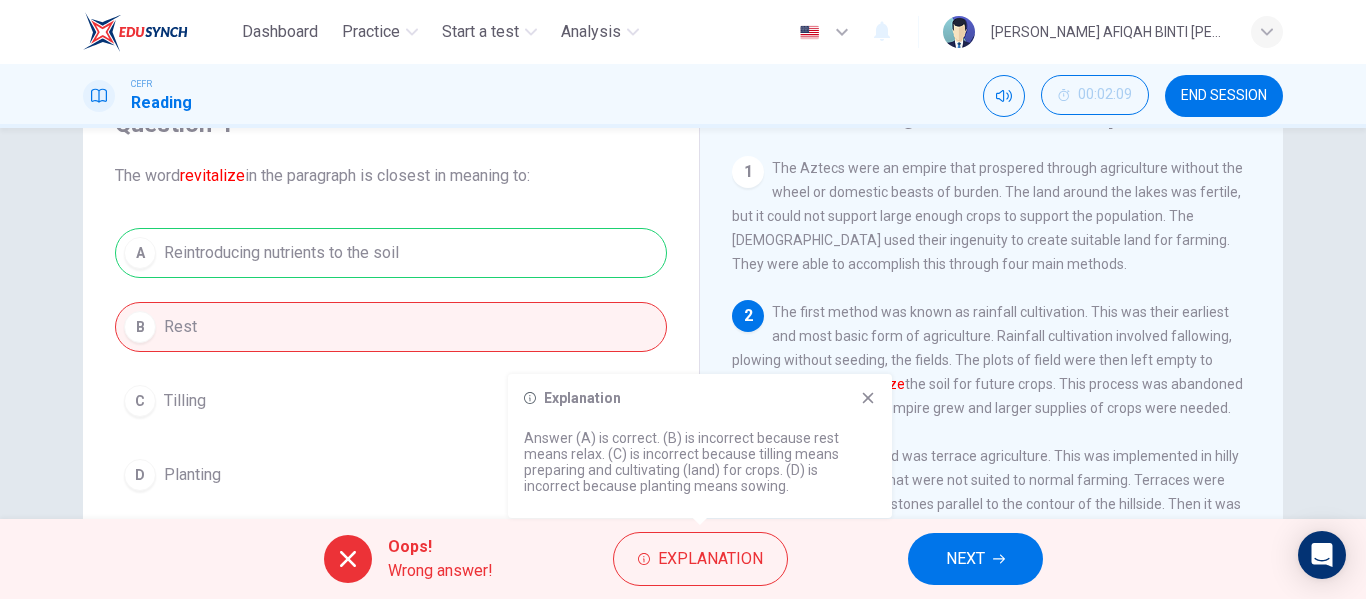 drag, startPoint x: 622, startPoint y: 460, endPoint x: 715, endPoint y: 486, distance: 96.56604 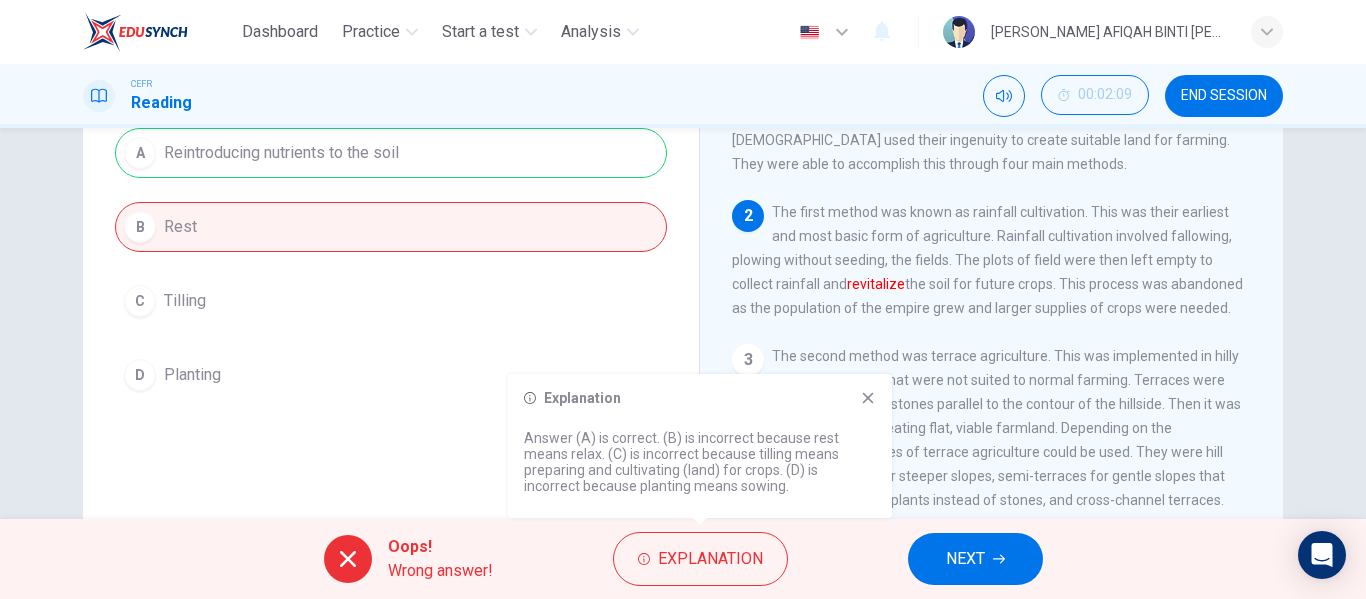 click 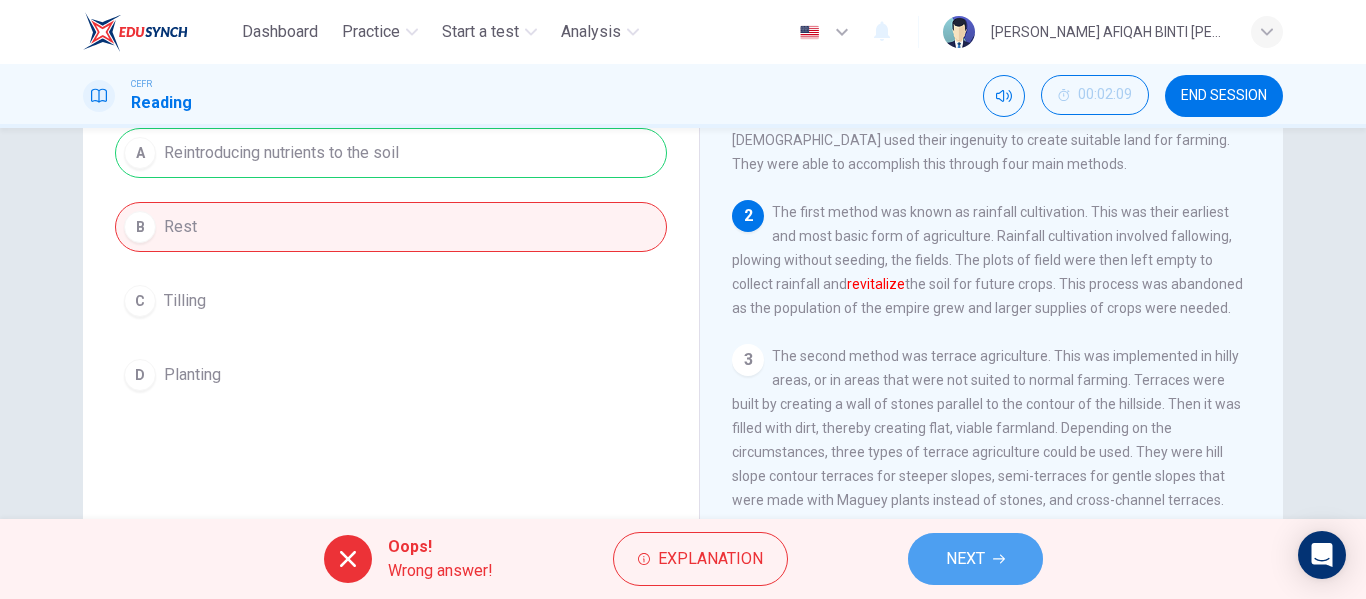 click on "NEXT" at bounding box center (965, 559) 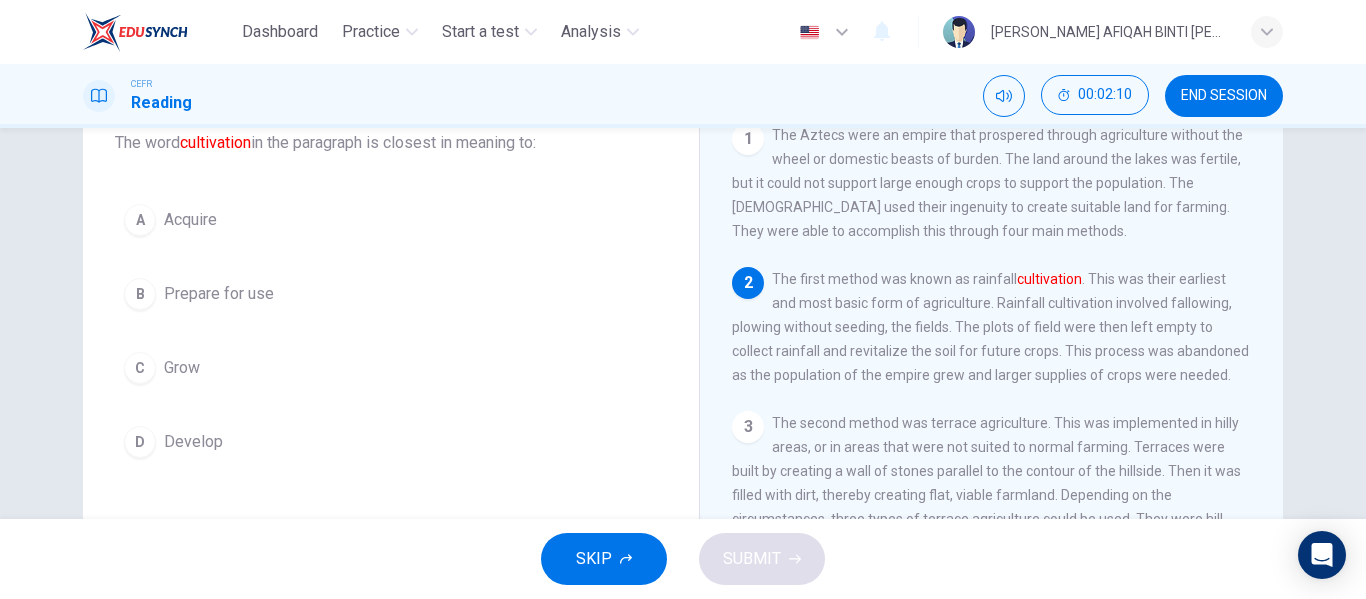 scroll, scrollTop: 100, scrollLeft: 0, axis: vertical 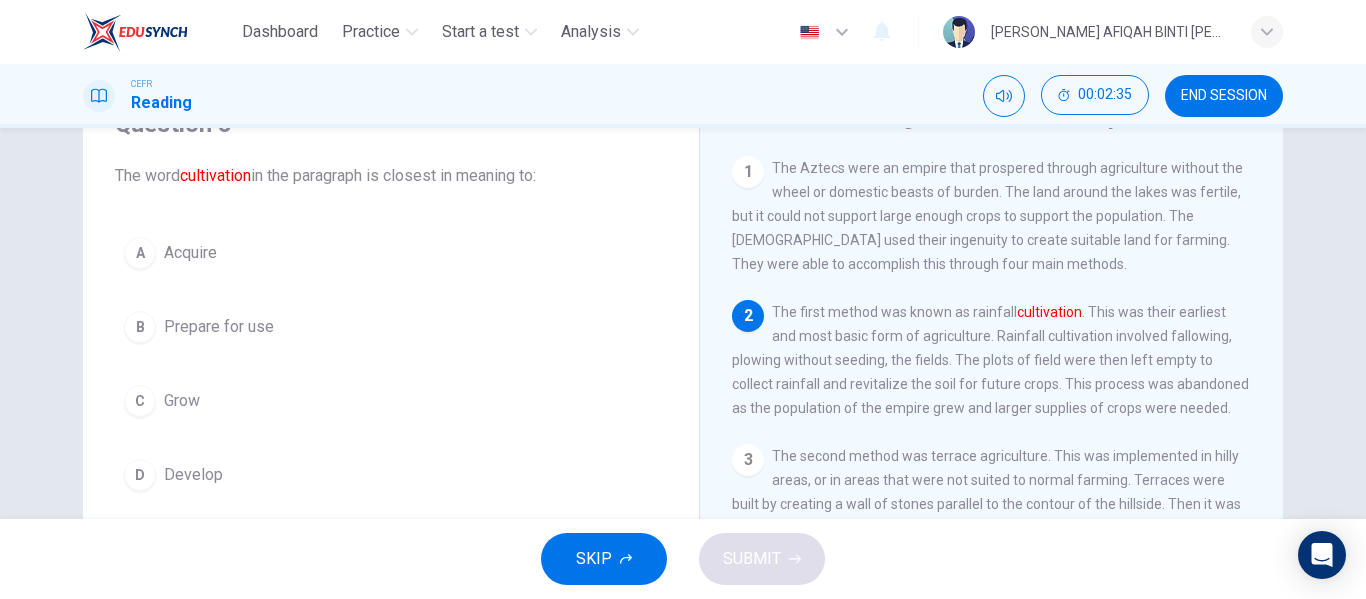 click on "C Grow" at bounding box center (391, 401) 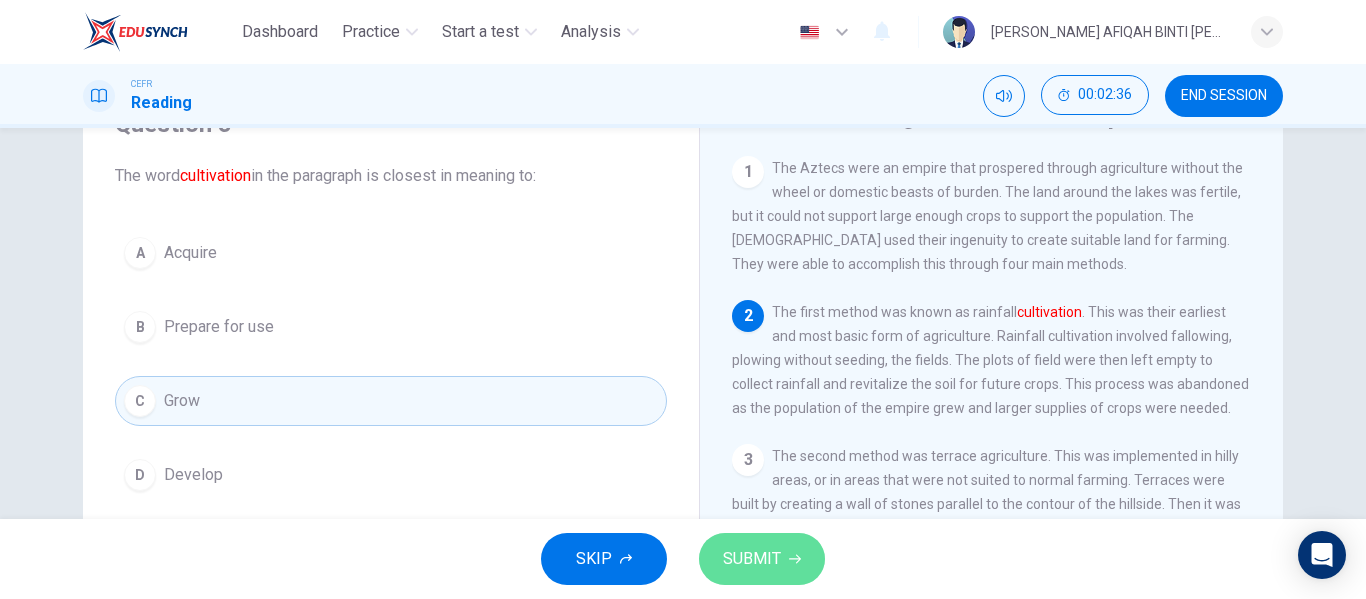 click on "SUBMIT" at bounding box center (752, 559) 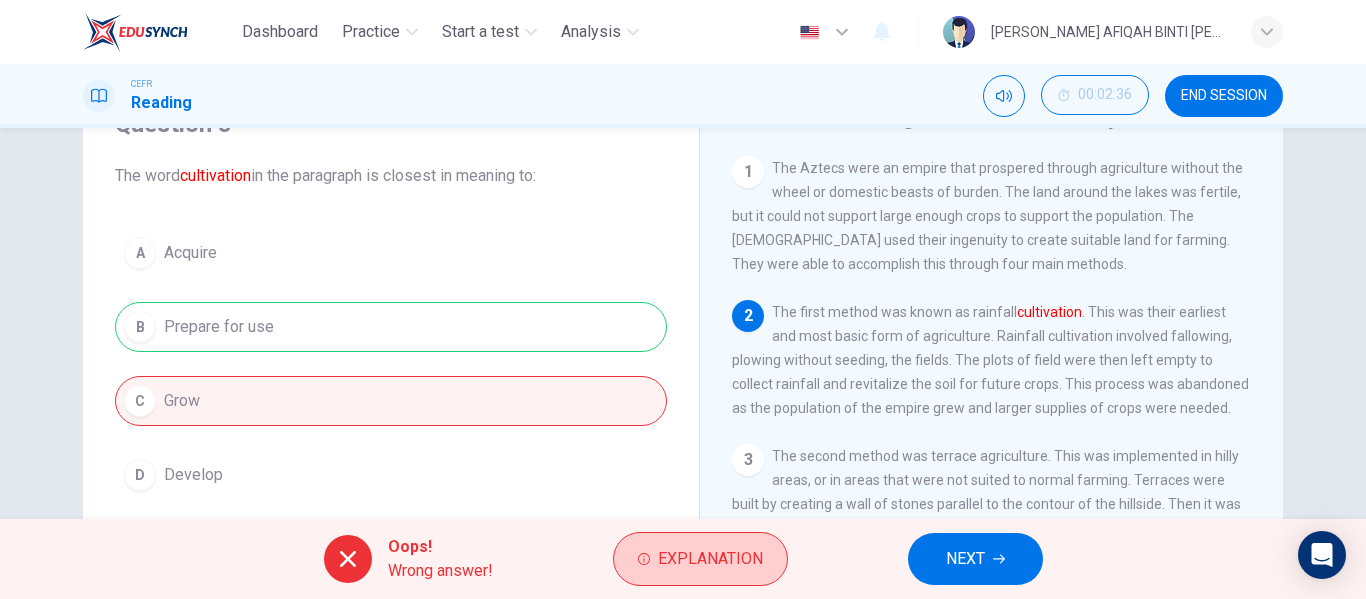 click on "Explanation" at bounding box center (710, 559) 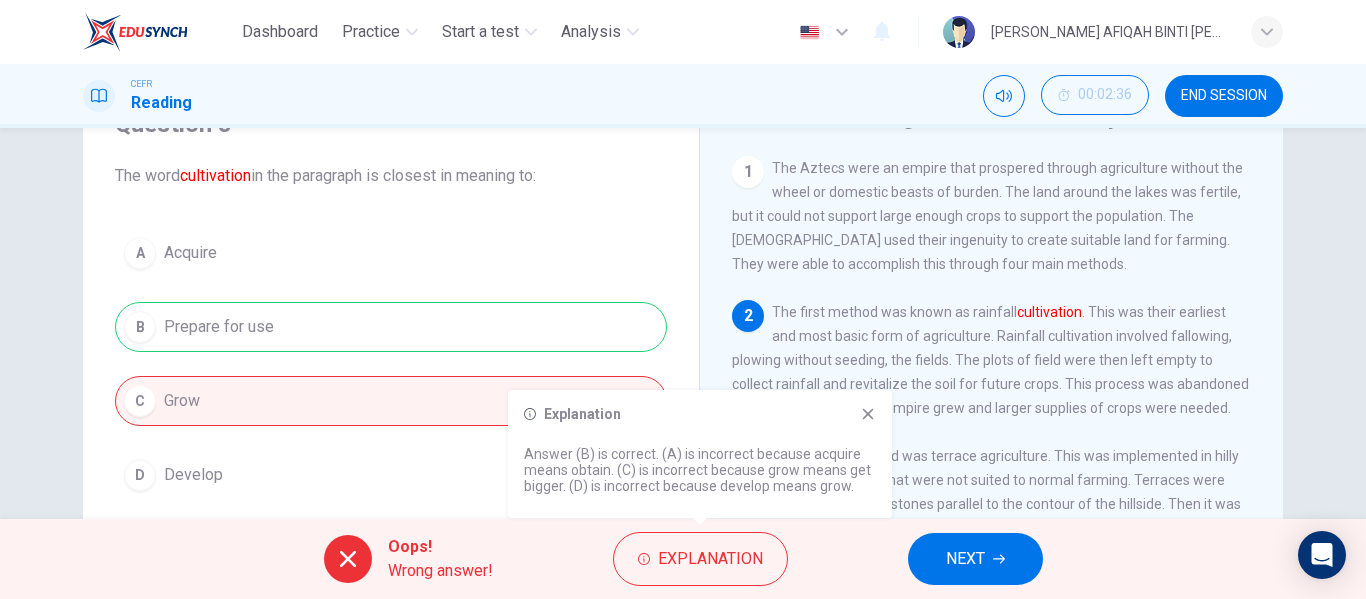 click 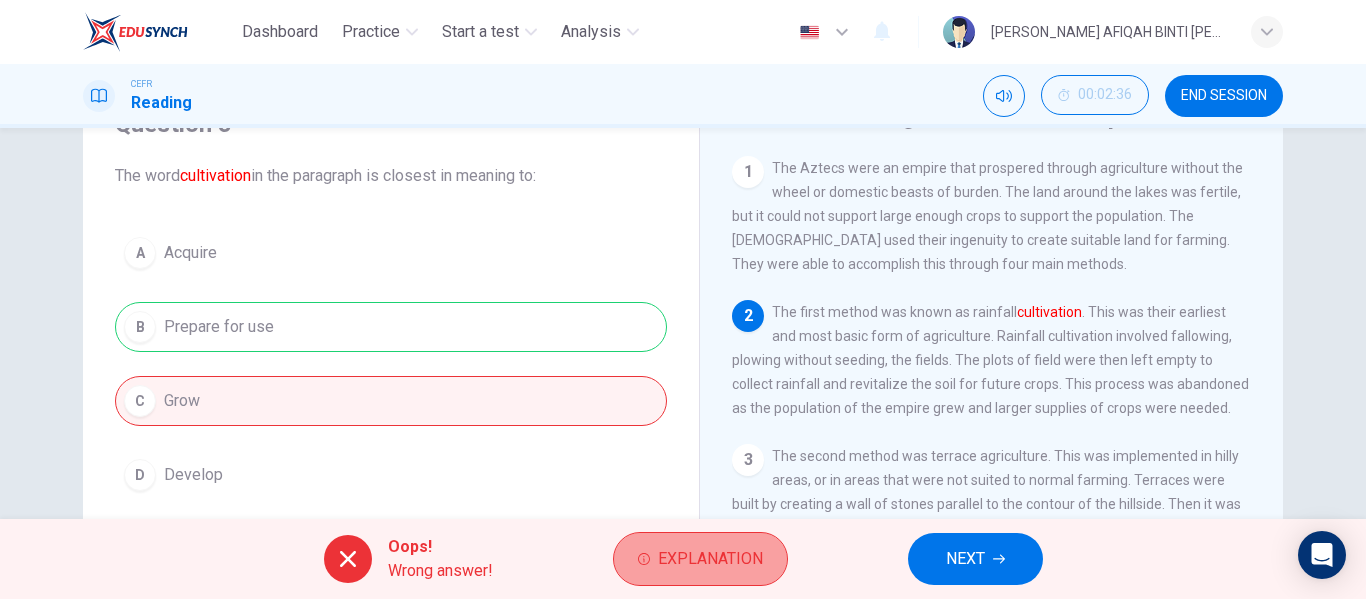 click on "Explanation" at bounding box center [710, 559] 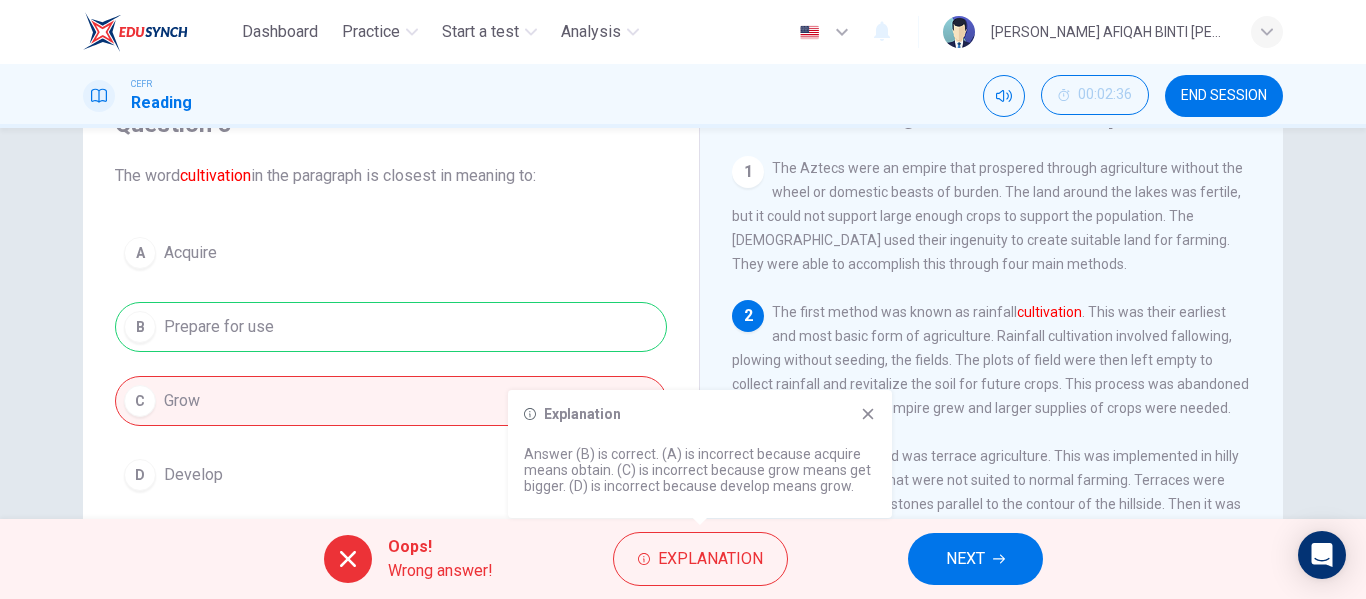 click 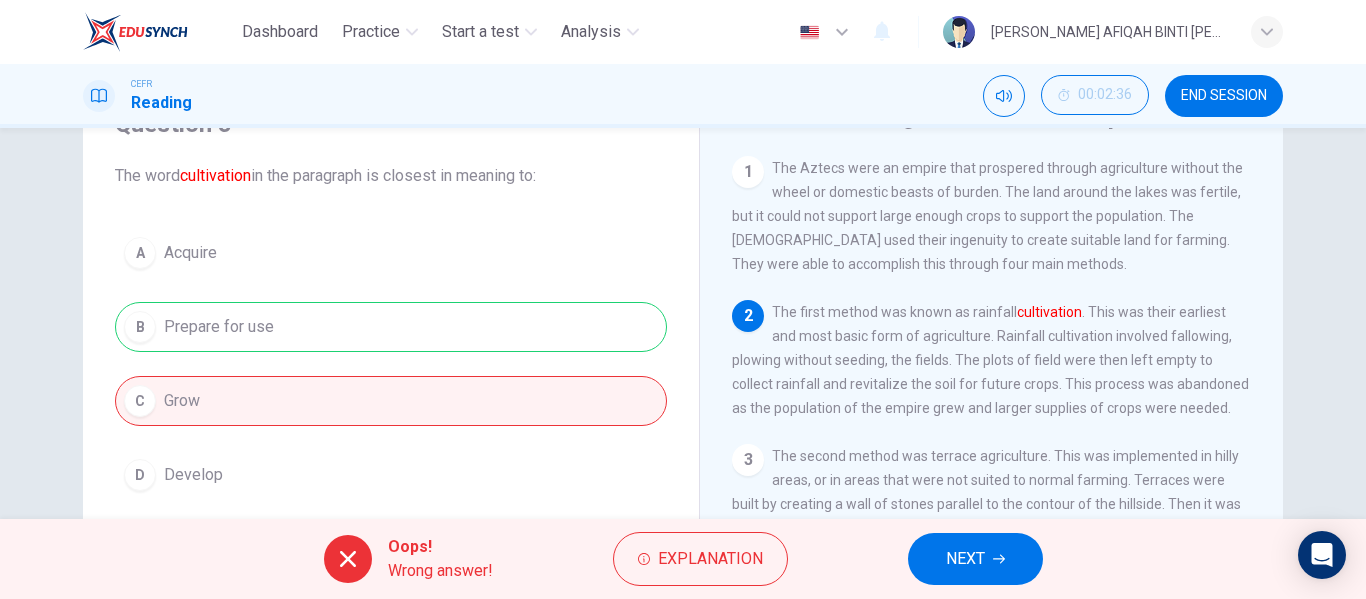 drag, startPoint x: 769, startPoint y: 313, endPoint x: 840, endPoint y: 443, distance: 148.12495 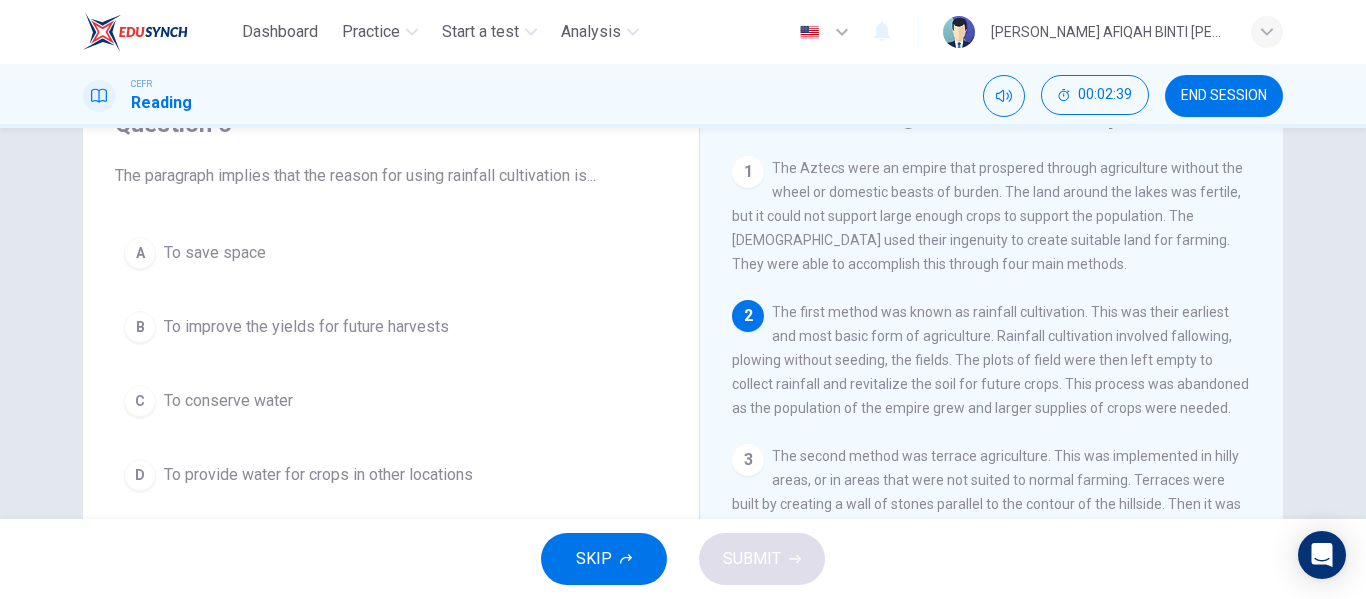 scroll, scrollTop: 100, scrollLeft: 0, axis: vertical 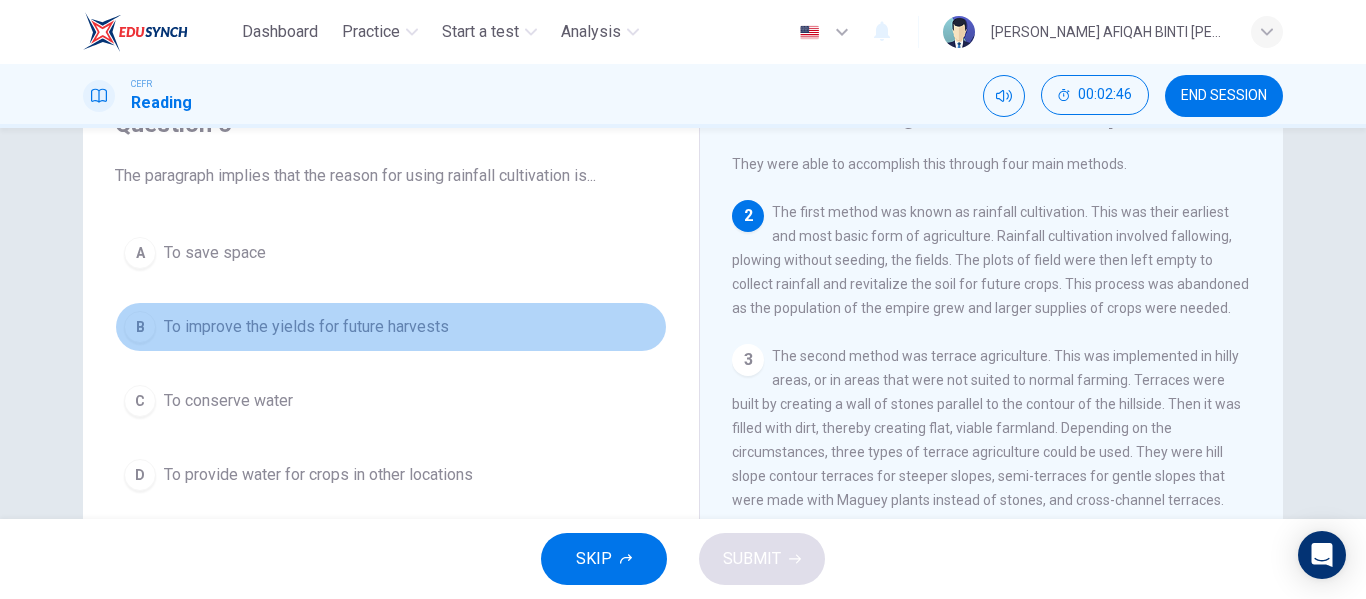 click on "B To improve the yields for future harvests" at bounding box center (391, 327) 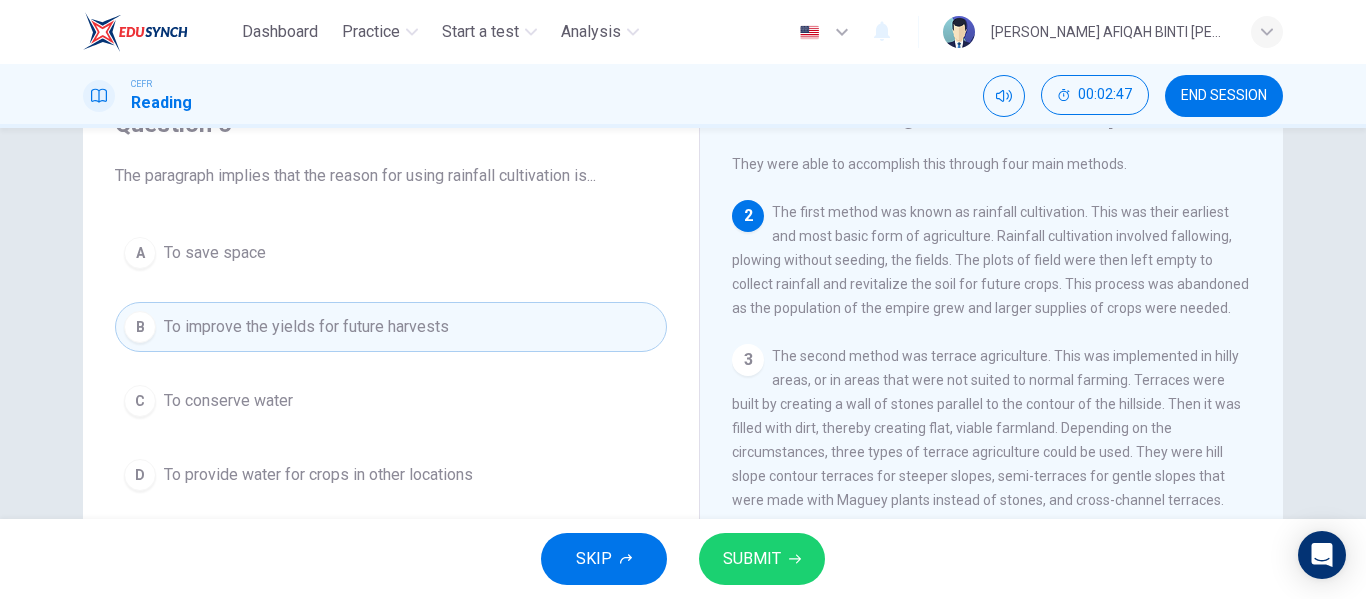 click 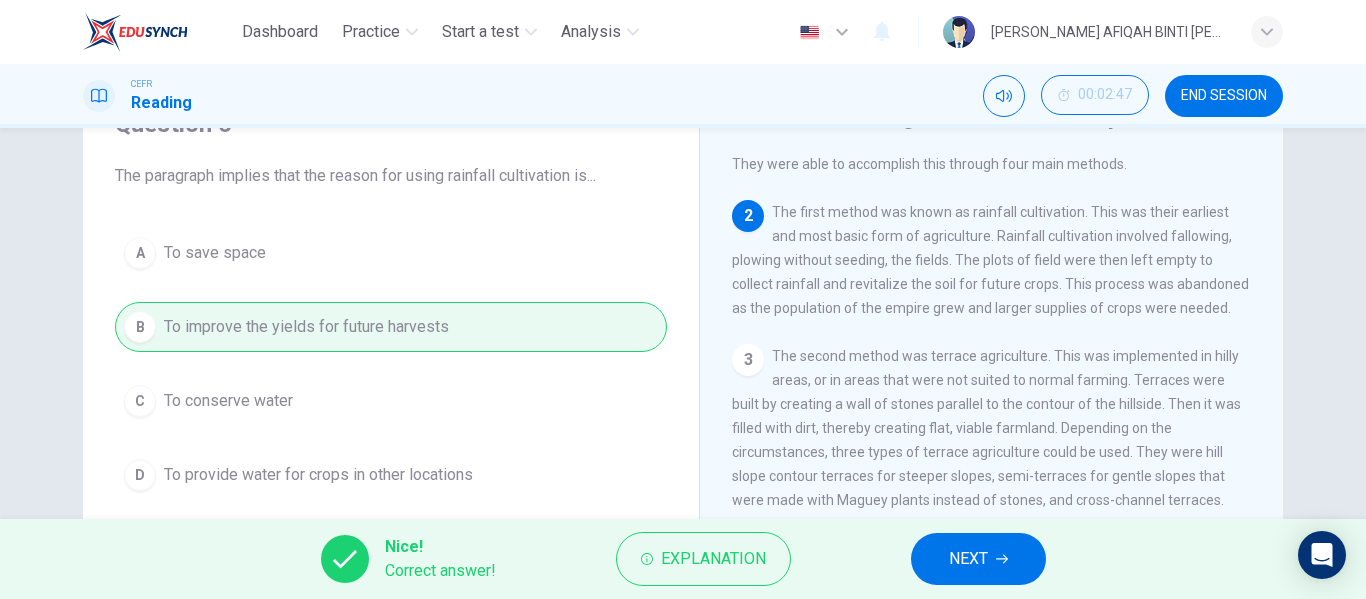 drag, startPoint x: 840, startPoint y: 319, endPoint x: 998, endPoint y: 292, distance: 160.29036 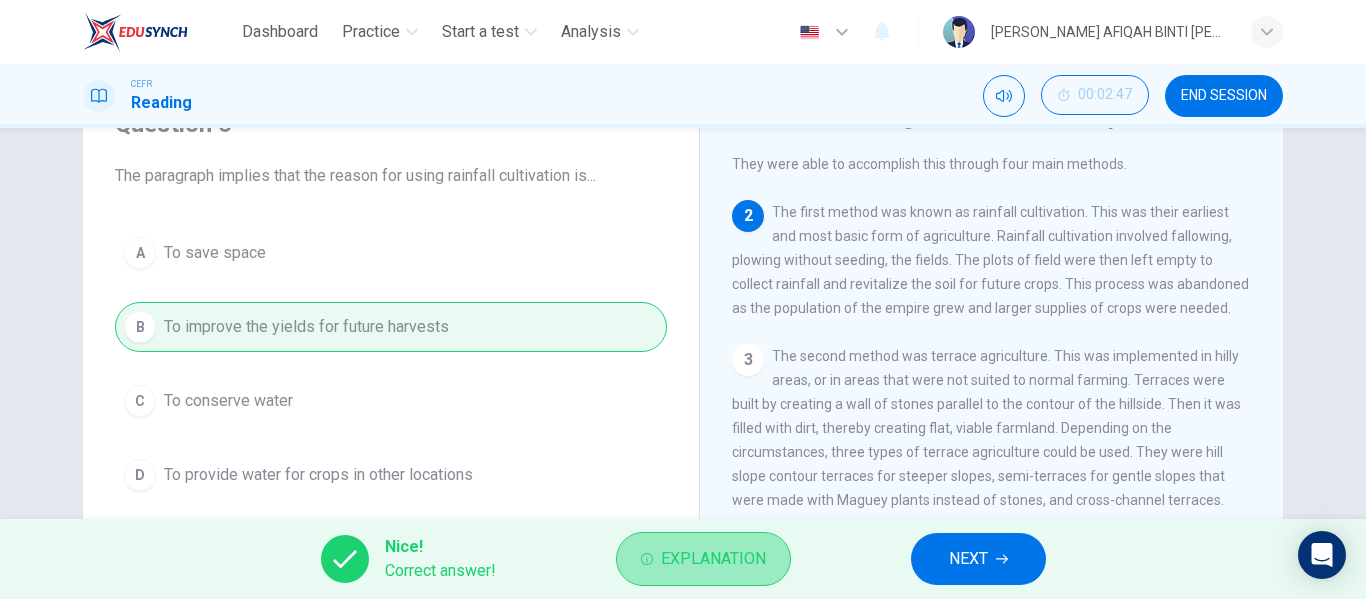click on "Explanation" at bounding box center (703, 559) 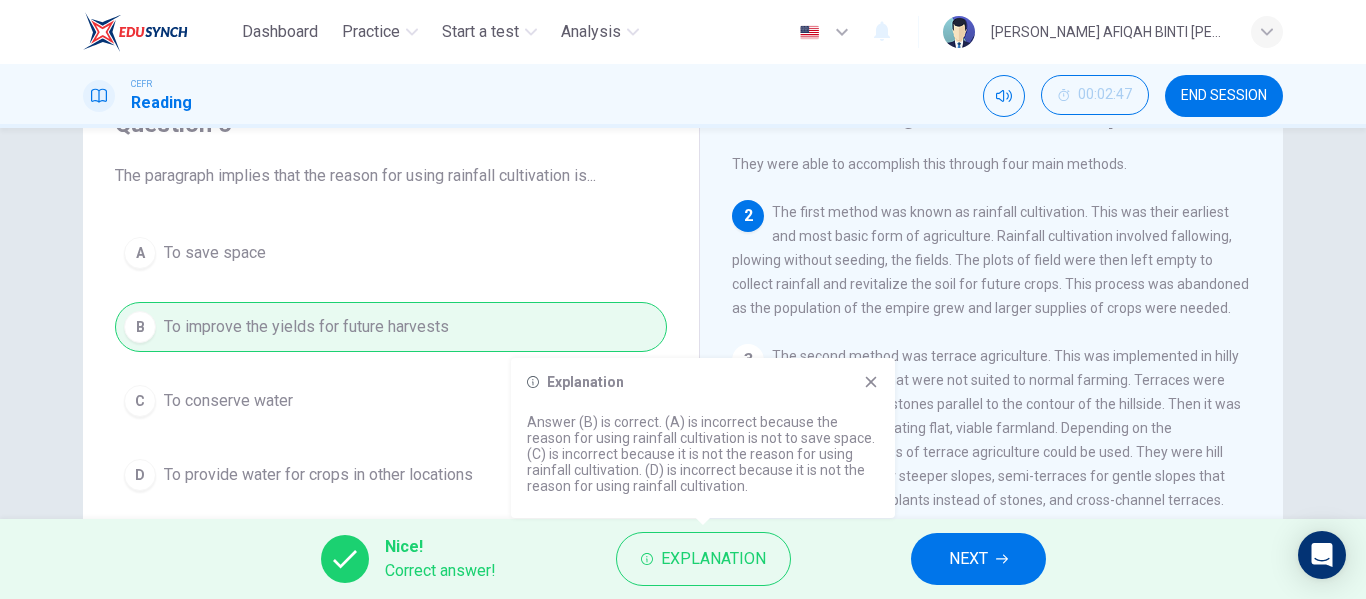 drag, startPoint x: 604, startPoint y: 448, endPoint x: 661, endPoint y: 444, distance: 57.14018 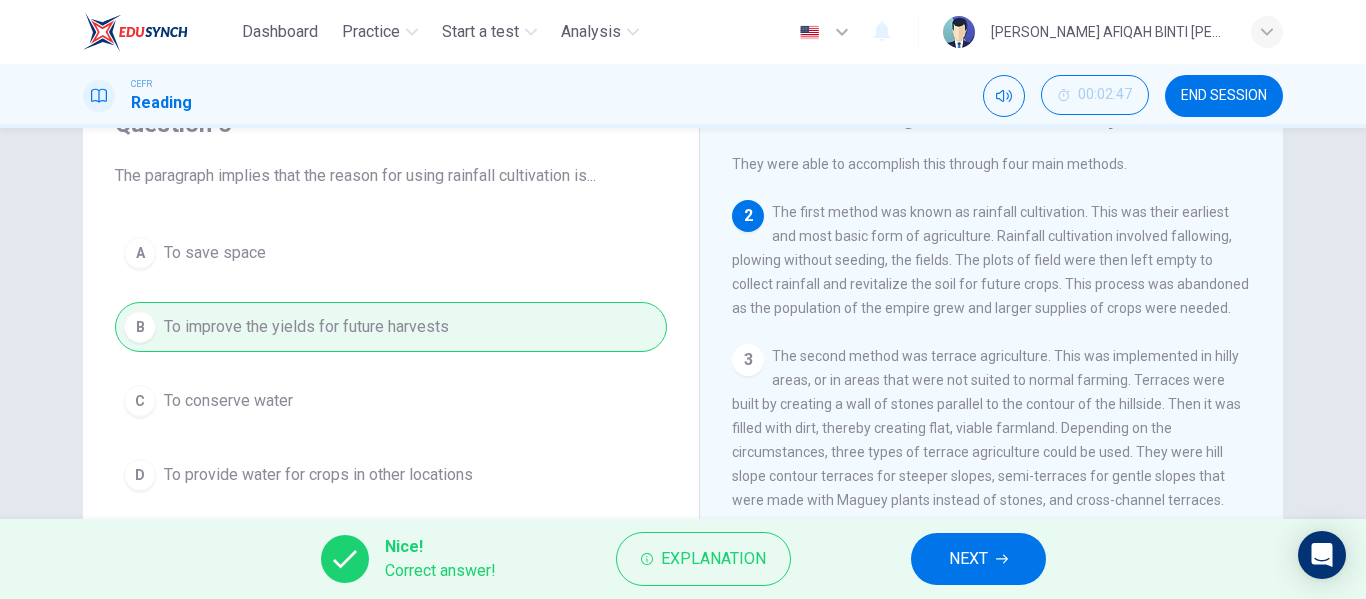 drag, startPoint x: 1000, startPoint y: 255, endPoint x: 971, endPoint y: 307, distance: 59.5399 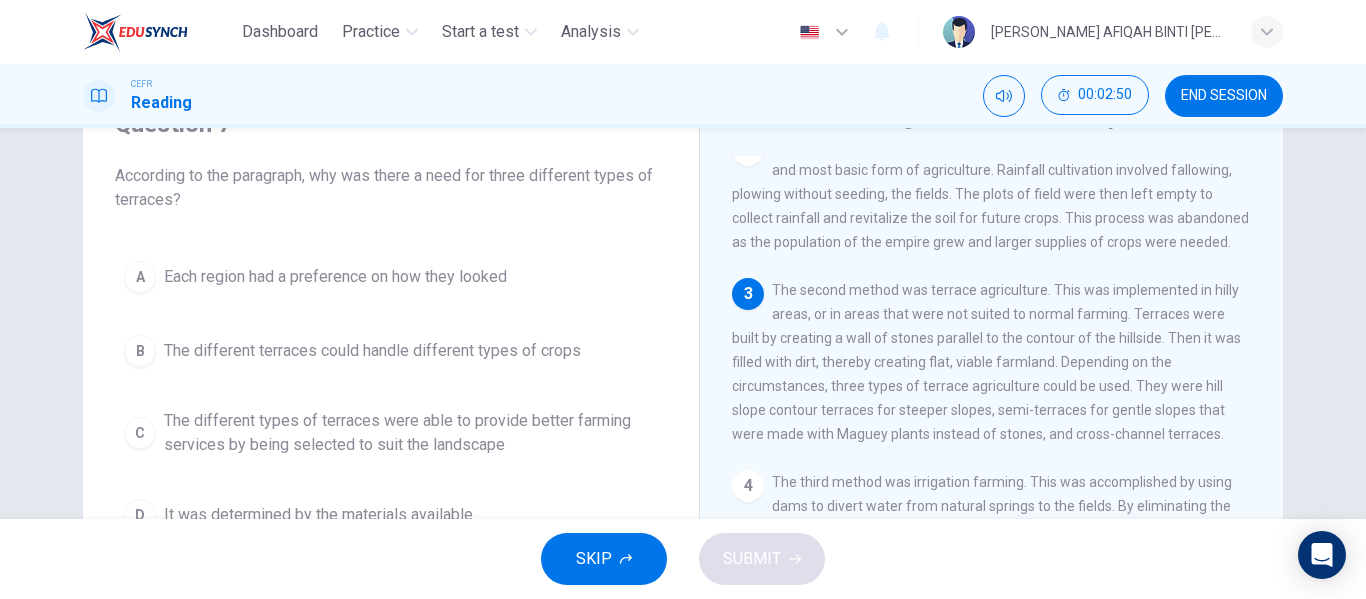 scroll, scrollTop: 200, scrollLeft: 0, axis: vertical 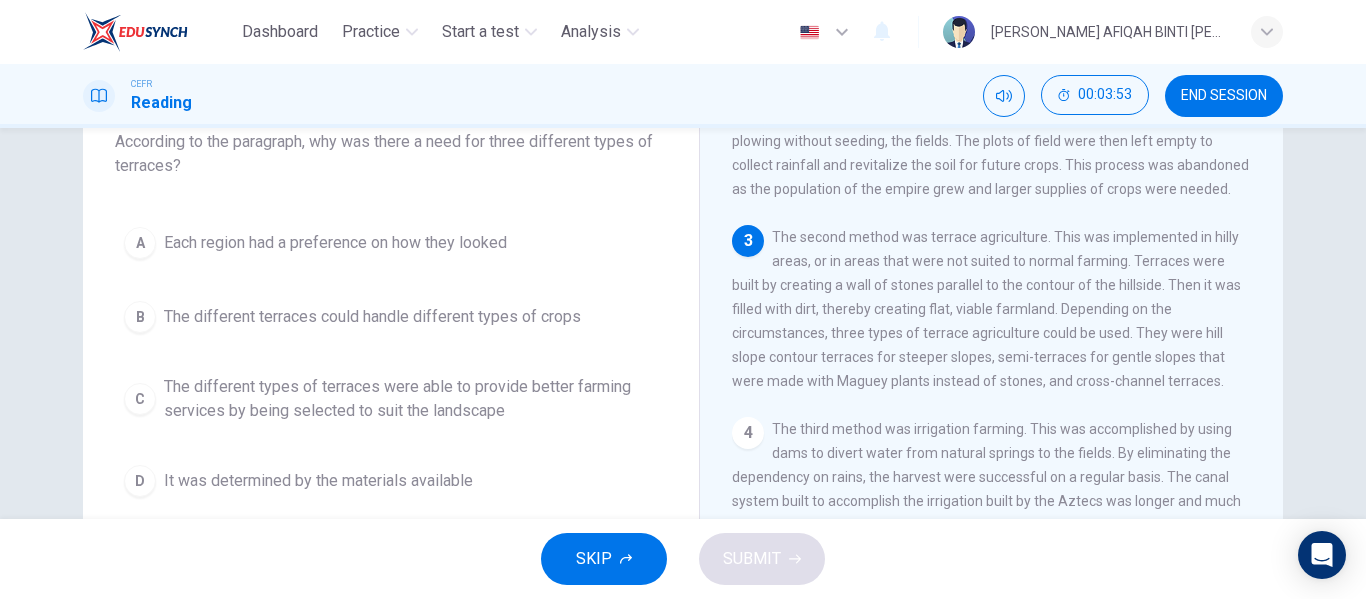click on "The second method was terrace agriculture. This was implemented in hilly areas, or in areas that were not suited to normal farming. Terraces were built by creating a wall of stones parallel to the contour of the hillside. Then it was filled with dirt, thereby creating flat, viable farmland. Depending on the circumstances, three types of terrace agriculture could be used. They were hill slope contour terraces for steeper slopes, semi-terraces for gentle slopes that were made with Maguey plants instead of stones, and cross-channel terraces." at bounding box center [986, 309] 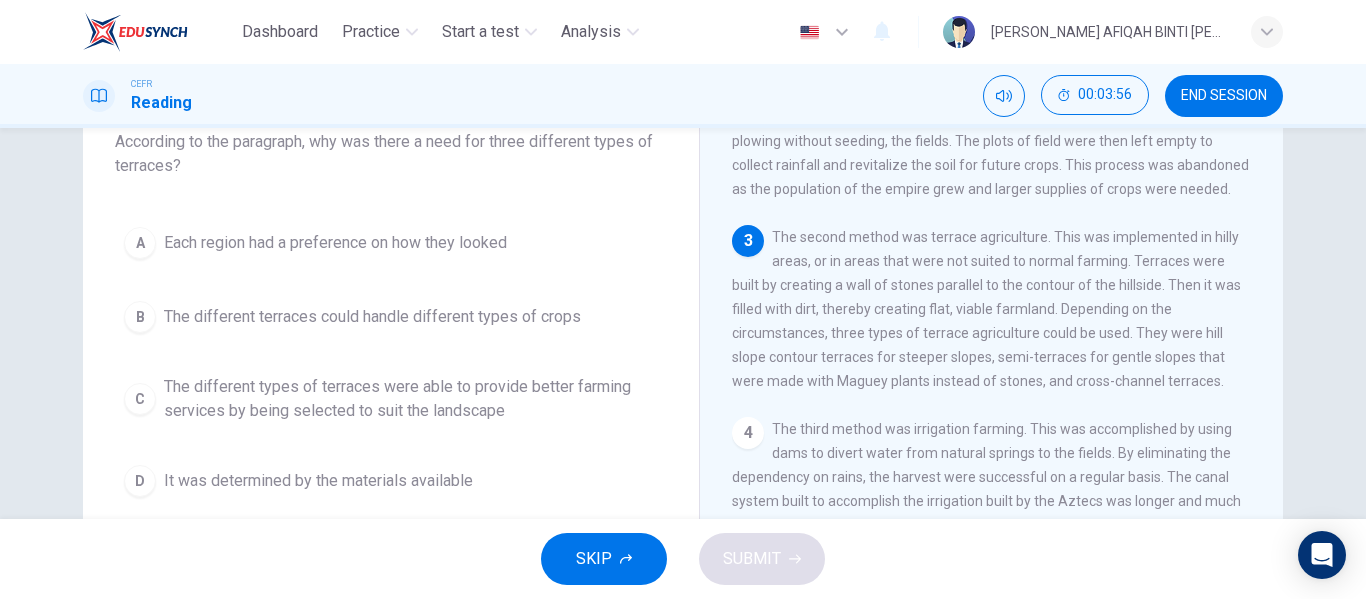 click on "The different types of terraces were able to provide better farming services by being selected to suit the landscape" at bounding box center (411, 399) 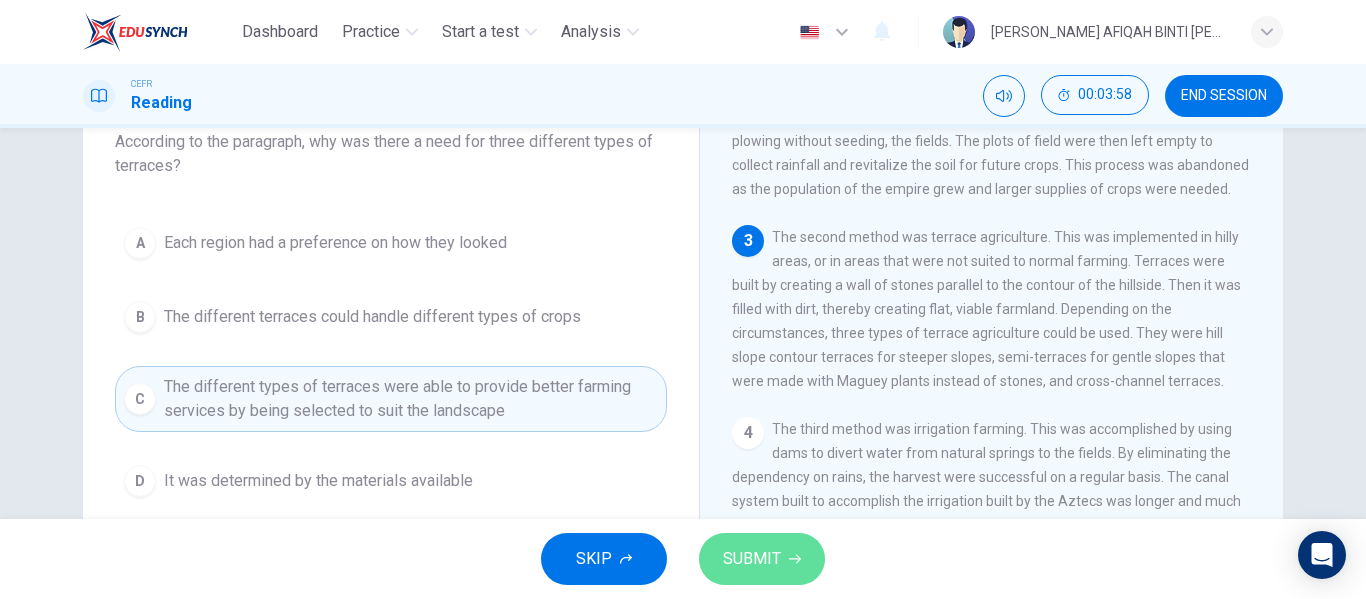 click on "SUBMIT" at bounding box center [752, 559] 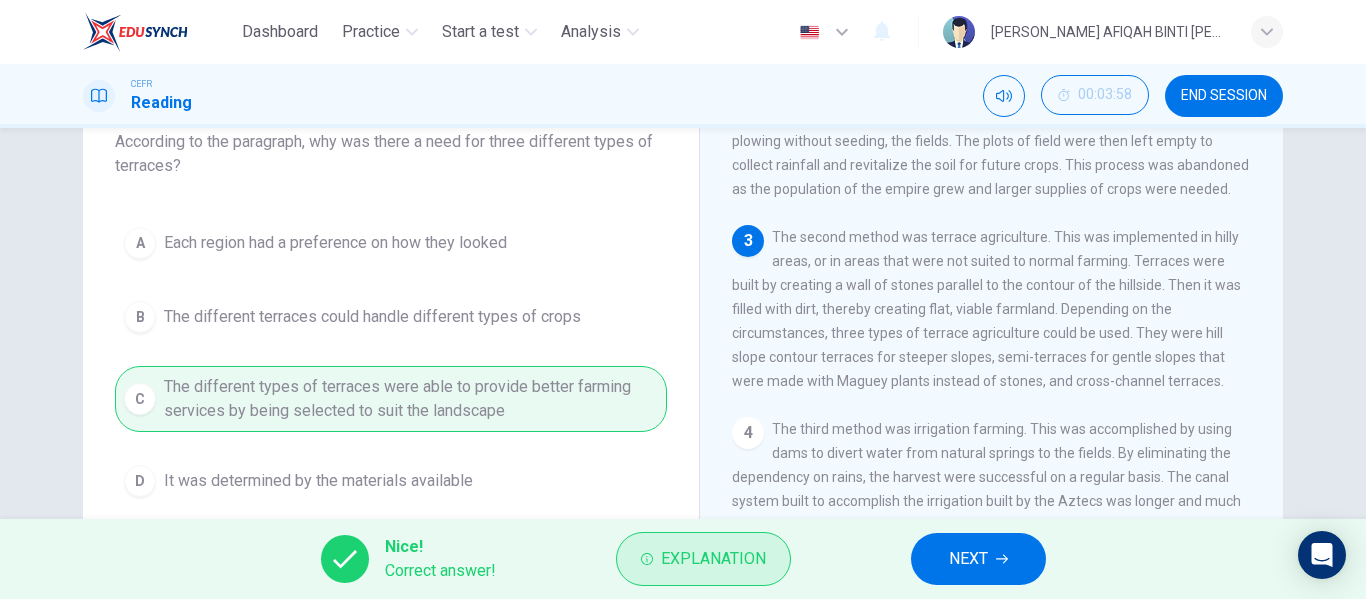 click on "Explanation" at bounding box center (703, 559) 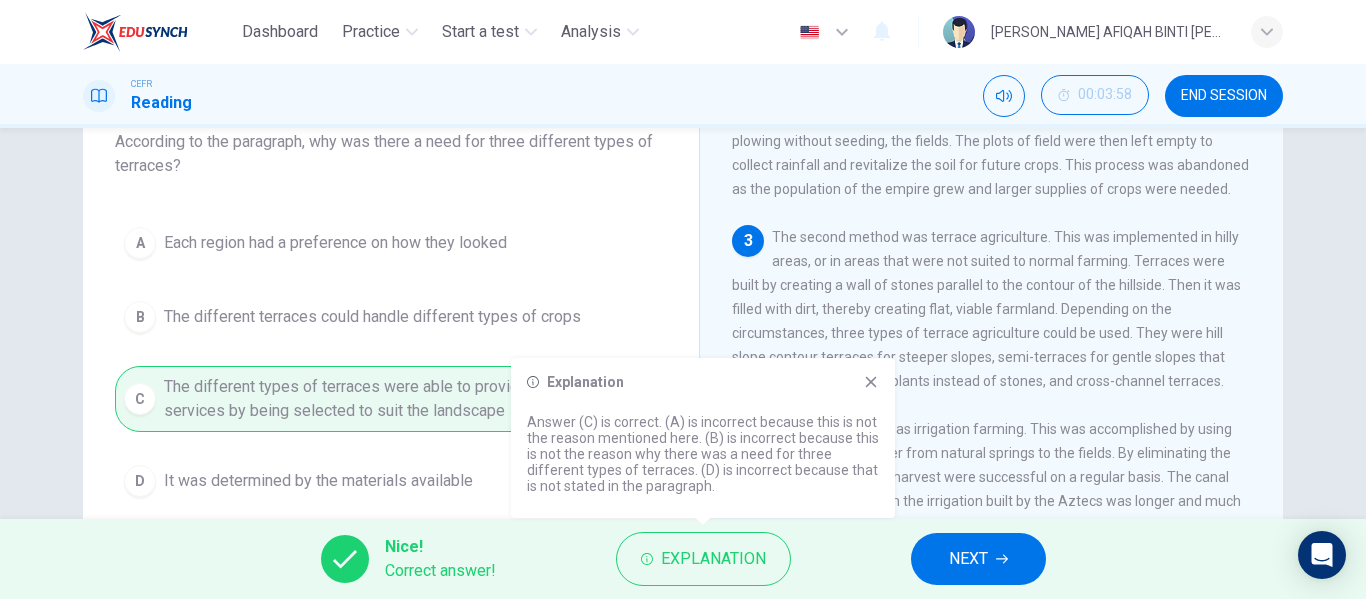 click 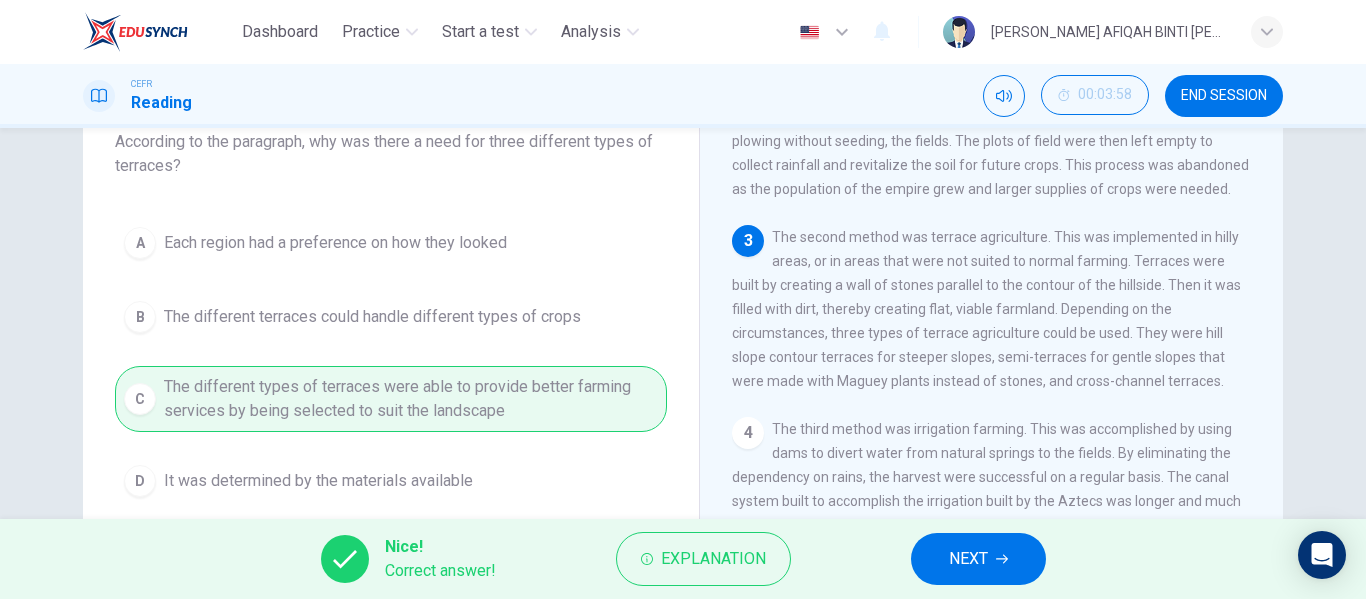 click 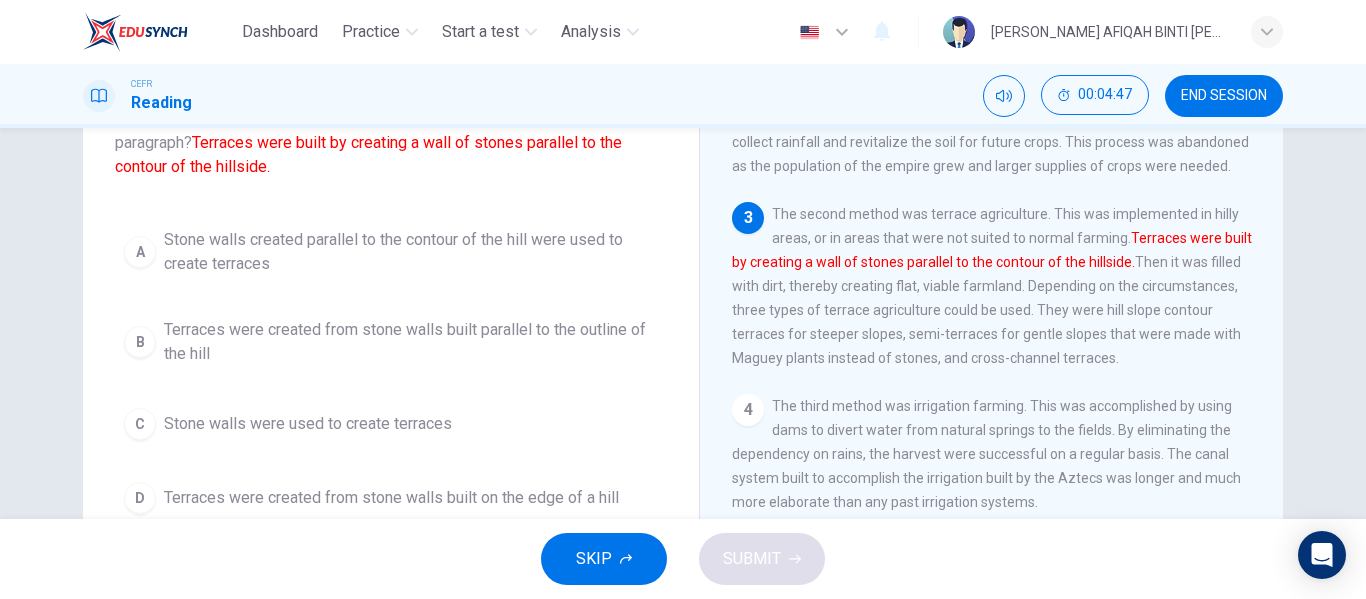 scroll, scrollTop: 158, scrollLeft: 0, axis: vertical 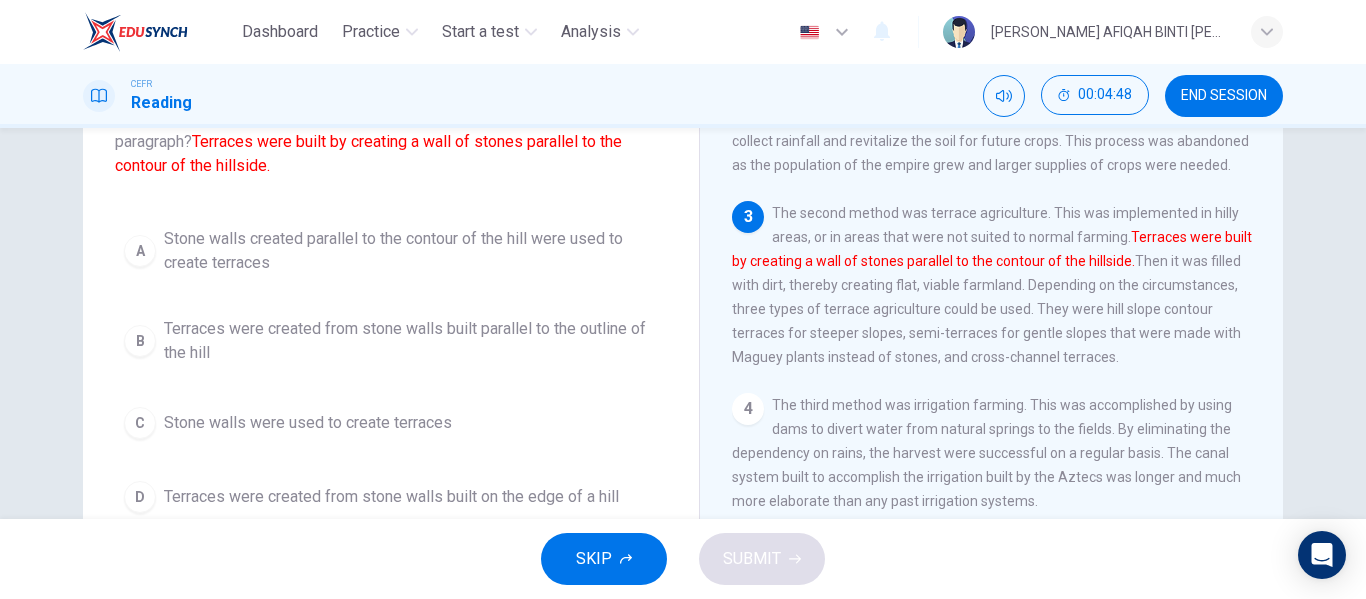 click on "Stone walls created parallel to the contour of the hill were used to create terraces" at bounding box center (411, 251) 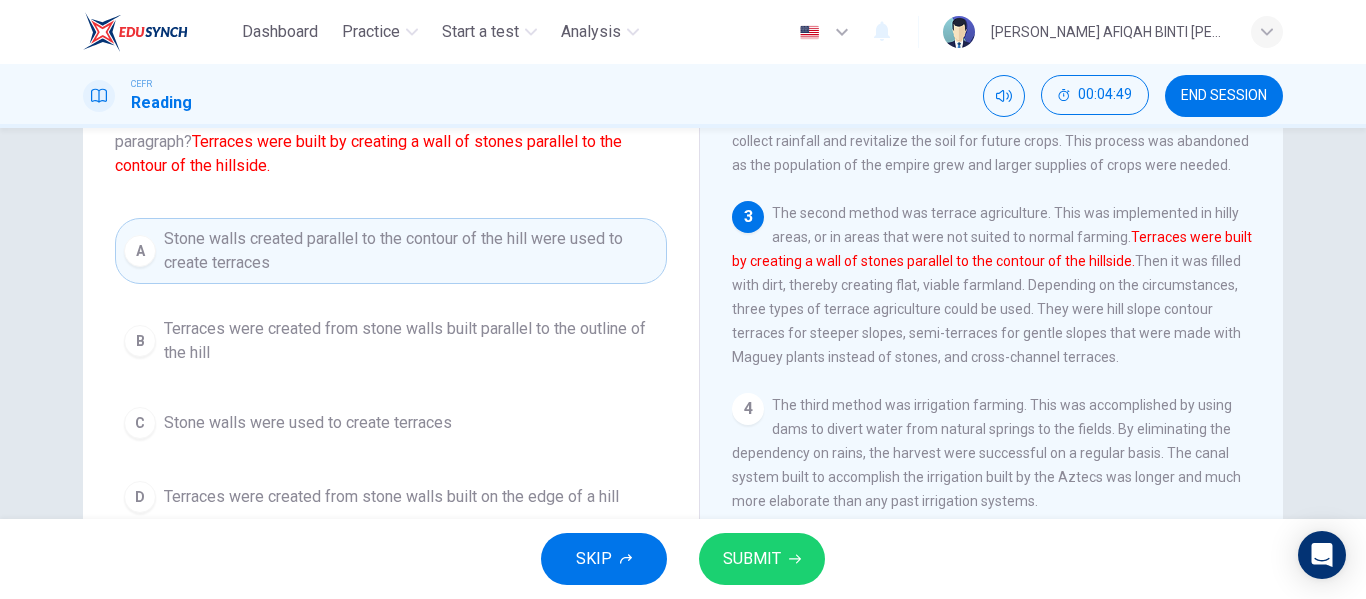 click on "SUBMIT" at bounding box center [762, 559] 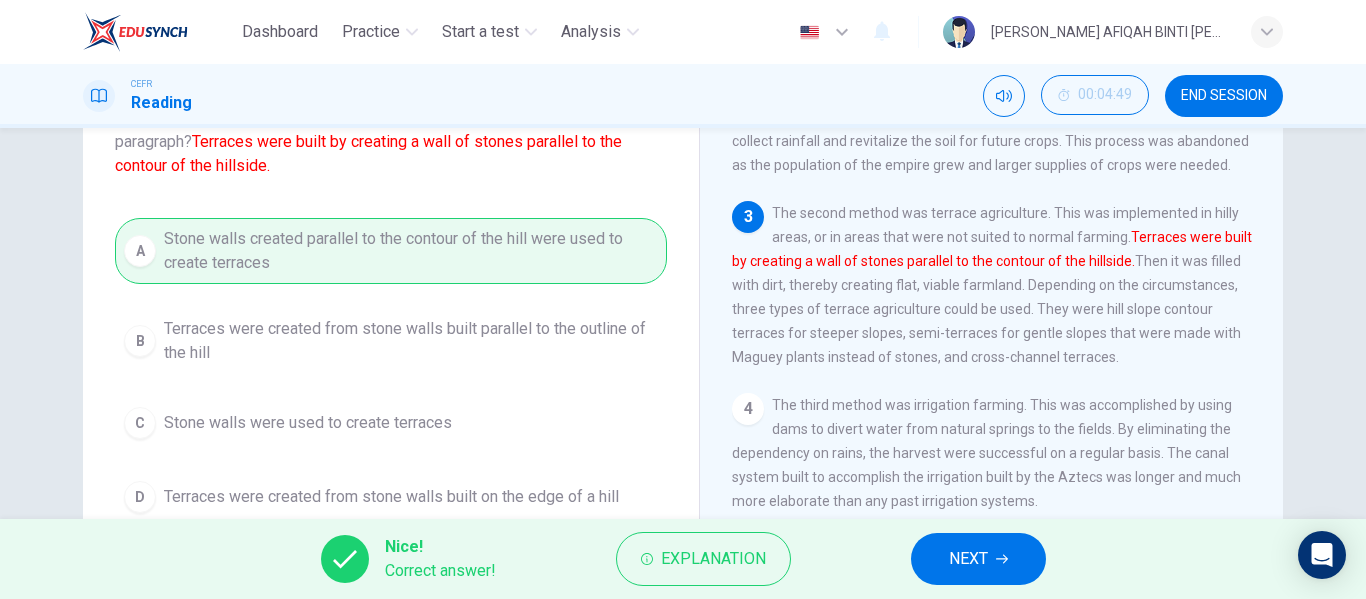 click on "Explanation" at bounding box center (713, 559) 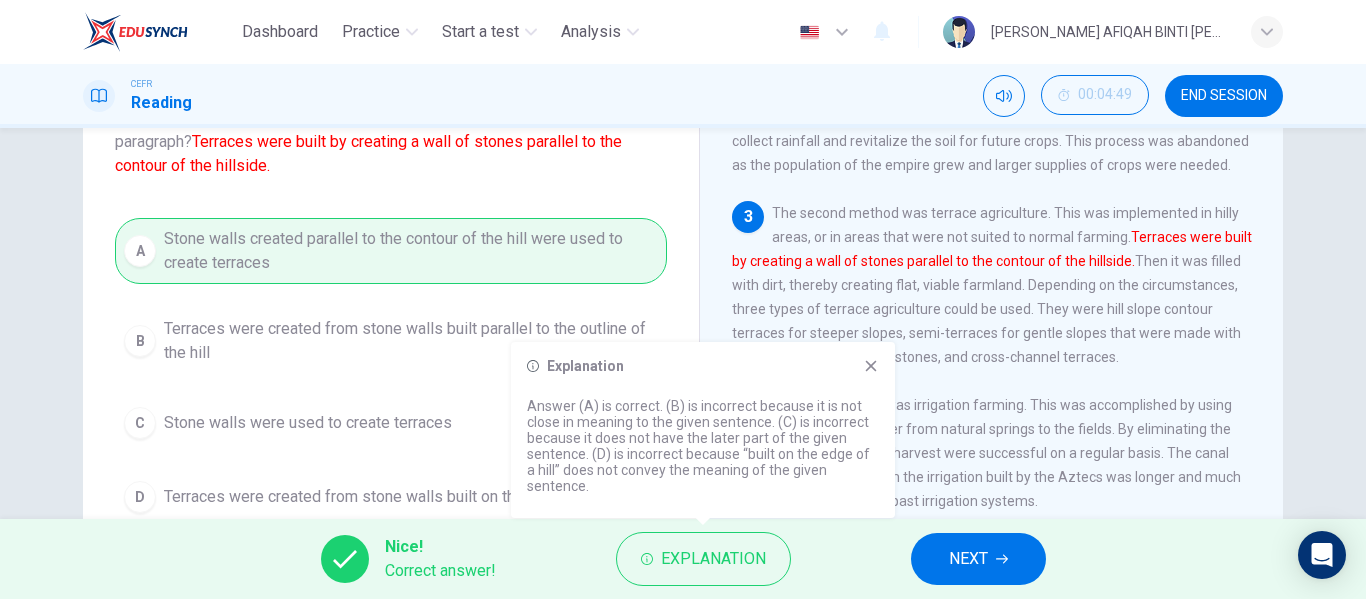 click 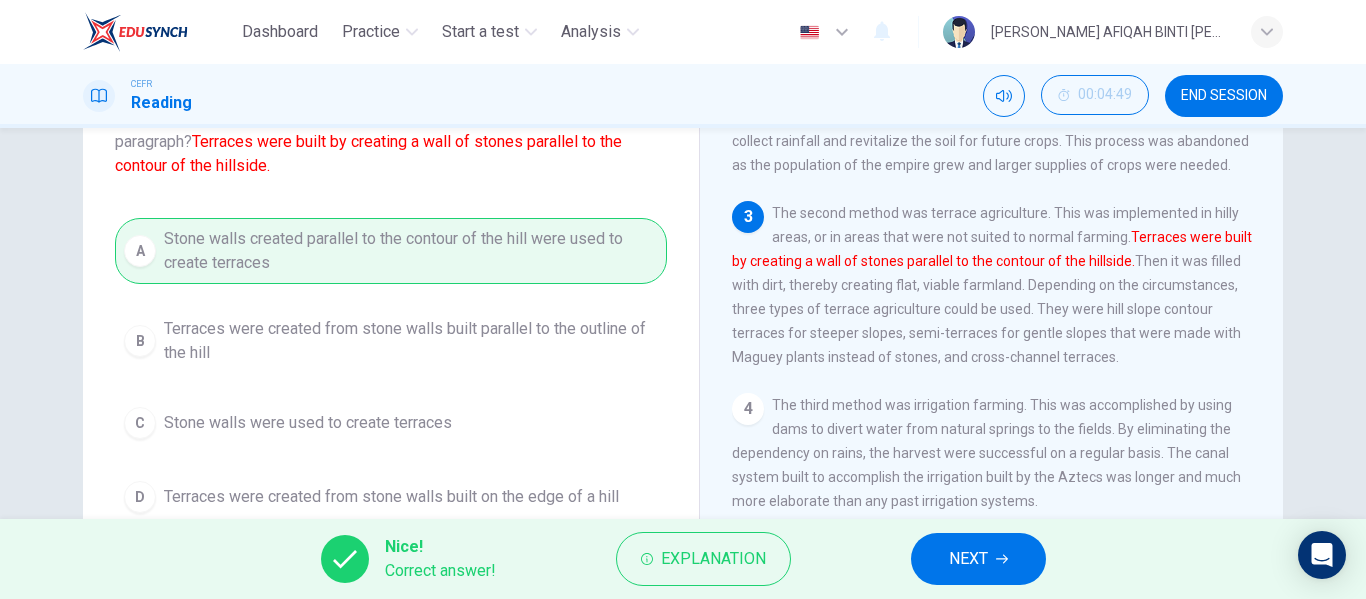 click 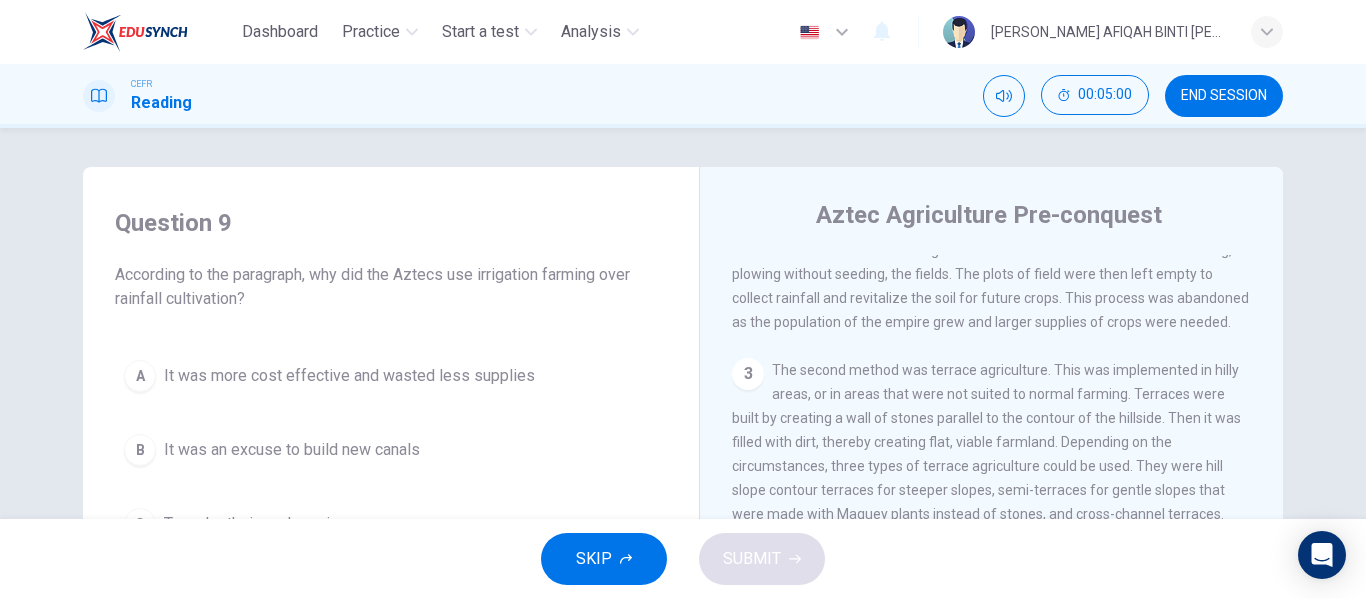 scroll, scrollTop: 0, scrollLeft: 0, axis: both 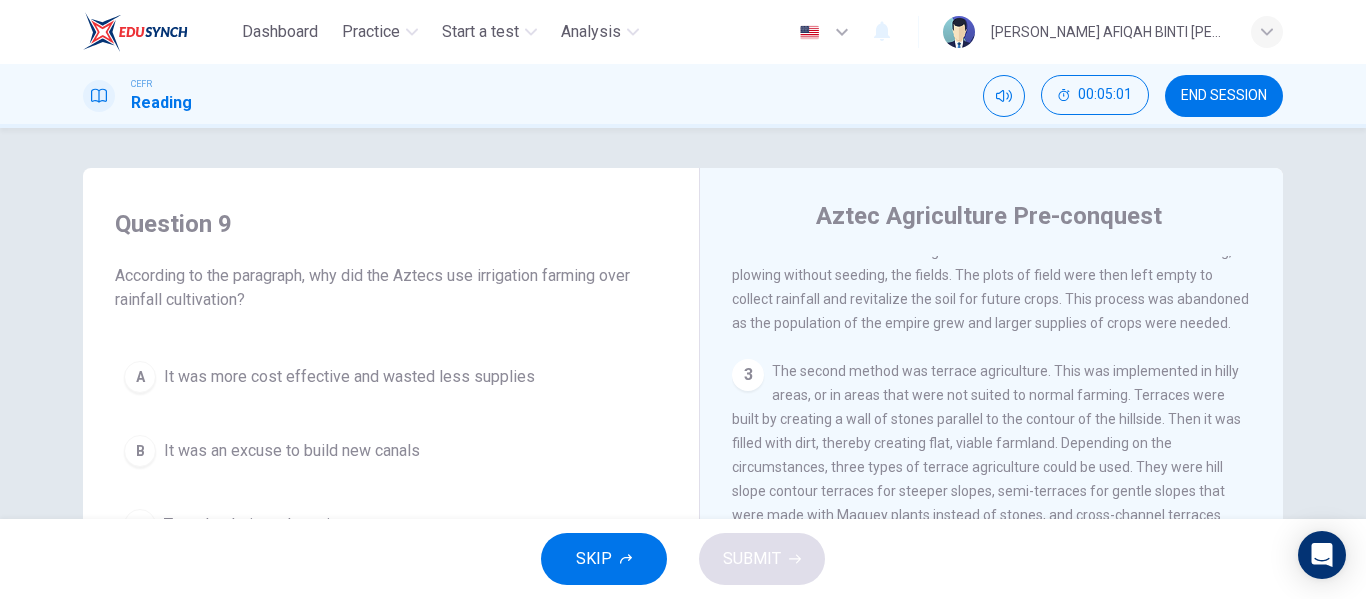 click on "According to the paragraph, why did the Aztecs use irrigation farming over rainfall cultivation?" at bounding box center (391, 288) 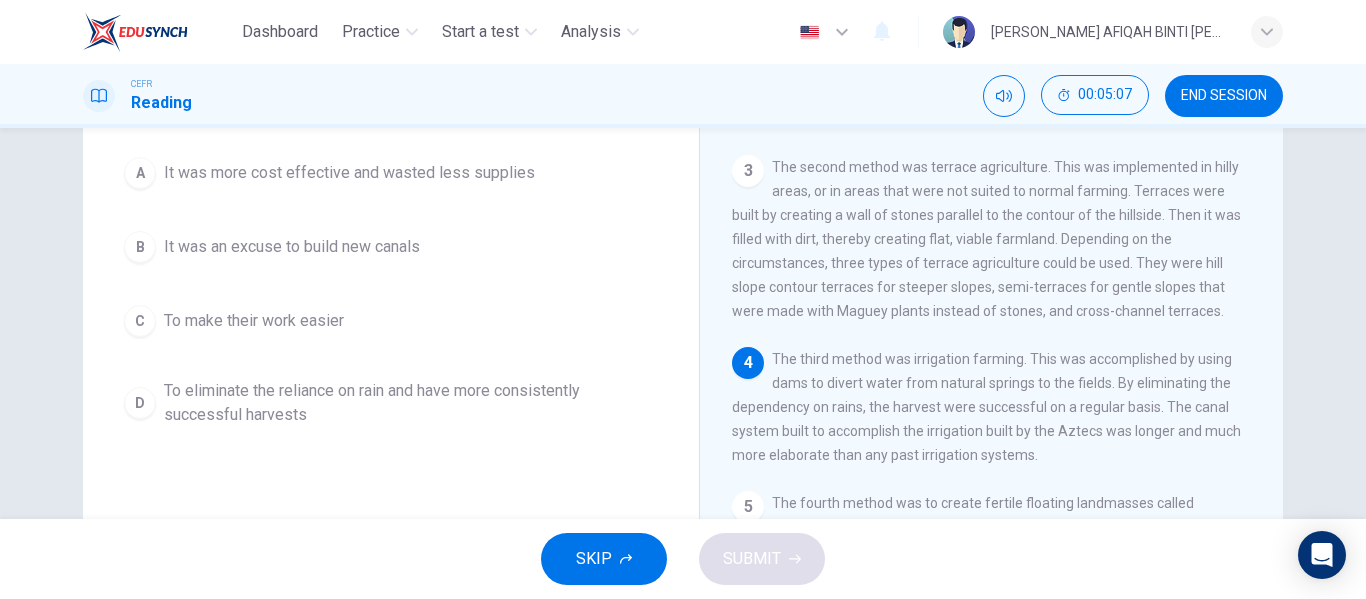 scroll, scrollTop: 205, scrollLeft: 0, axis: vertical 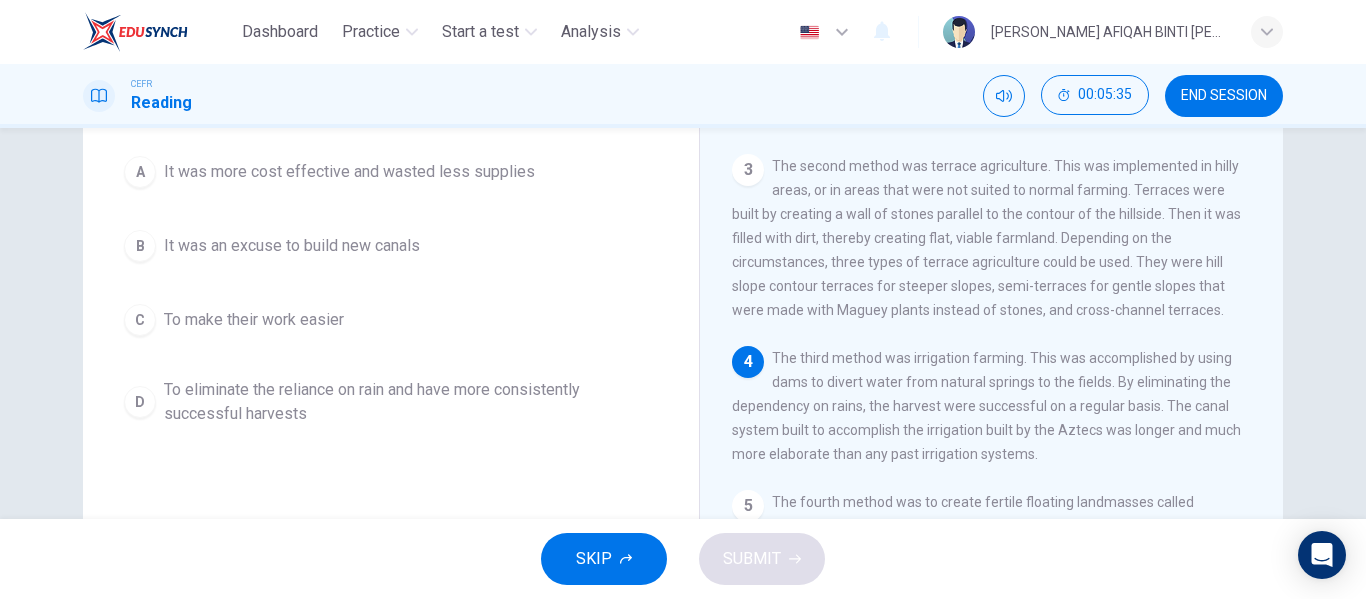 click on "D To eliminate the reliance on rain and have more consistently successful harvests" at bounding box center [391, 402] 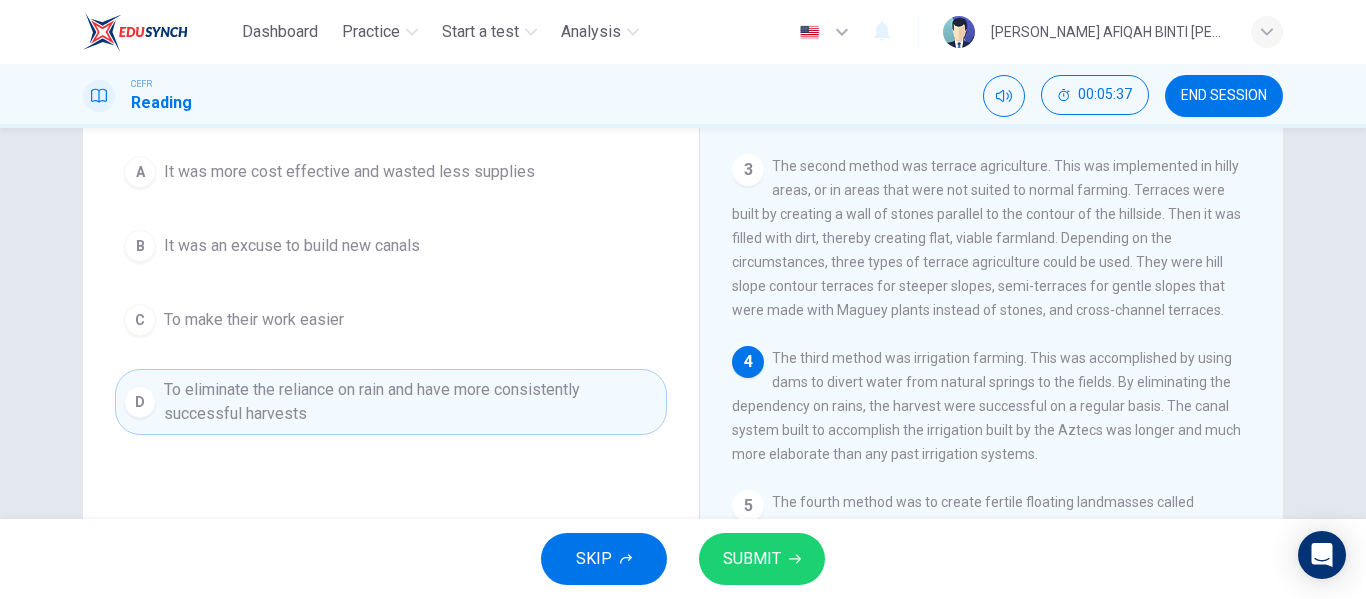 click on "SUBMIT" at bounding box center (752, 559) 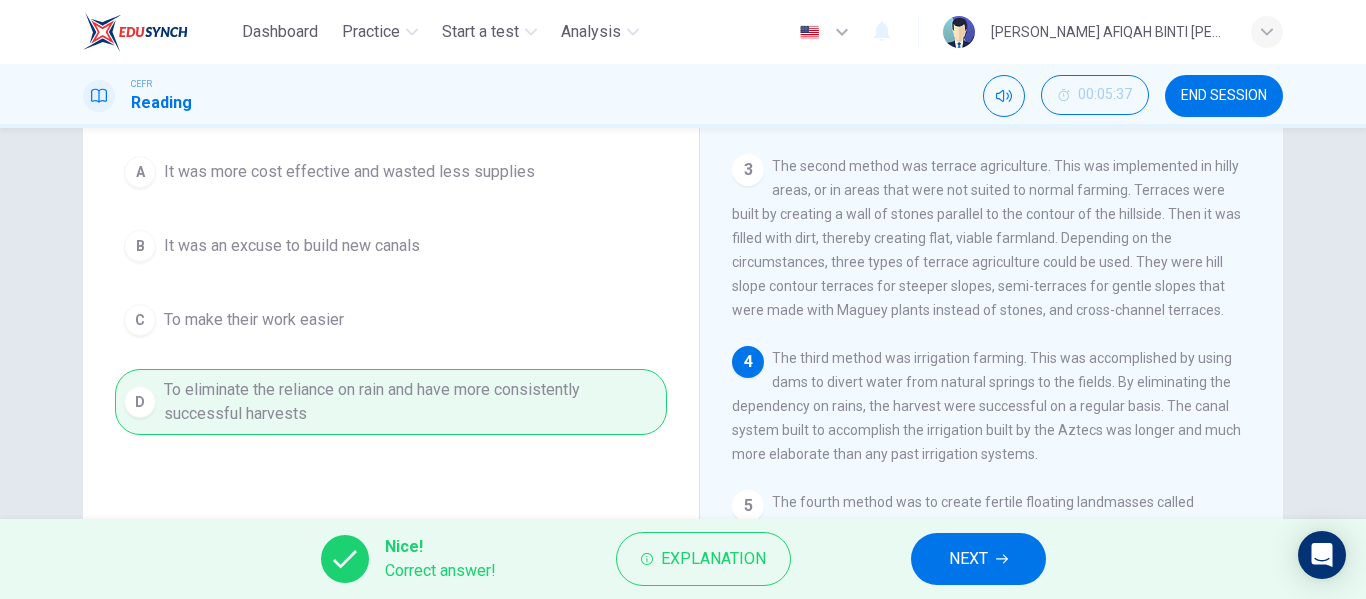 click on "Explanation" at bounding box center [703, 559] 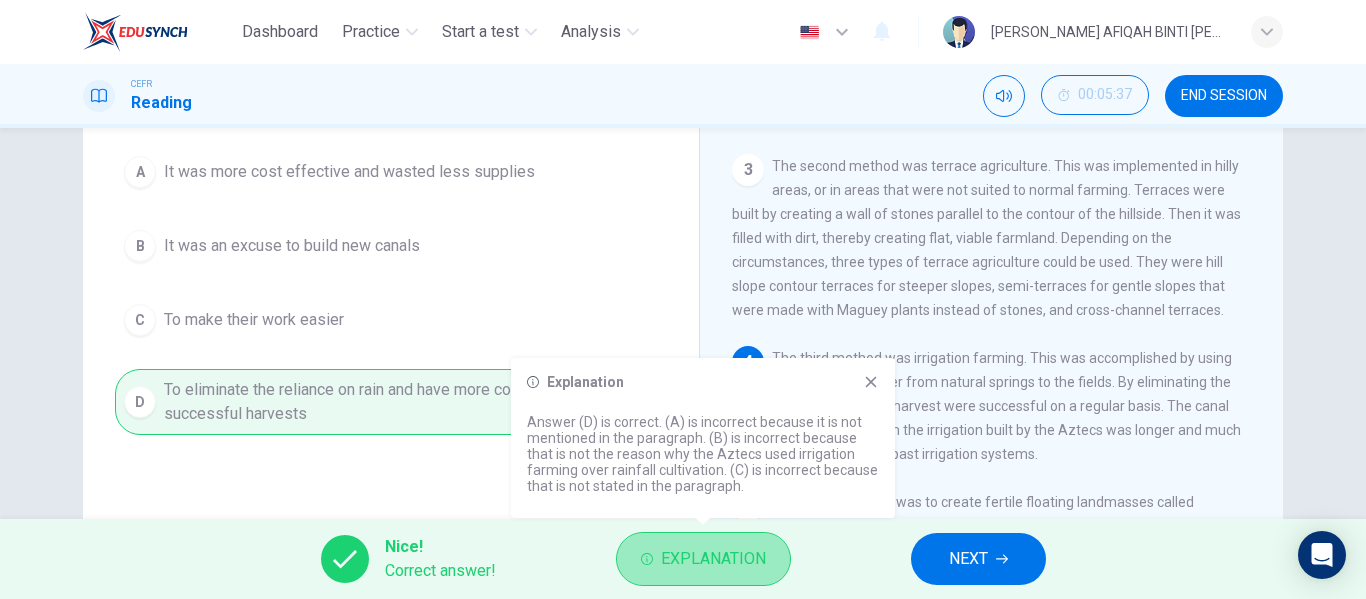 click on "Explanation" at bounding box center (703, 559) 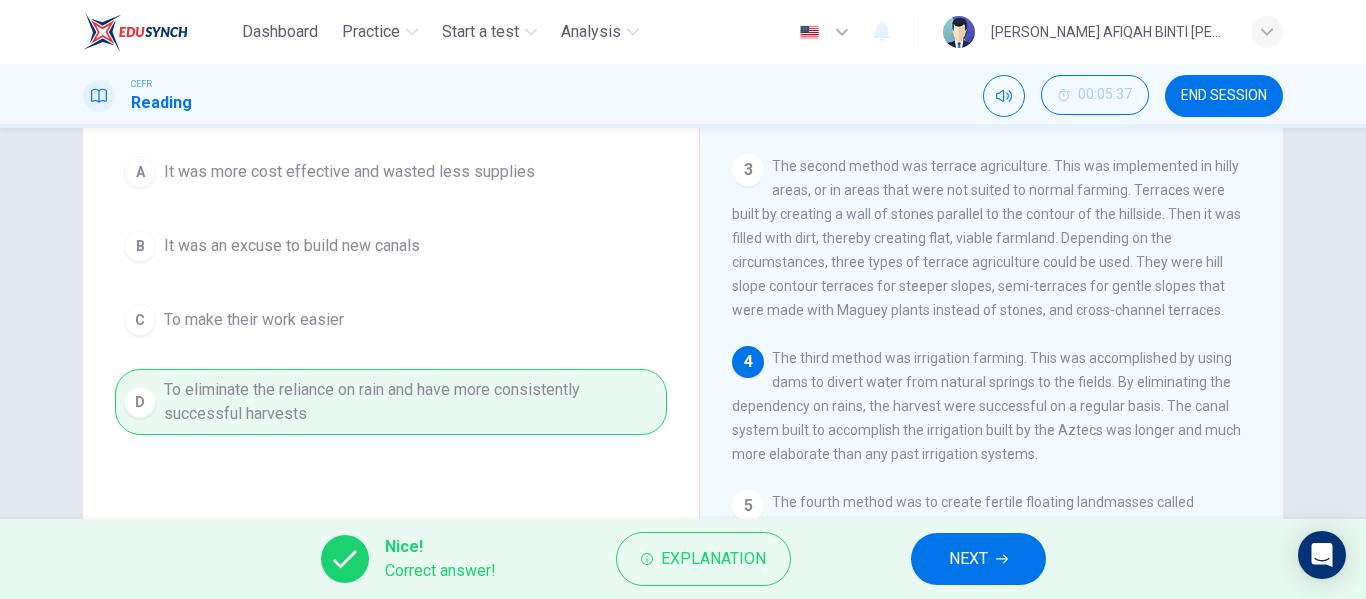 click on "NEXT" at bounding box center (978, 559) 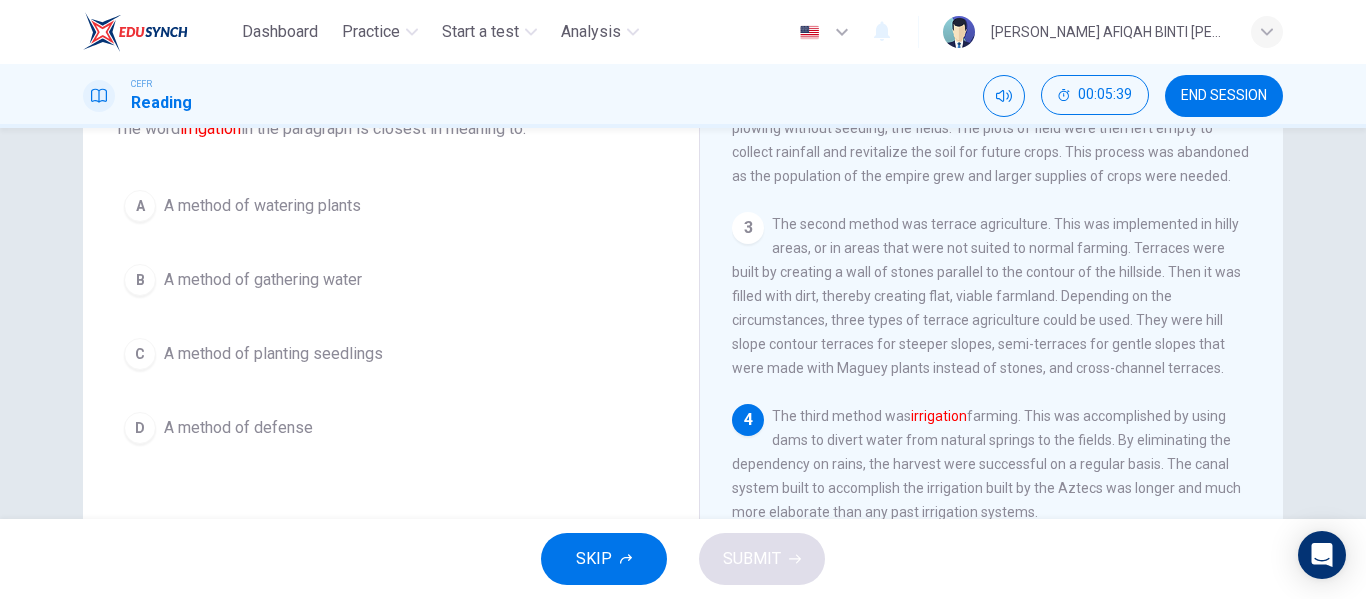 scroll, scrollTop: 181, scrollLeft: 0, axis: vertical 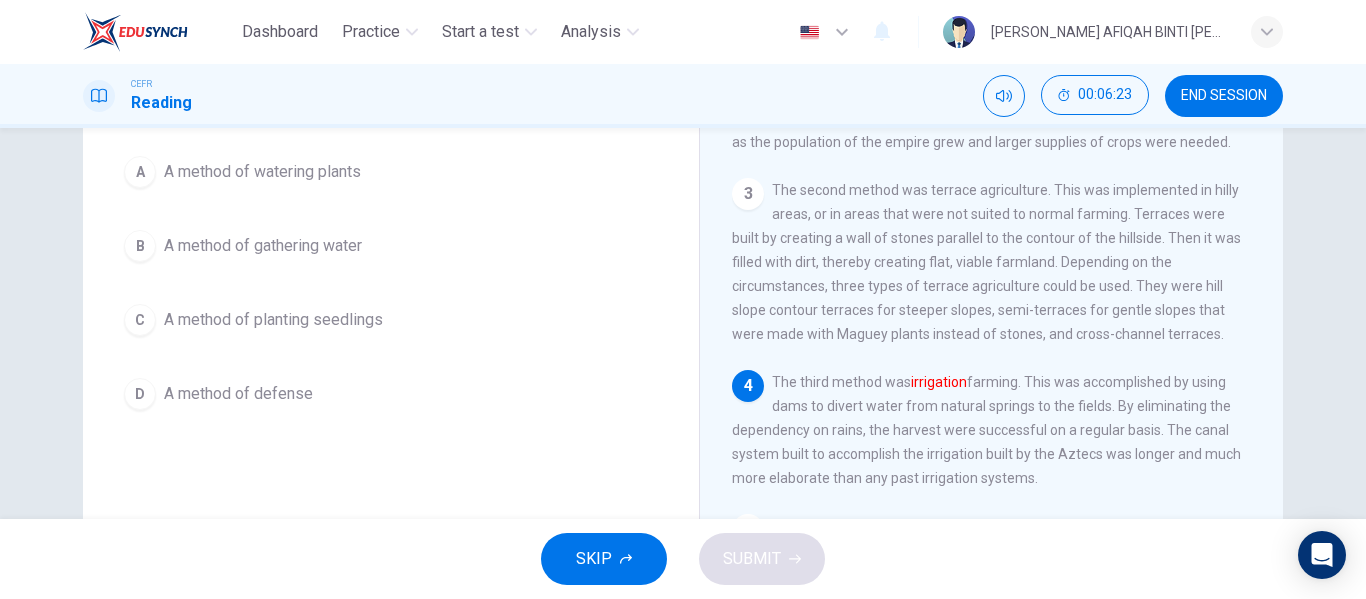 click on "A A method of watering plants" at bounding box center (391, 172) 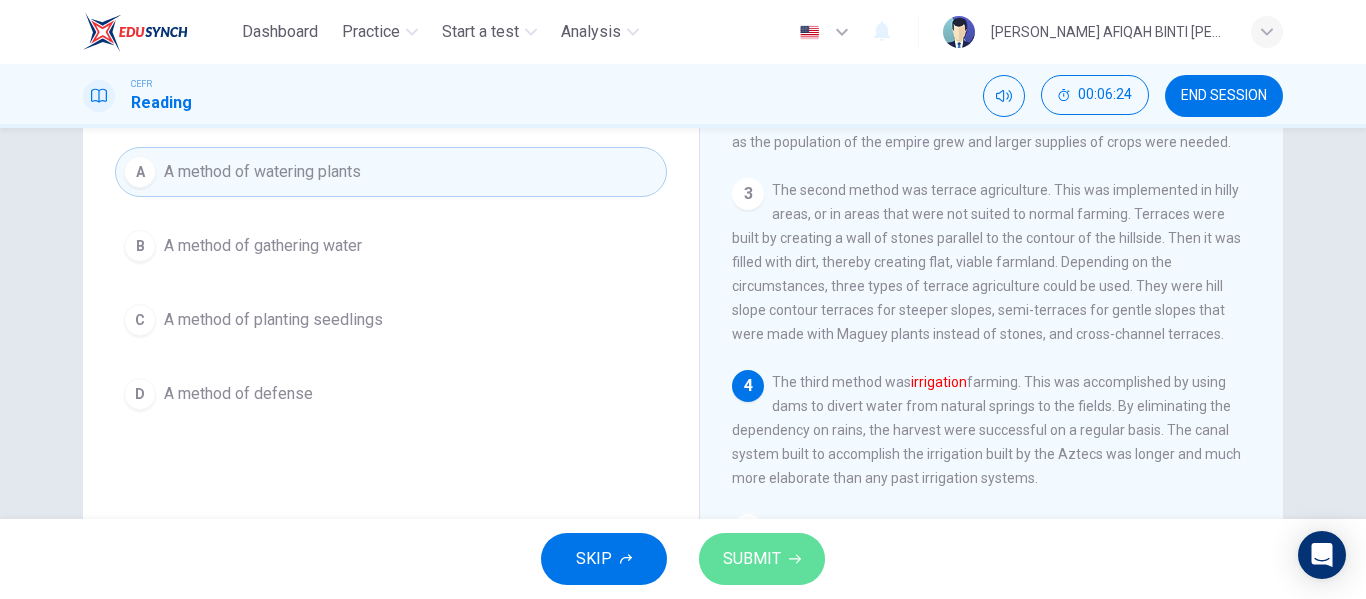 click on "SUBMIT" at bounding box center (752, 559) 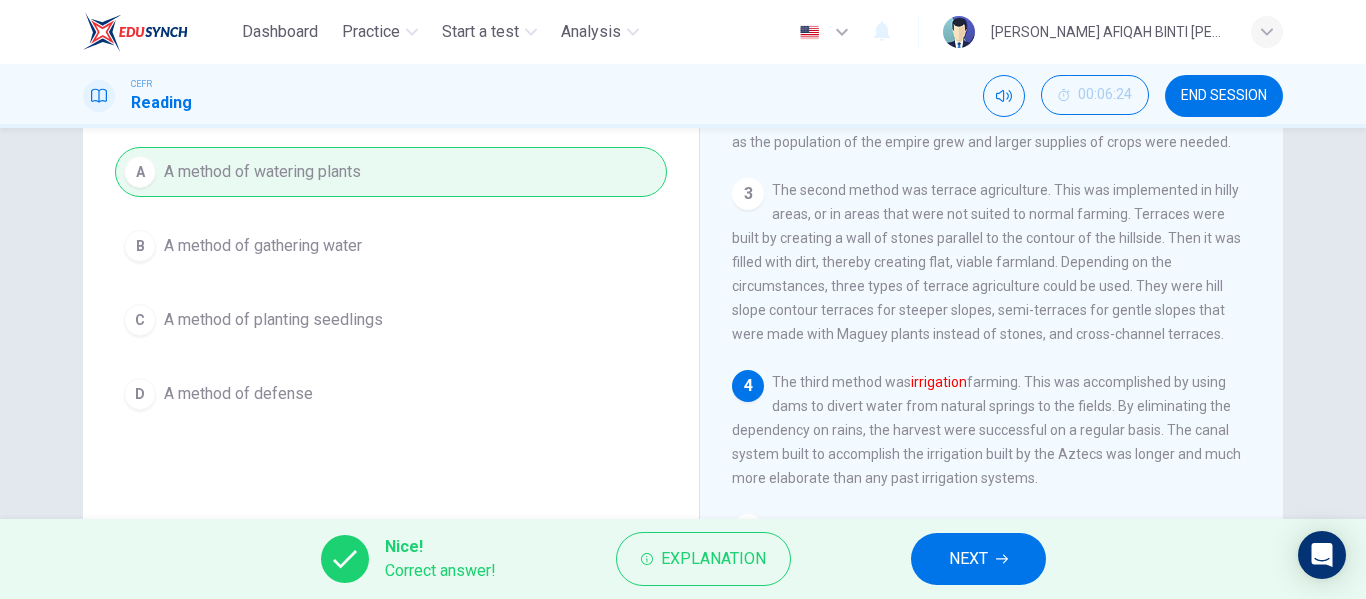 click on "Explanation" at bounding box center [713, 559] 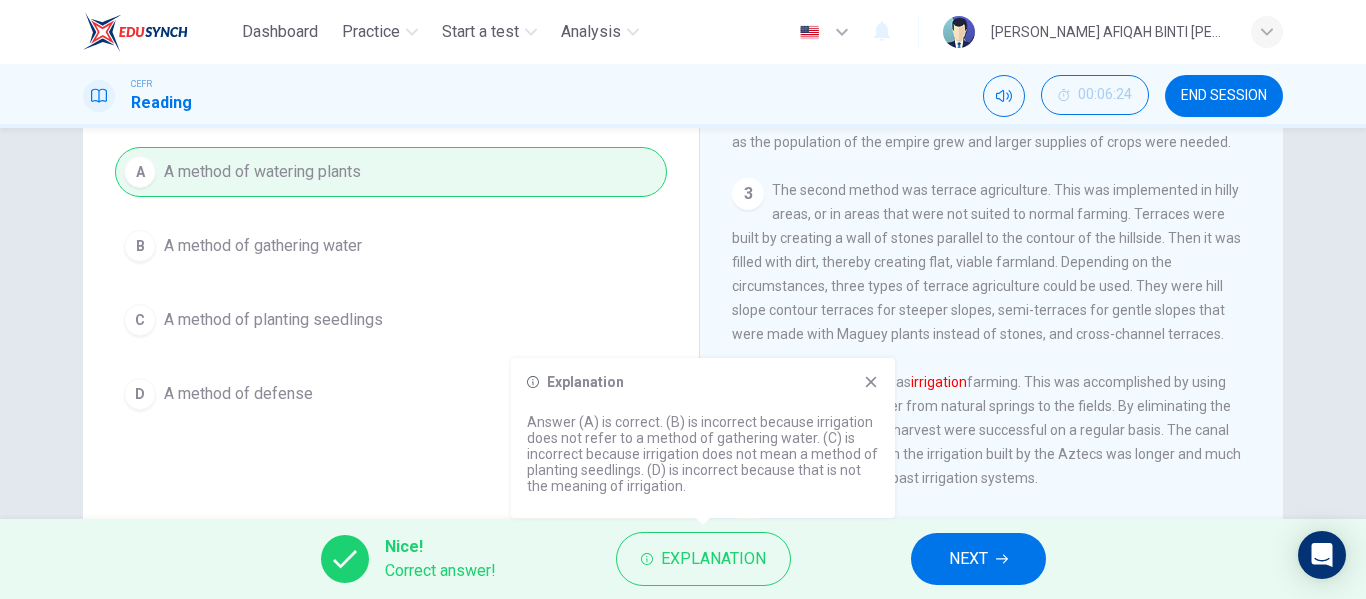 click on "Explanation" at bounding box center (703, 382) 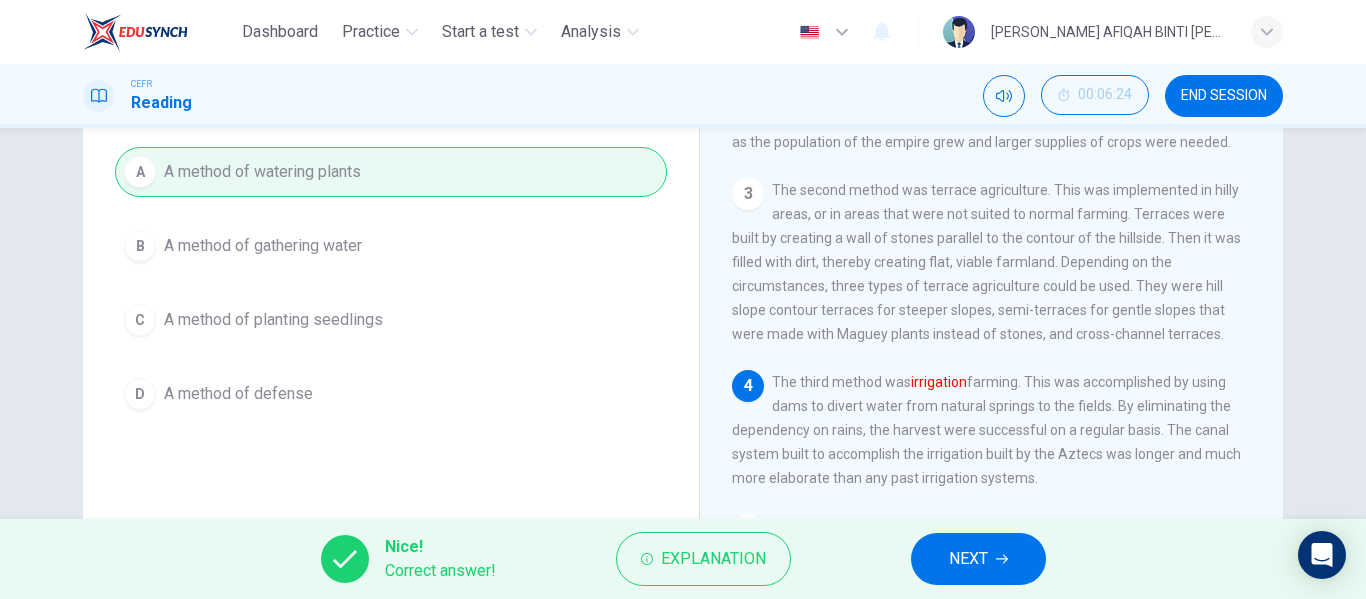click on "NEXT" at bounding box center [968, 559] 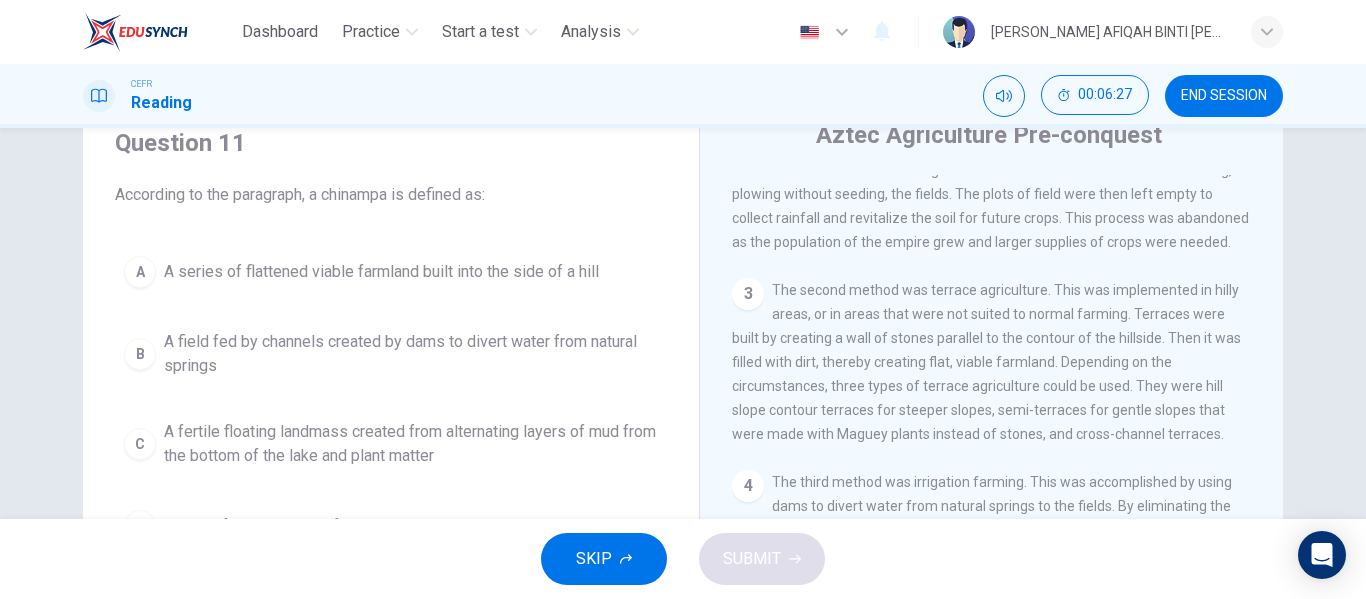 scroll, scrollTop: 181, scrollLeft: 0, axis: vertical 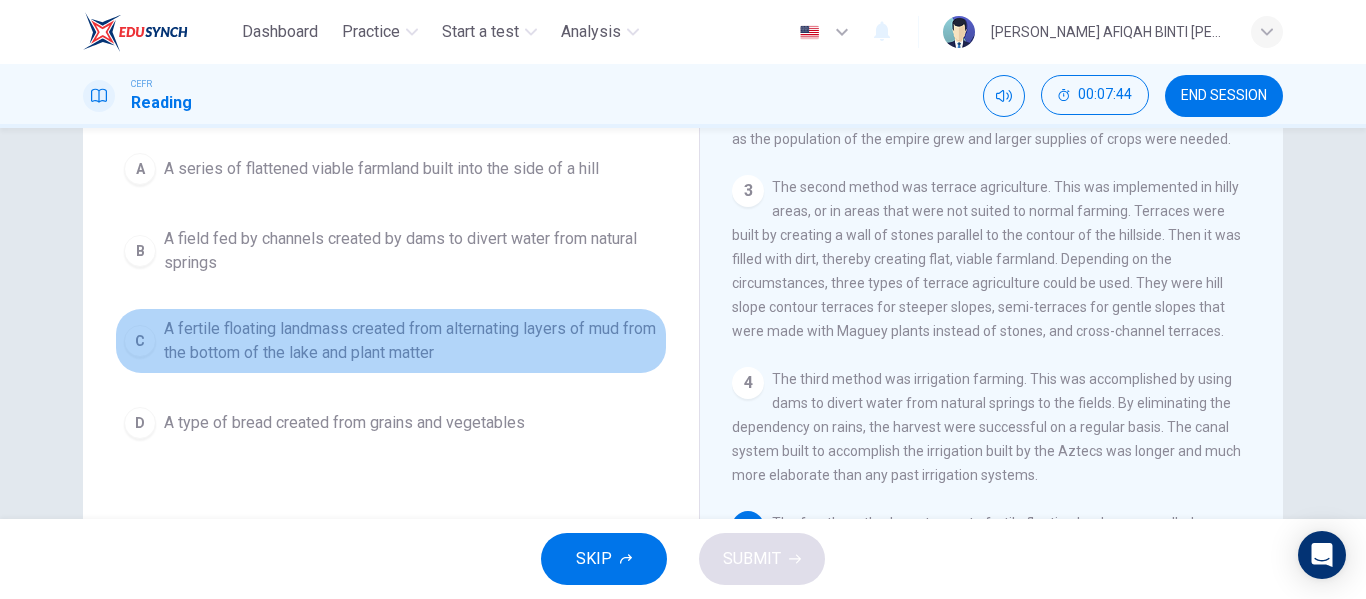 click on "A fertile floating landmass created from alternating layers of mud from the bottom of the lake and plant matter" at bounding box center (411, 341) 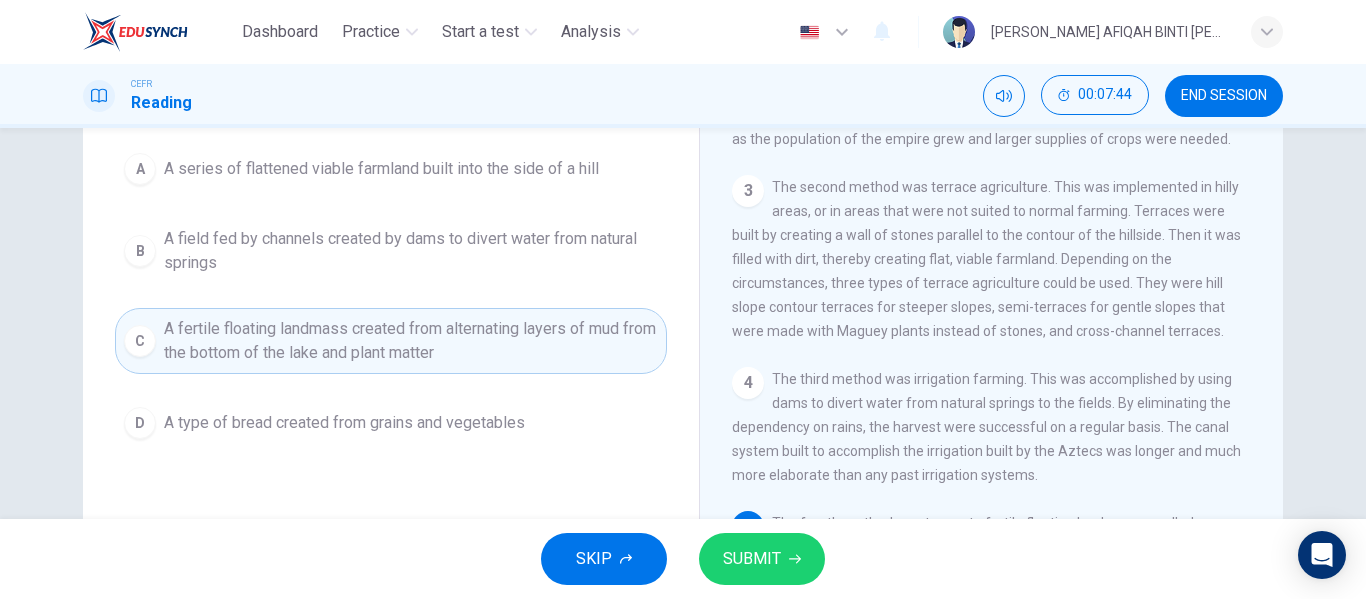 click on "SUBMIT" at bounding box center [752, 559] 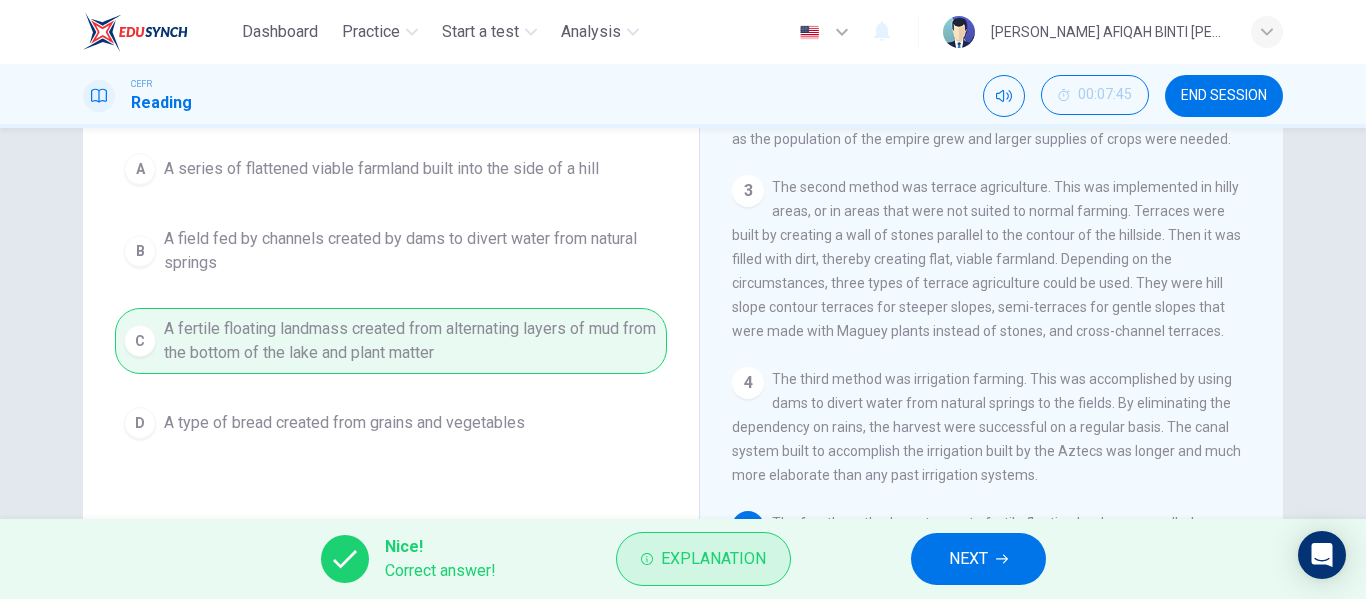 click on "Explanation" at bounding box center (713, 559) 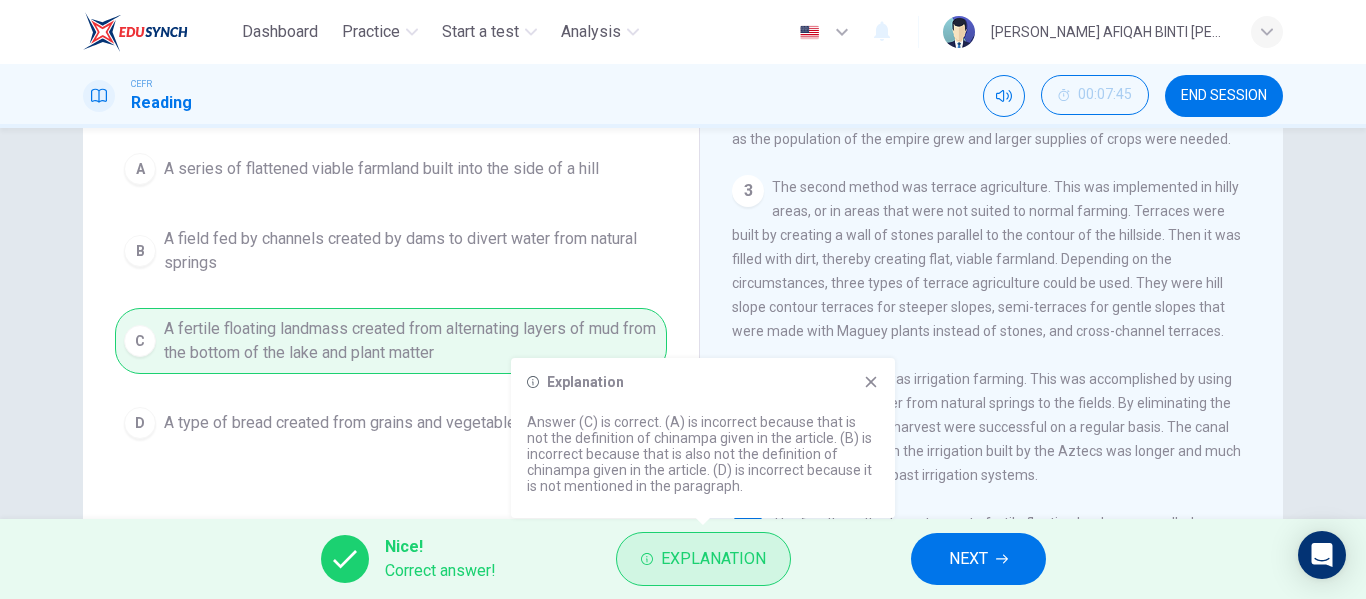click on "Explanation" at bounding box center [703, 559] 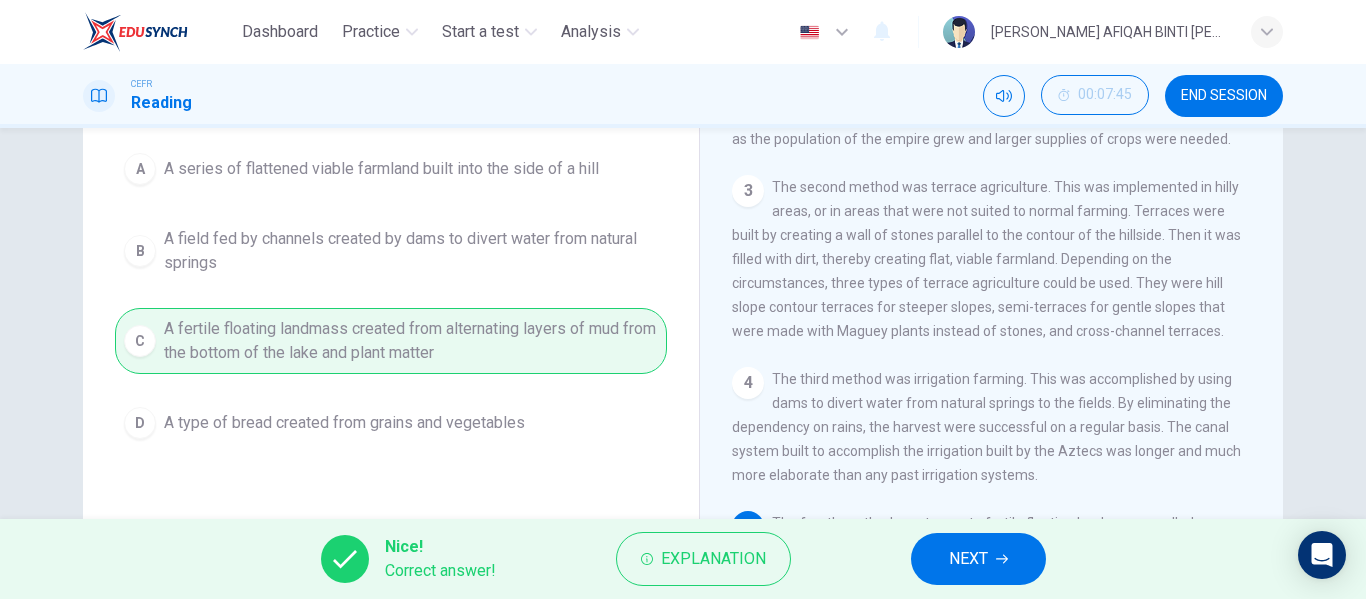 click on "NEXT" at bounding box center [978, 559] 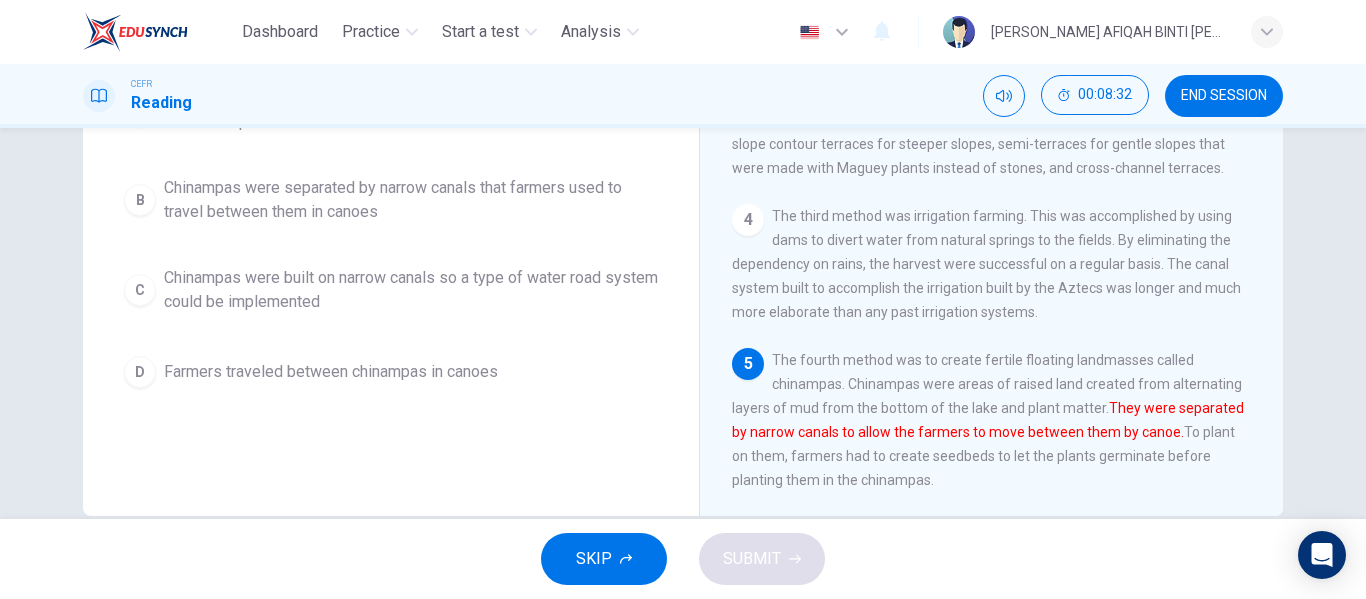 scroll, scrollTop: 380, scrollLeft: 0, axis: vertical 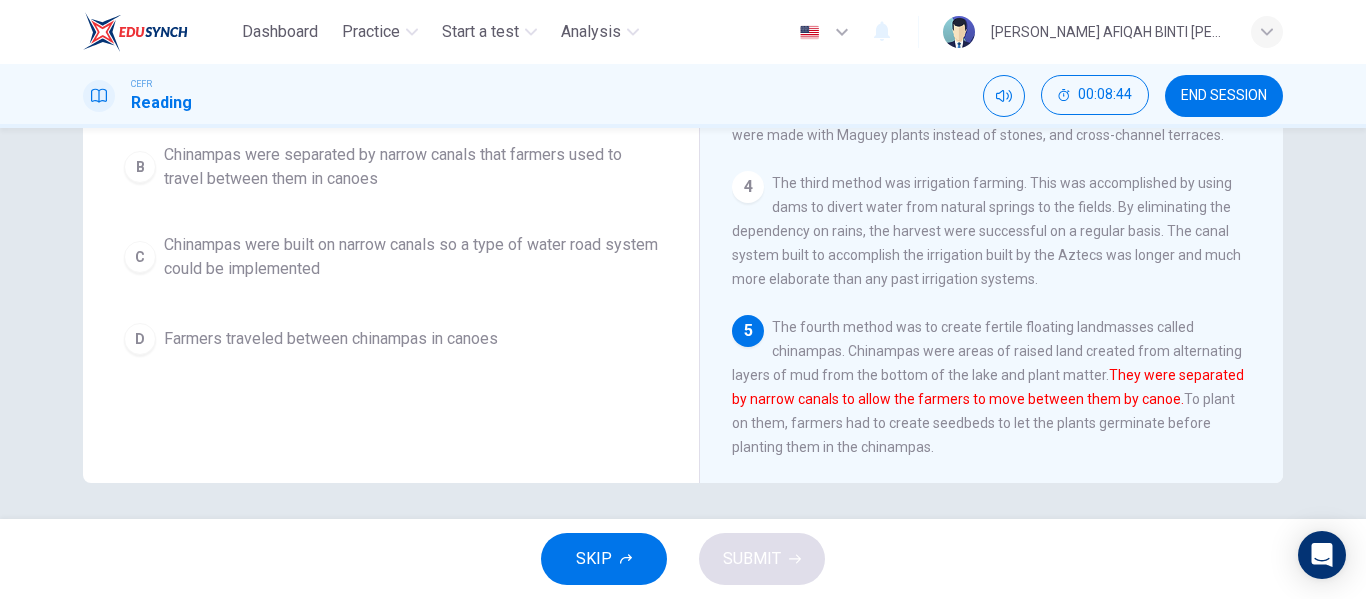 click on "The fourth method was to create fertile floating landmasses called chinampas. Chinampas were areas of raised land created from alternating layers of mud from the bottom of the lake and plant matter.  They were separated by narrow canals to allow the farmers to move between them by canoe.  To plant on them, farmers had to create seedbeds to let the plants germinate before planting them in the chinampas." at bounding box center (988, 387) 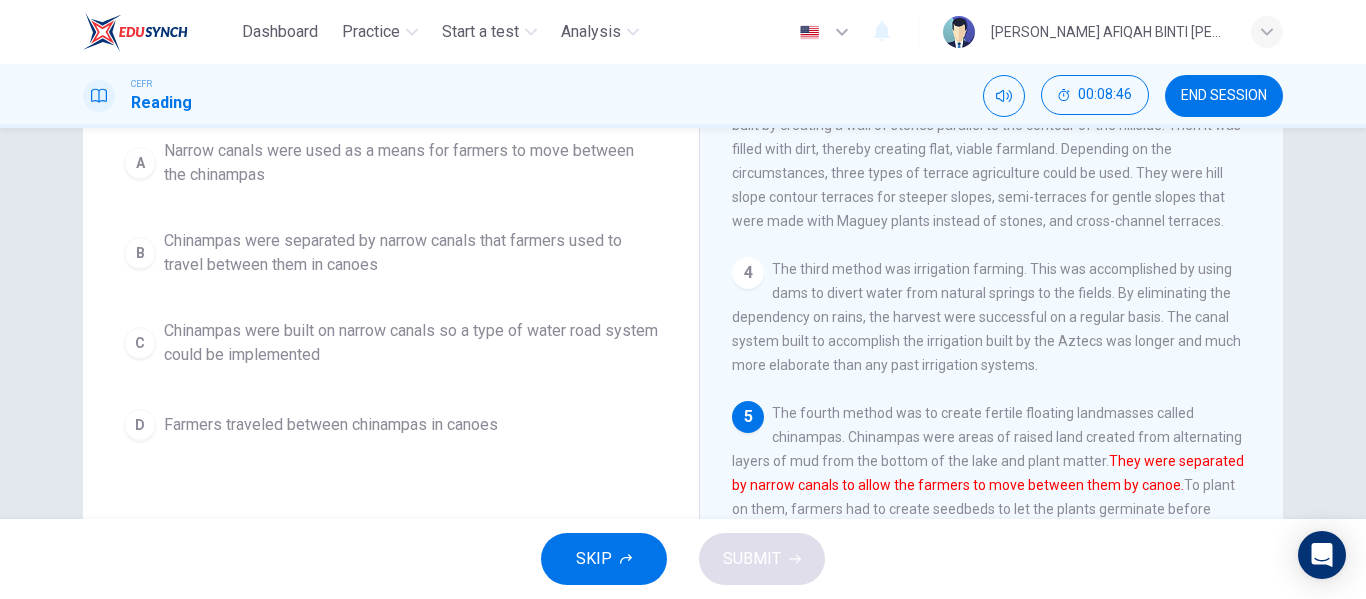 scroll, scrollTop: 180, scrollLeft: 0, axis: vertical 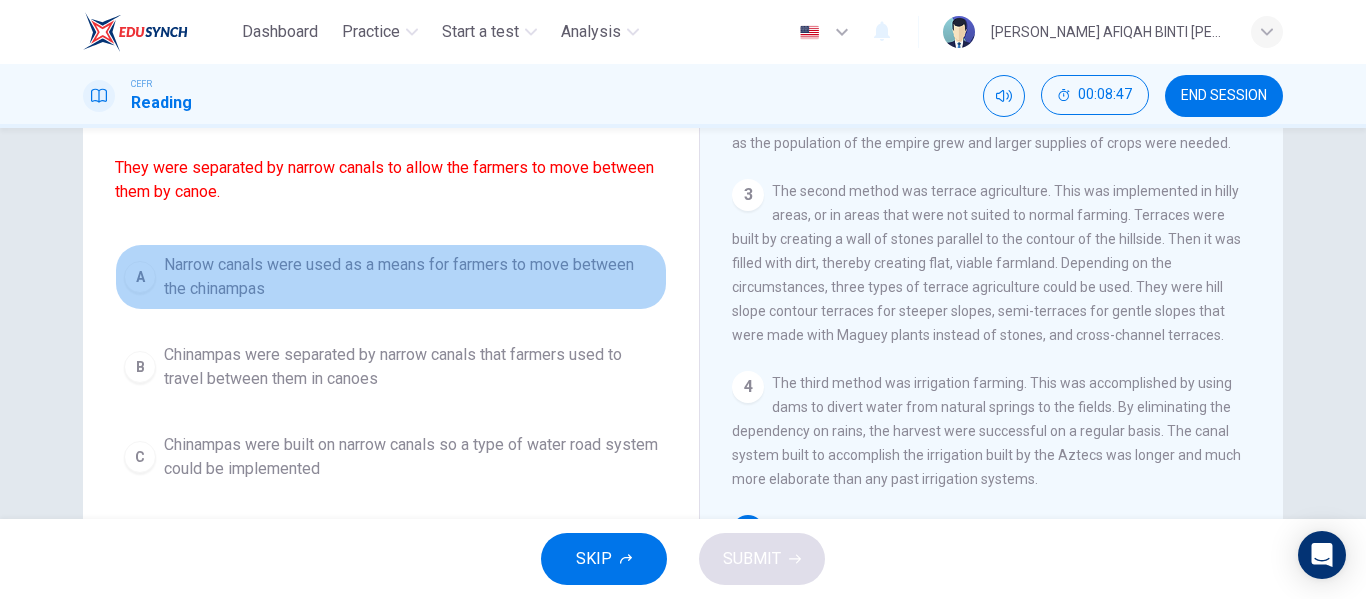 click on "Narrow canals were used as a means for farmers to move between the chinampas" at bounding box center [411, 277] 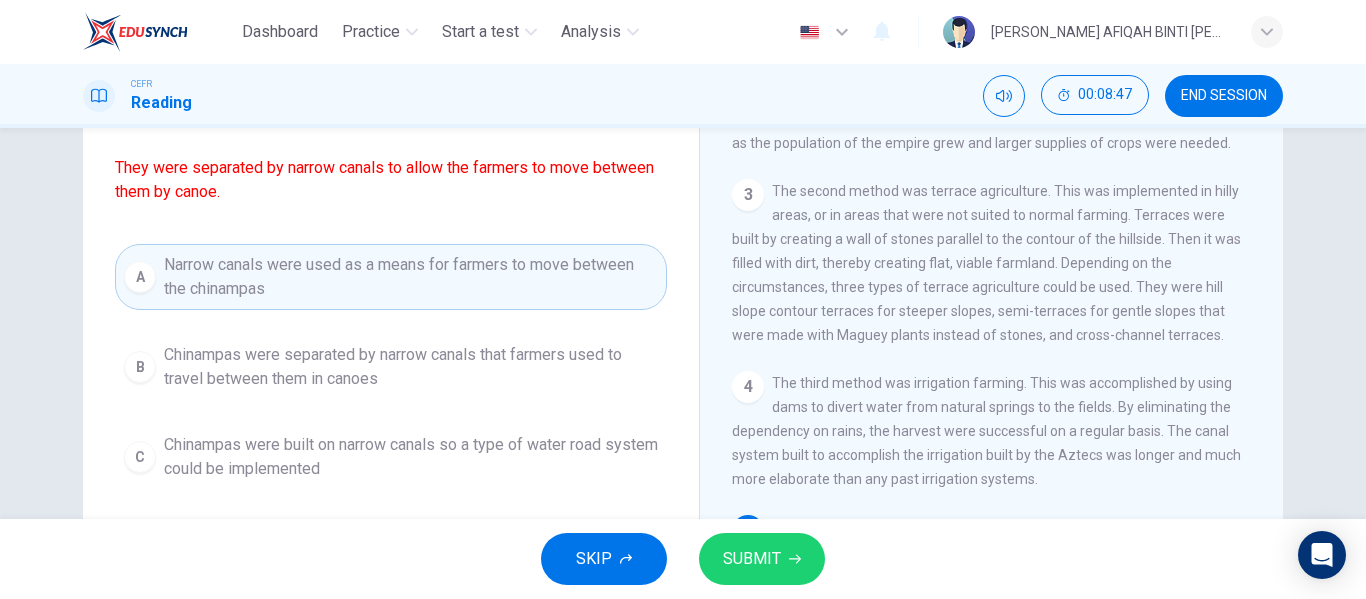 click on "SUBMIT" at bounding box center (752, 559) 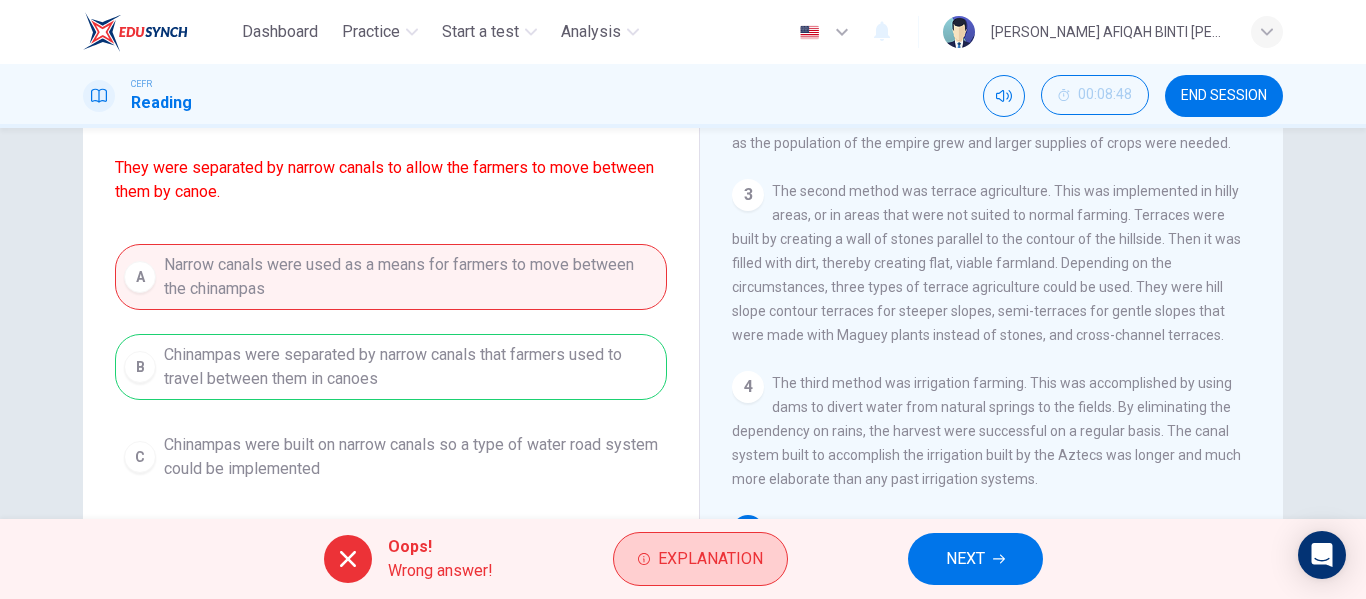 click on "Explanation" at bounding box center [700, 559] 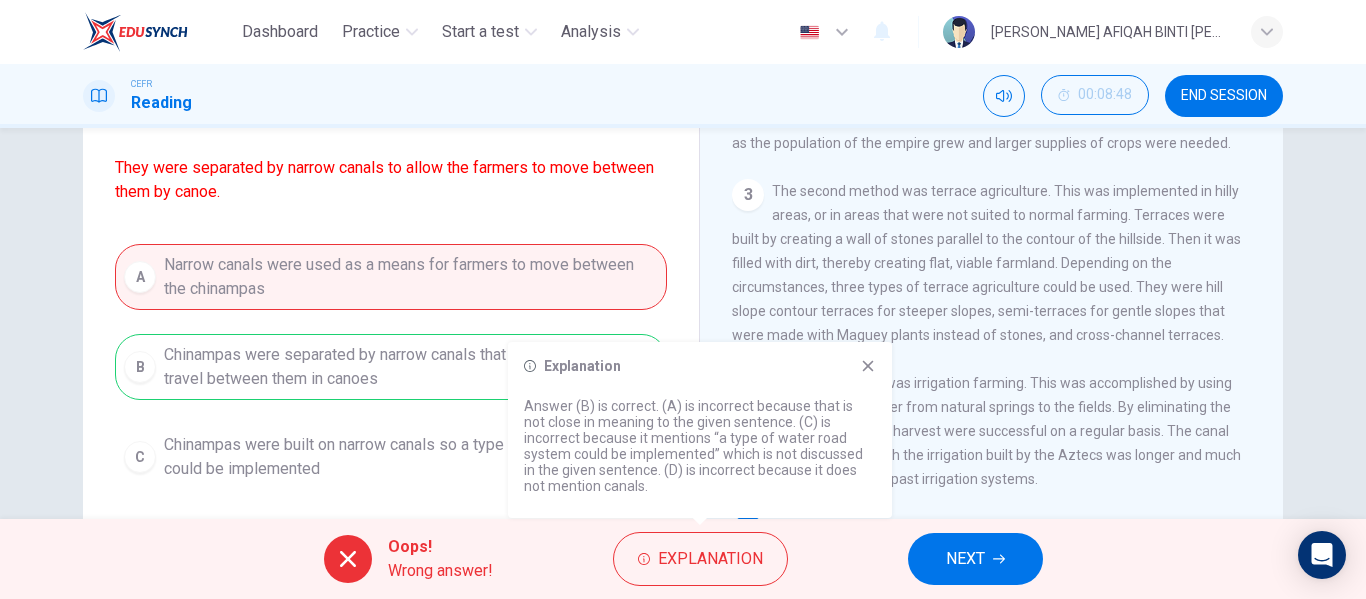 click 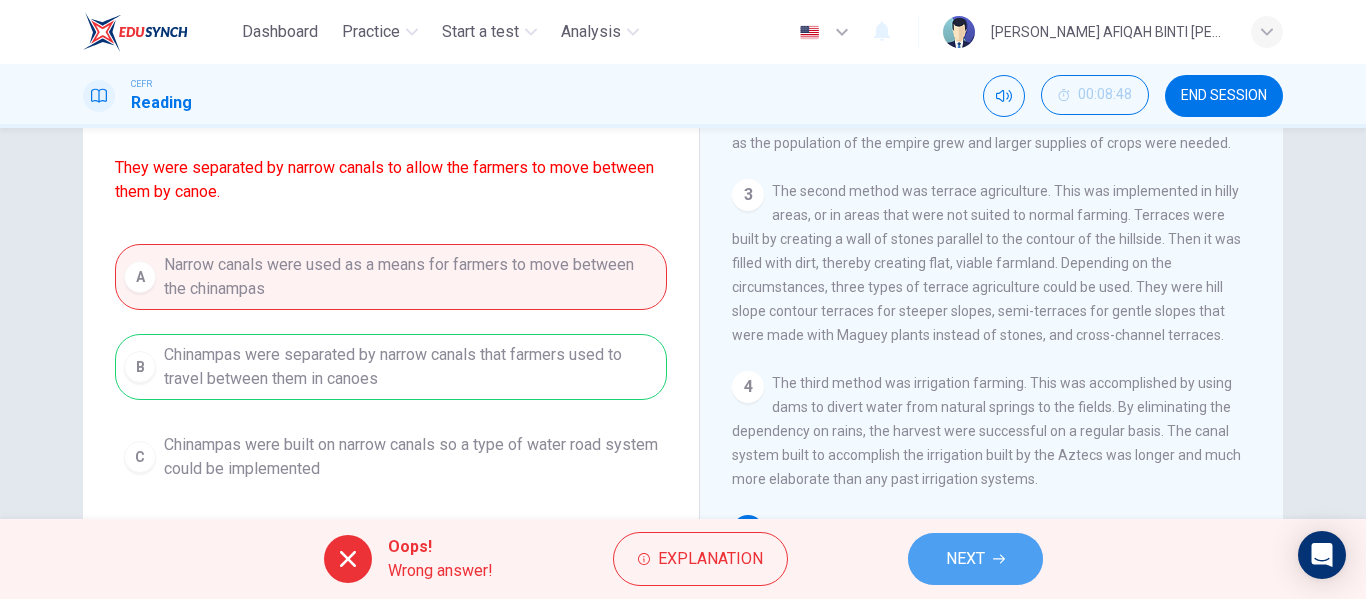 click 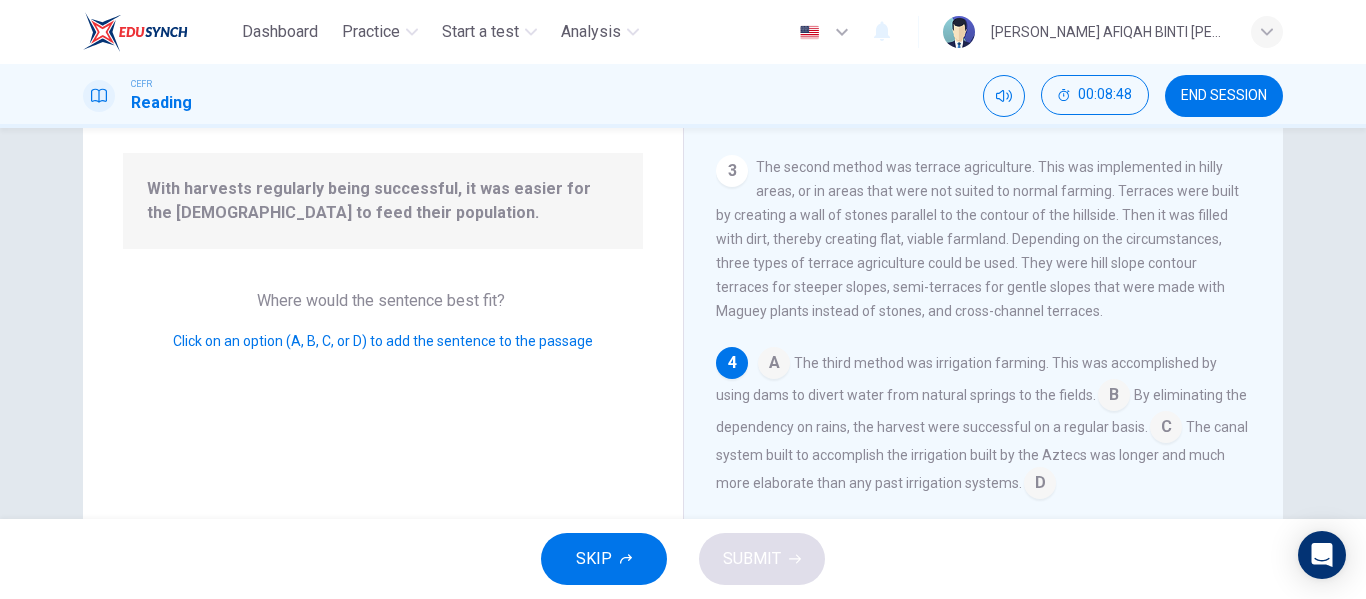scroll, scrollTop: 272, scrollLeft: 0, axis: vertical 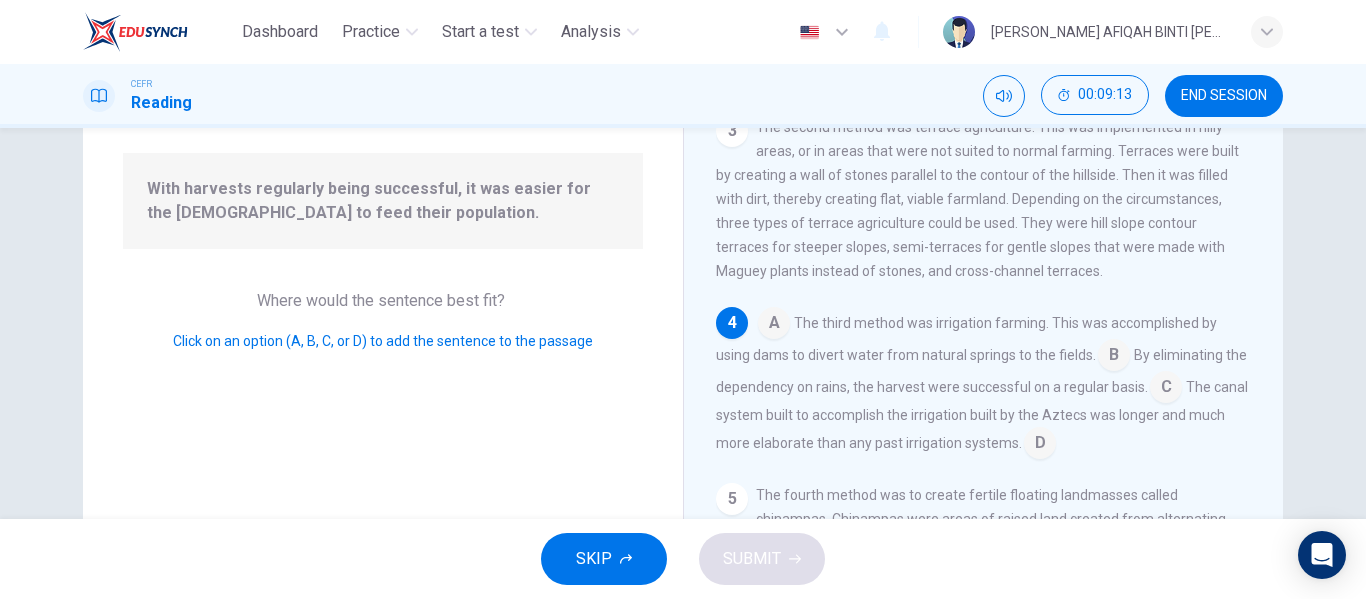 click at bounding box center [1166, 389] 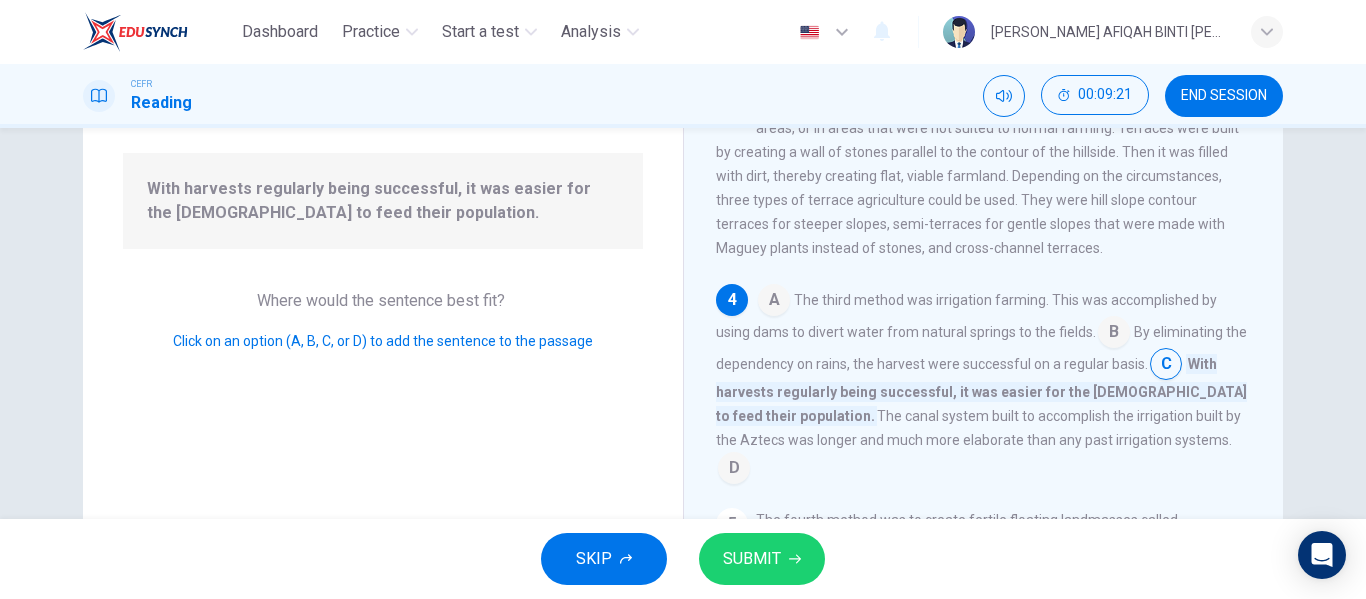click on "SUBMIT" at bounding box center [762, 559] 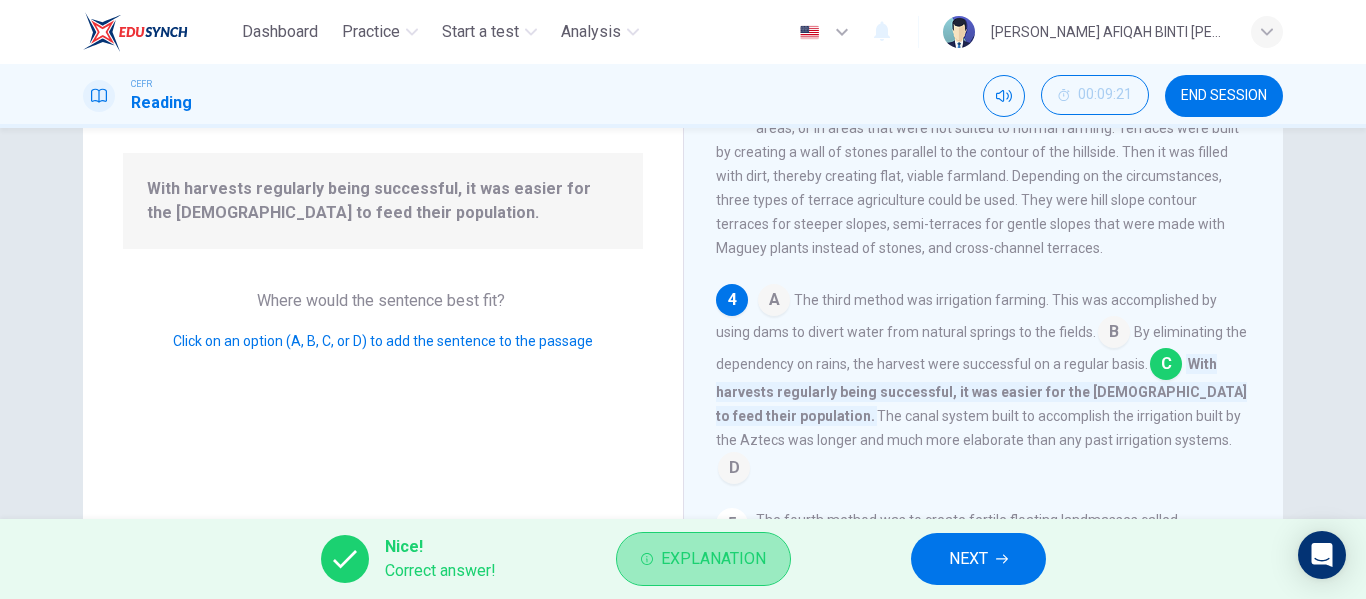 click on "Explanation" at bounding box center [713, 559] 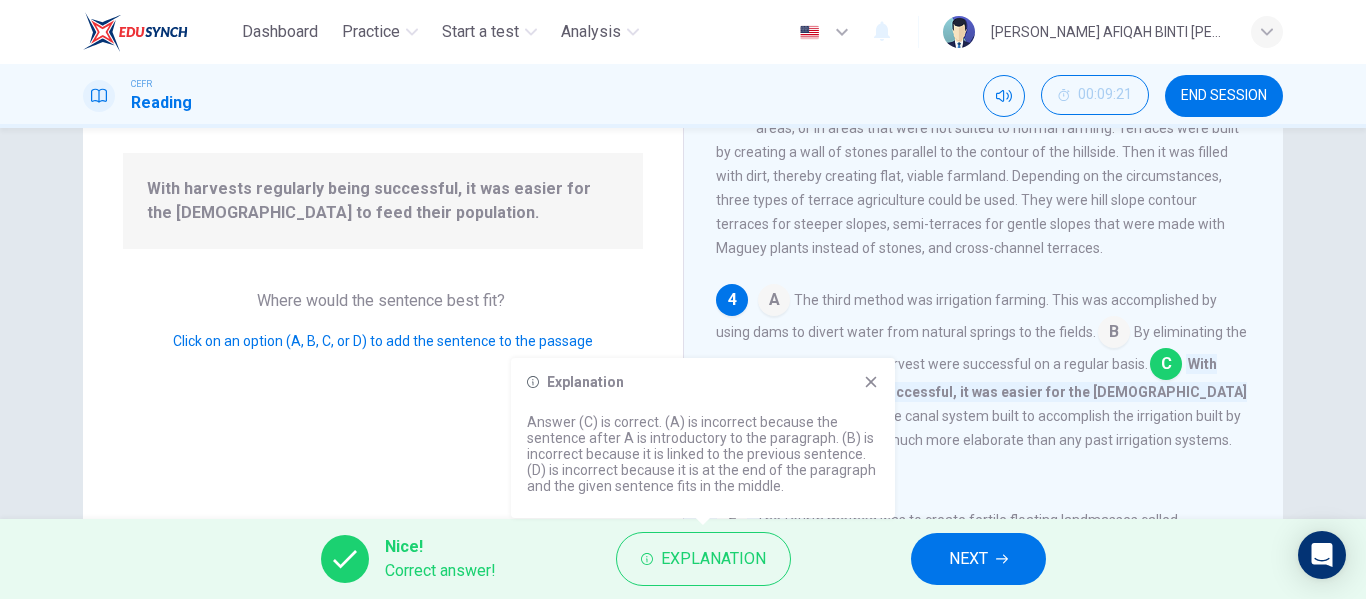 click on "NEXT" at bounding box center (968, 559) 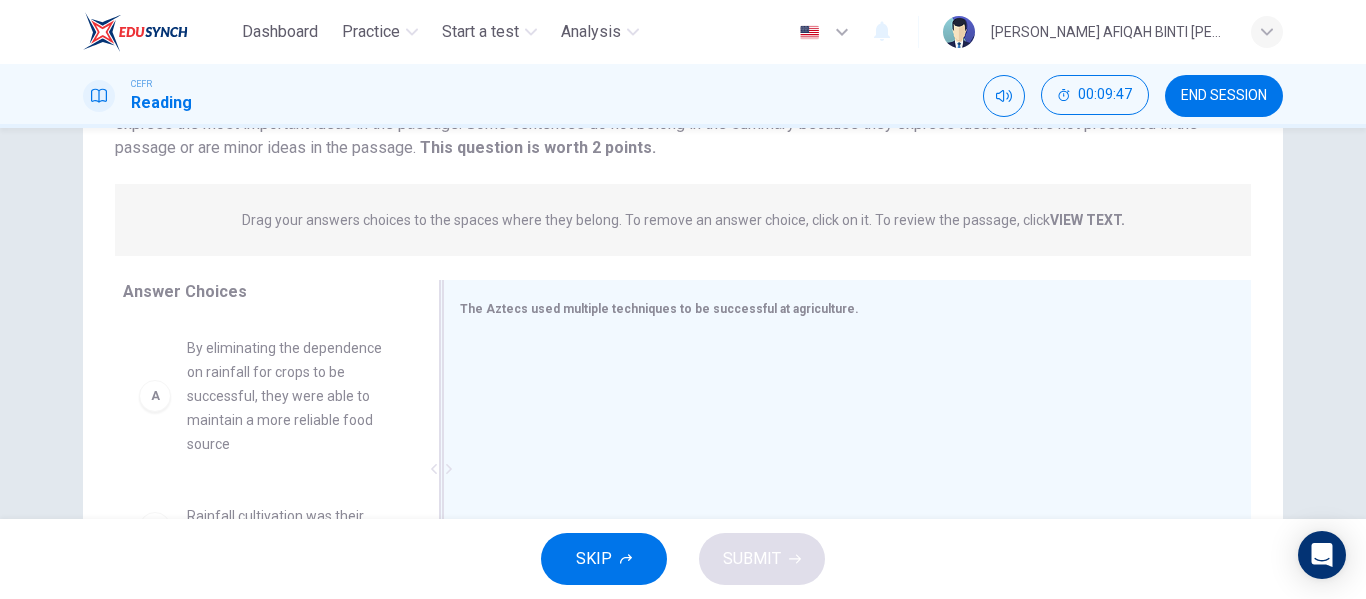scroll, scrollTop: 384, scrollLeft: 0, axis: vertical 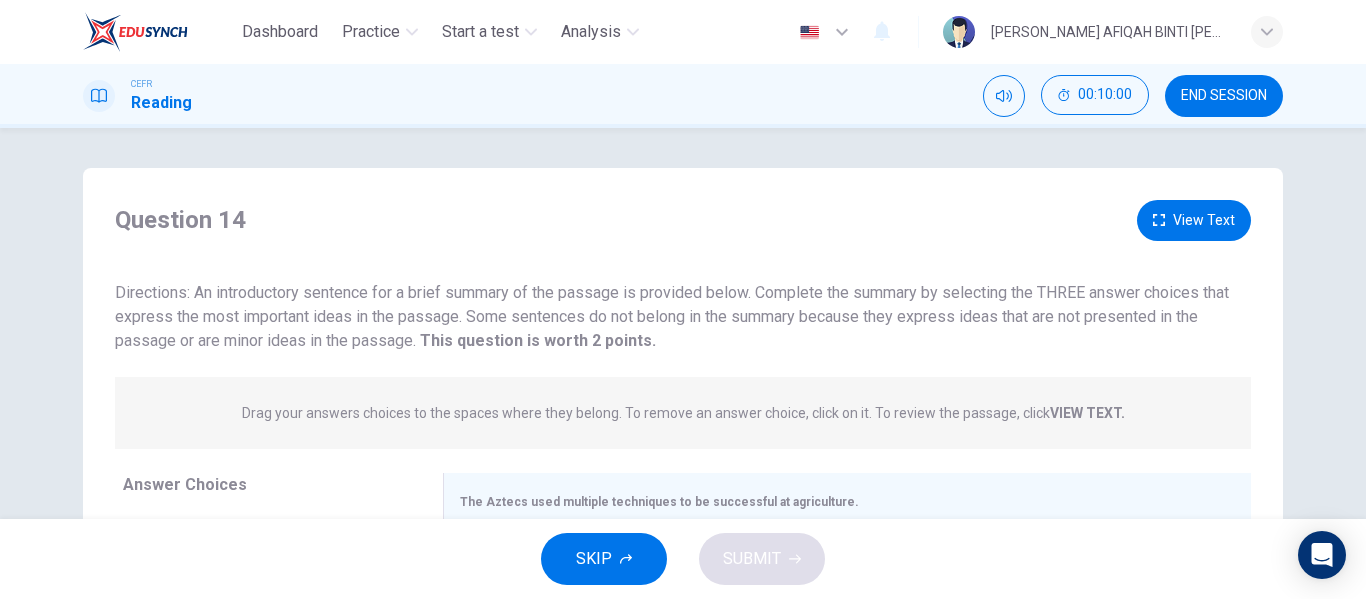 click on "View Text" at bounding box center [1194, 220] 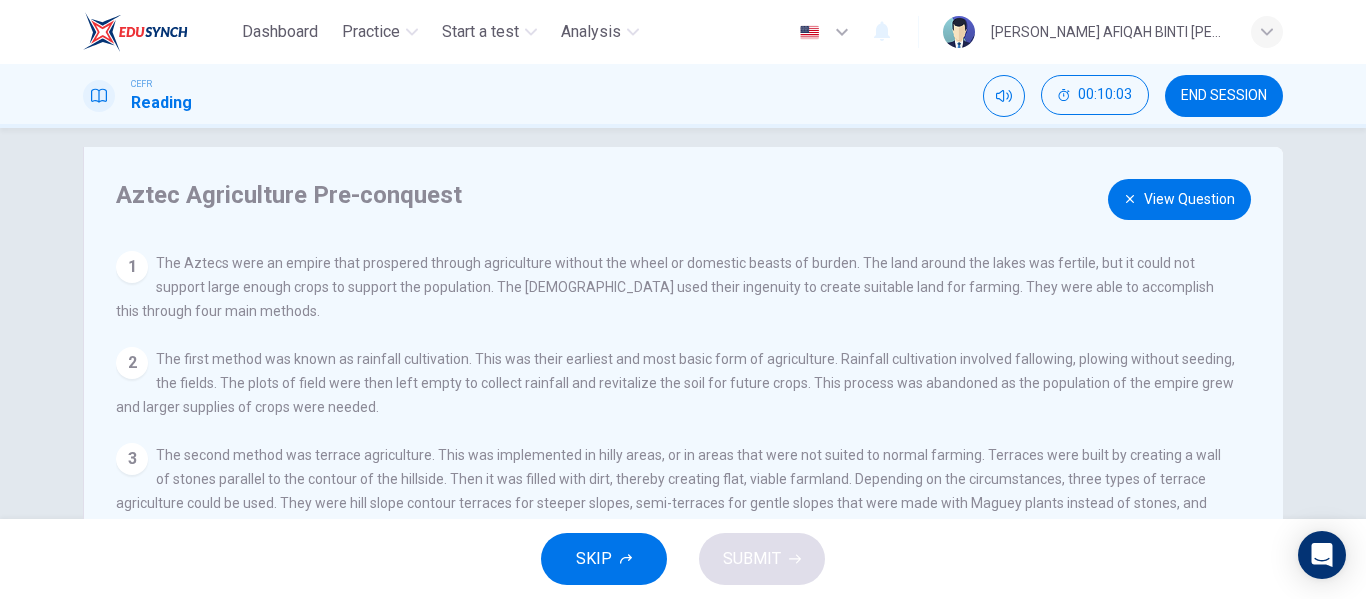 scroll, scrollTop: 0, scrollLeft: 0, axis: both 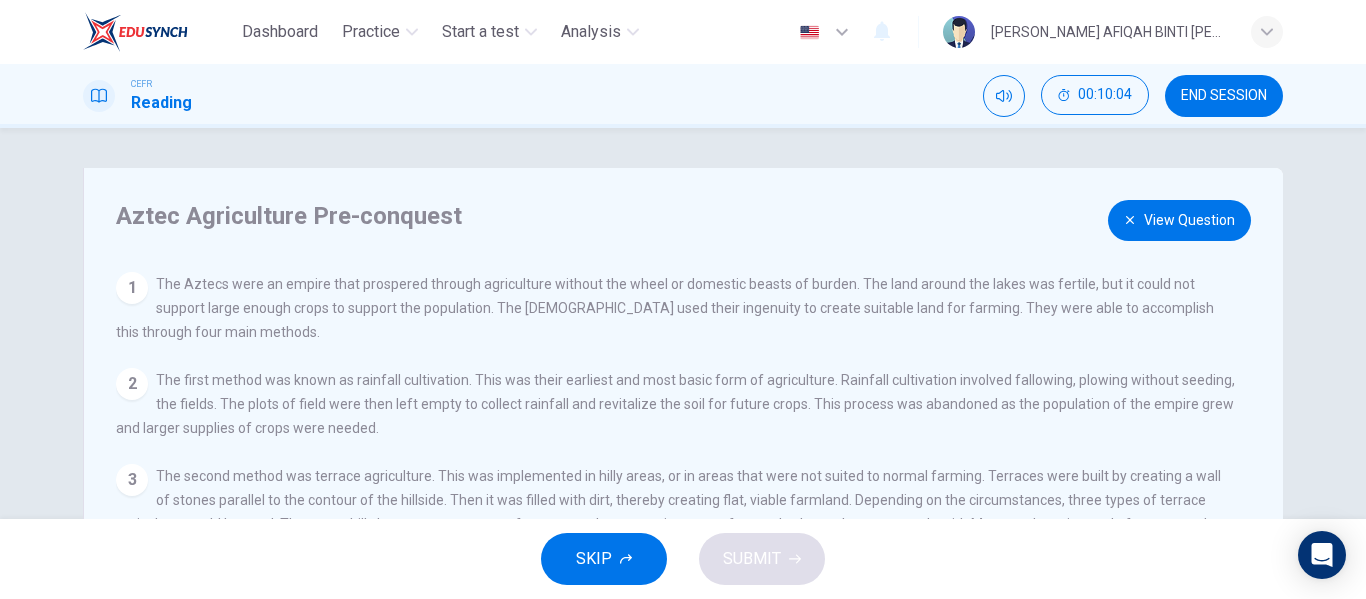click on "View Question" at bounding box center [1179, 220] 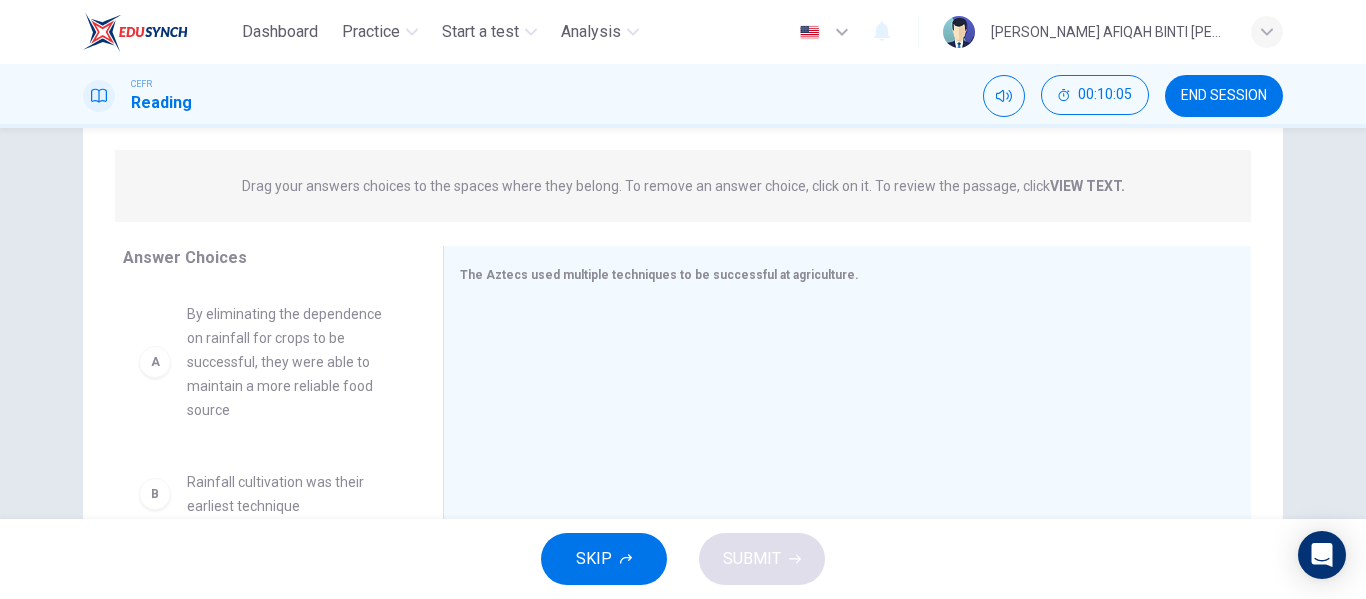 scroll, scrollTop: 384, scrollLeft: 0, axis: vertical 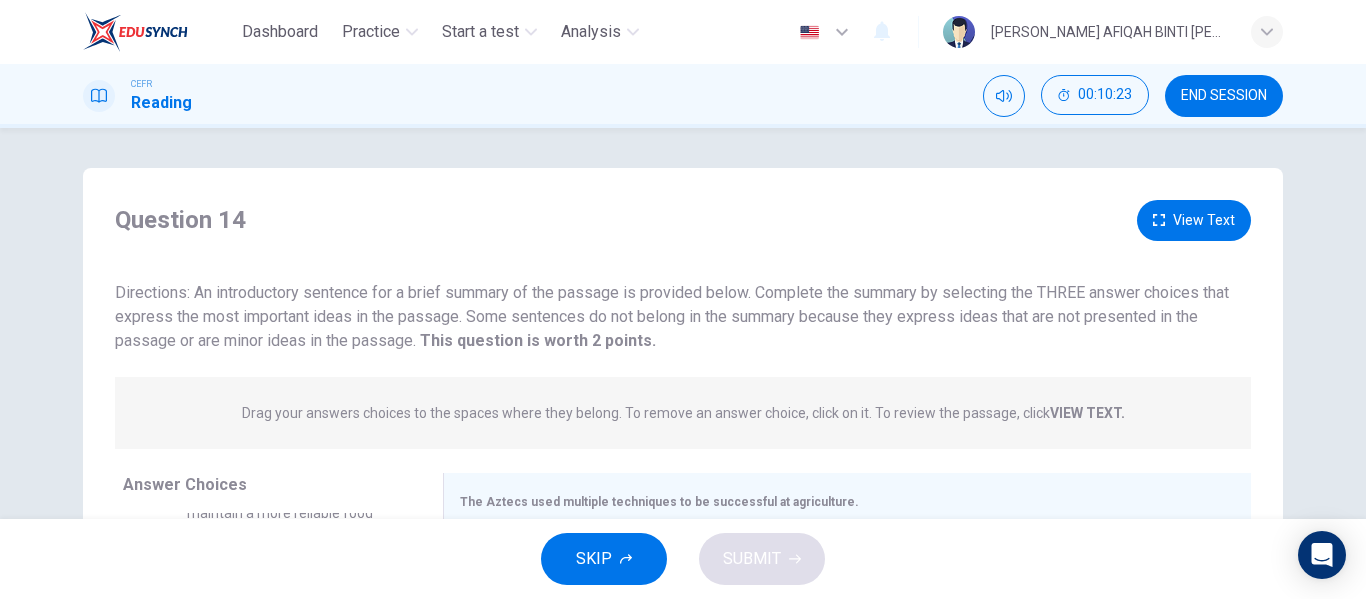 click on "View Text" at bounding box center (1194, 220) 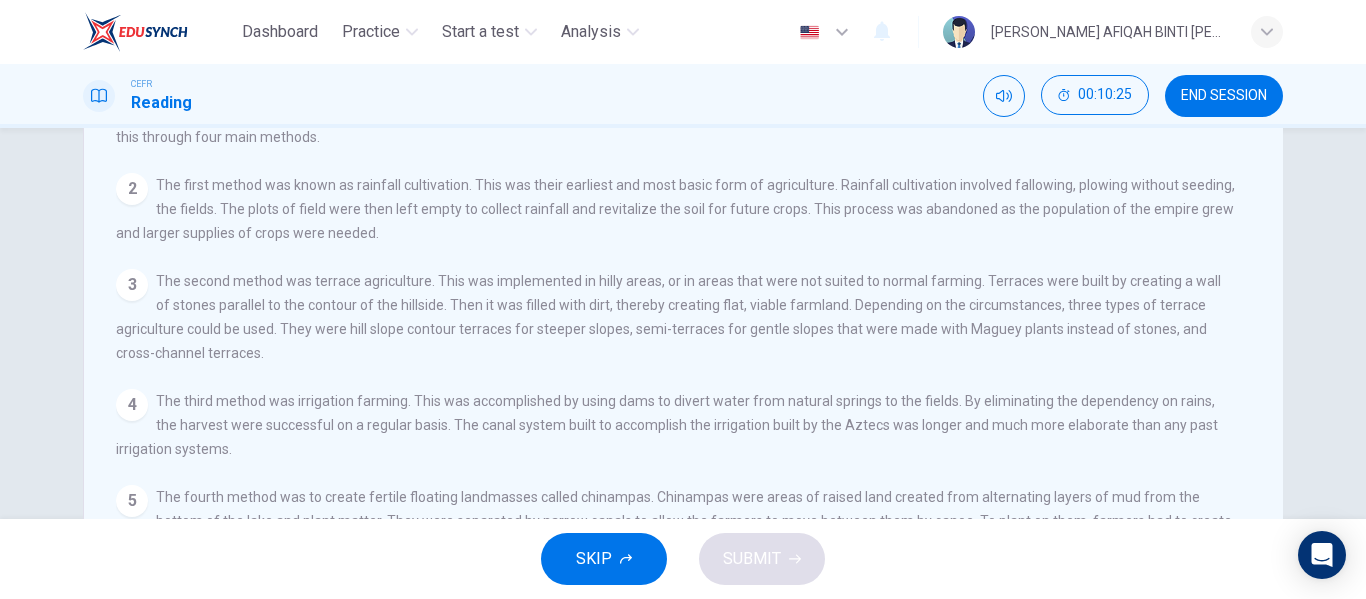 scroll, scrollTop: 200, scrollLeft: 0, axis: vertical 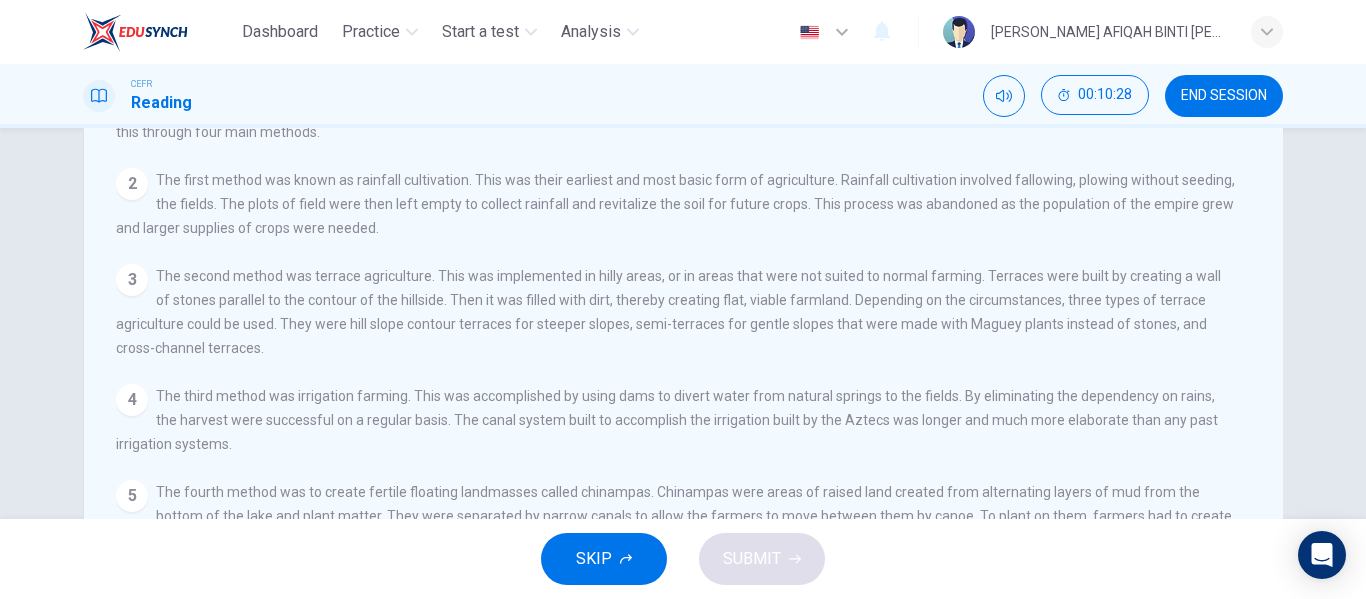 drag, startPoint x: 469, startPoint y: 292, endPoint x: 573, endPoint y: 275, distance: 105.380264 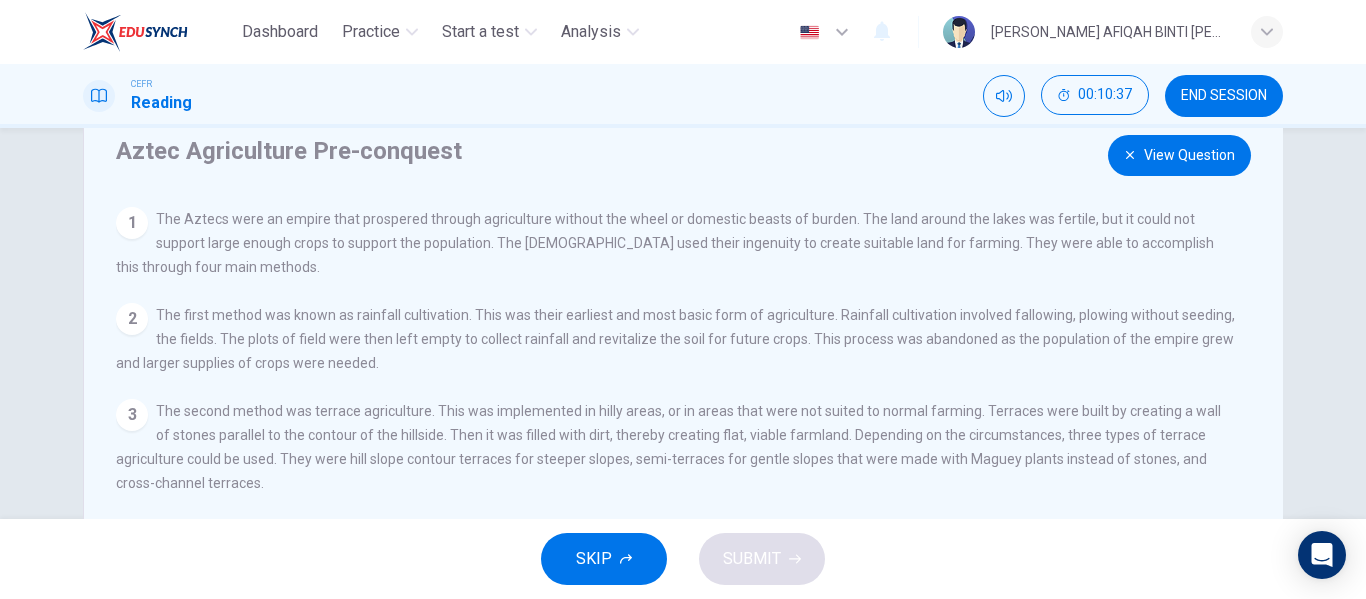 scroll, scrollTop: 0, scrollLeft: 0, axis: both 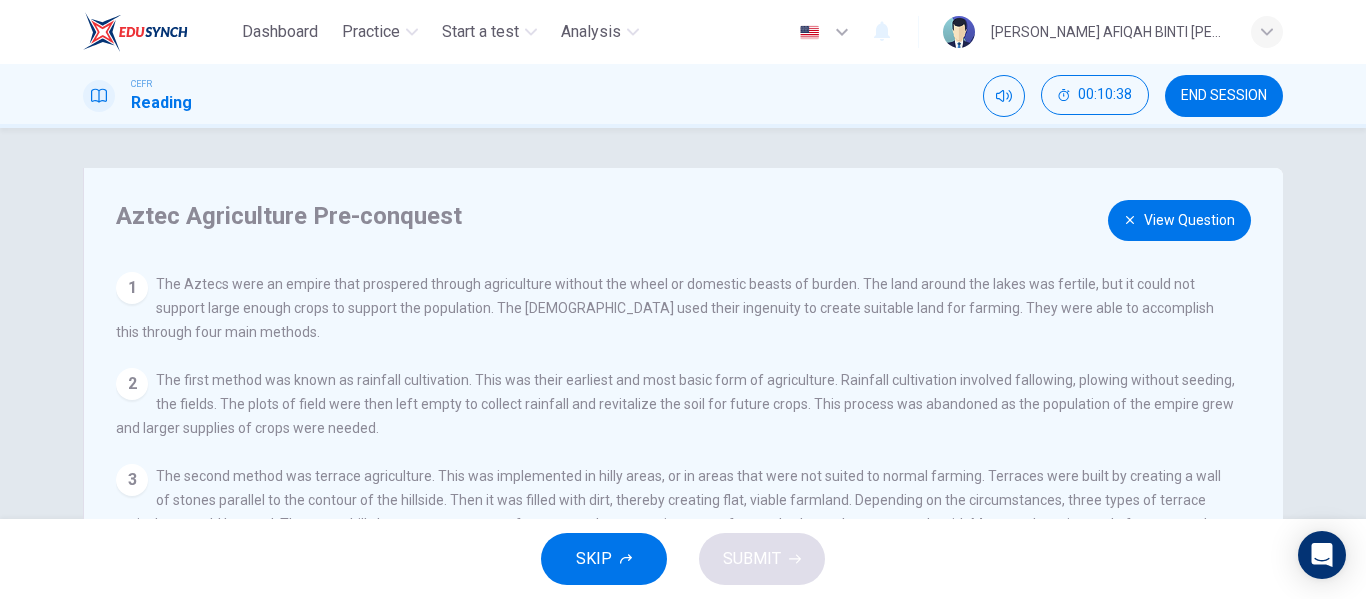 click on "View Question" at bounding box center [1179, 220] 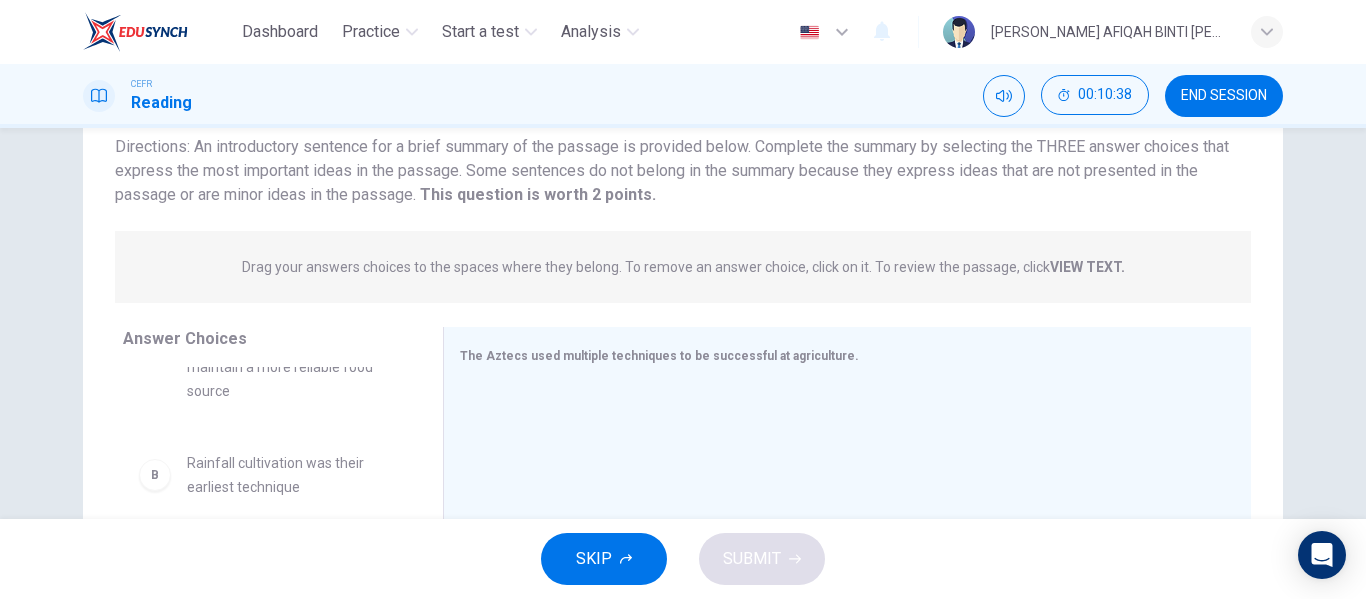 scroll, scrollTop: 384, scrollLeft: 0, axis: vertical 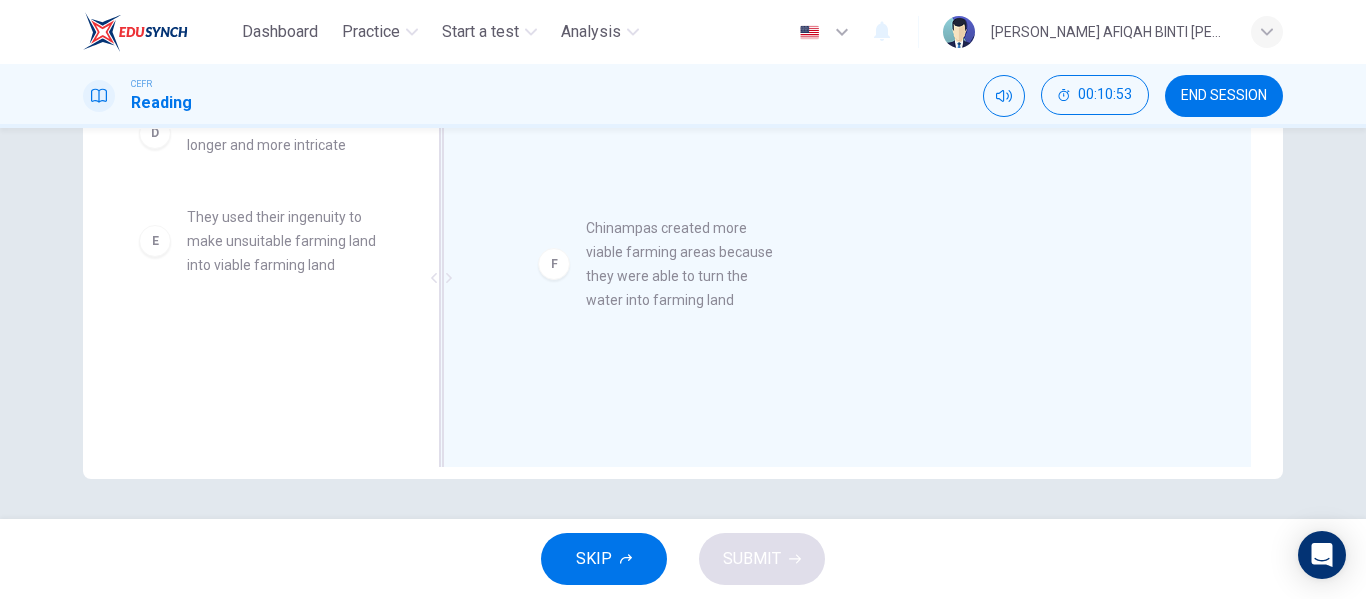 drag, startPoint x: 357, startPoint y: 412, endPoint x: 769, endPoint y: 297, distance: 427.74875 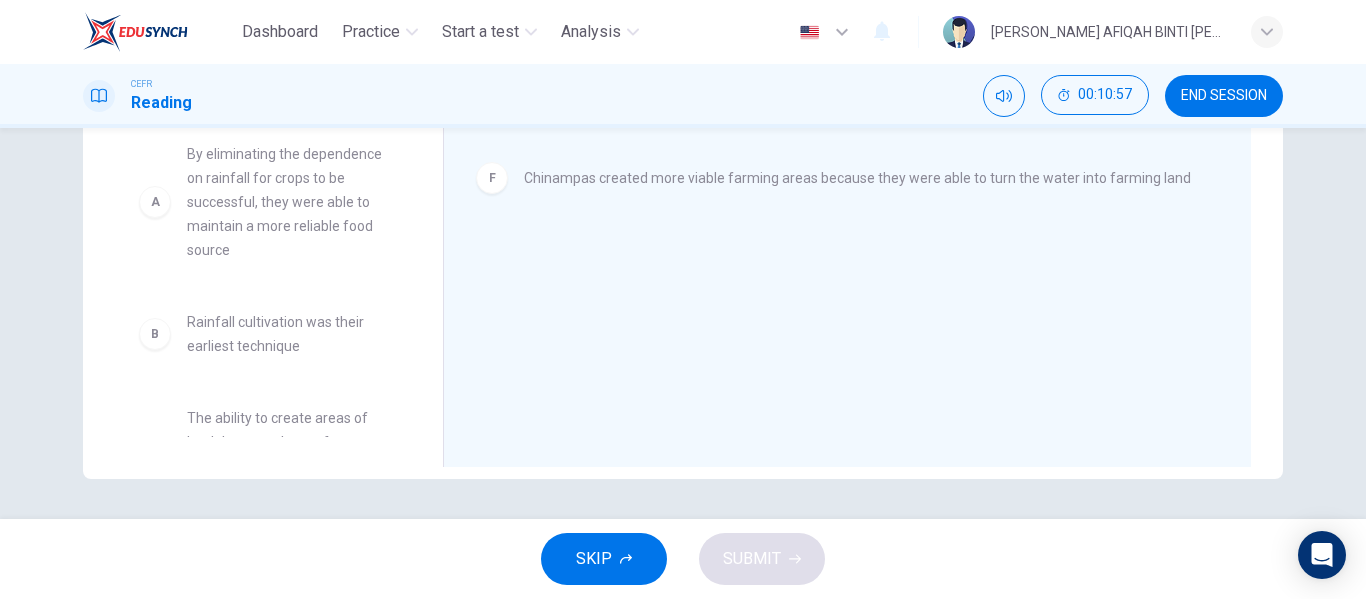 scroll, scrollTop: 0, scrollLeft: 0, axis: both 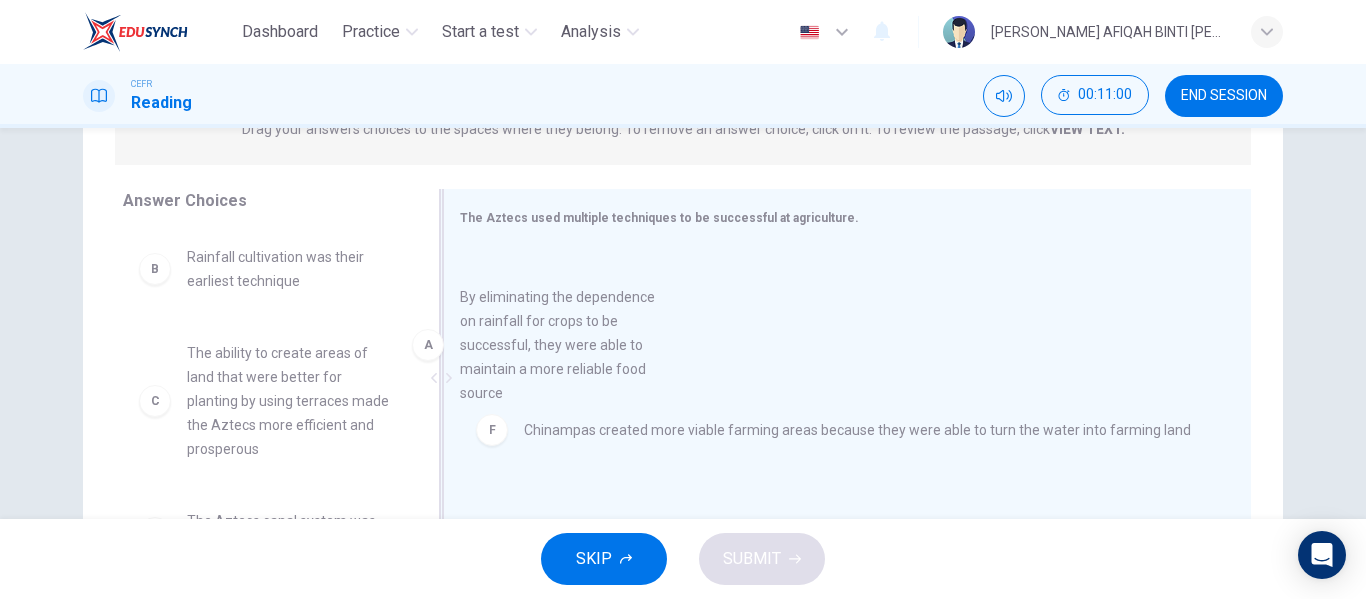 drag, startPoint x: 306, startPoint y: 345, endPoint x: 625, endPoint y: 385, distance: 321.49805 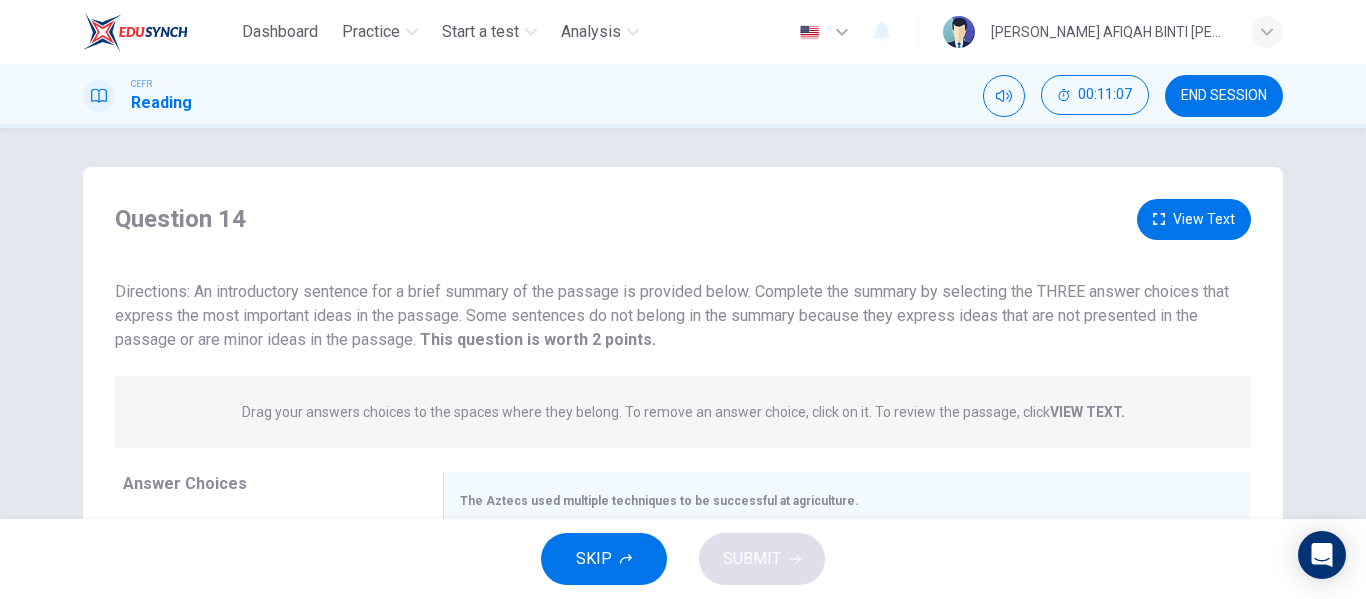 scroll, scrollTop: 0, scrollLeft: 0, axis: both 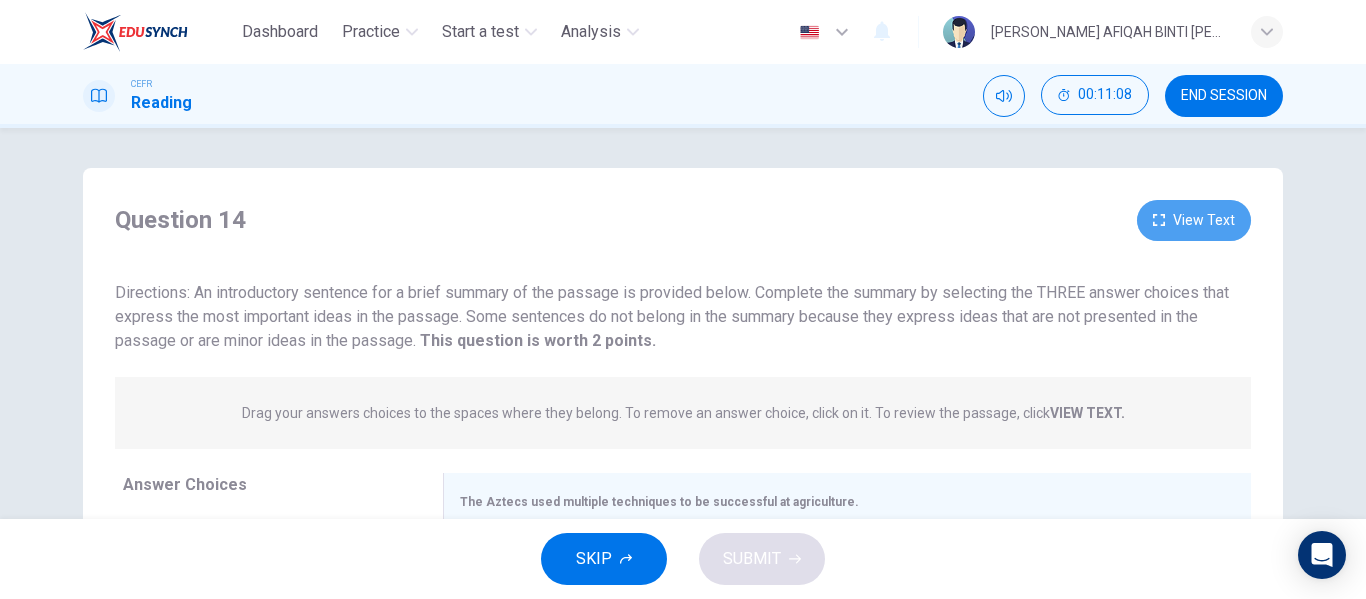 click on "View Text" at bounding box center (1194, 220) 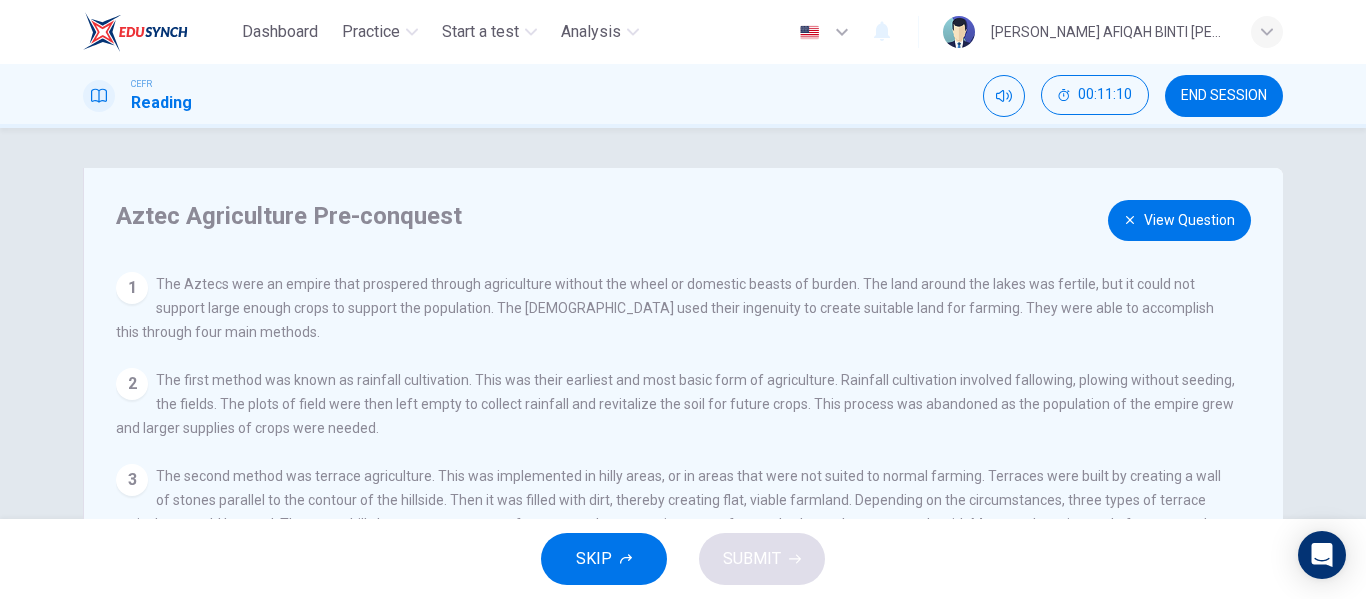 click on "View Question" at bounding box center [1179, 220] 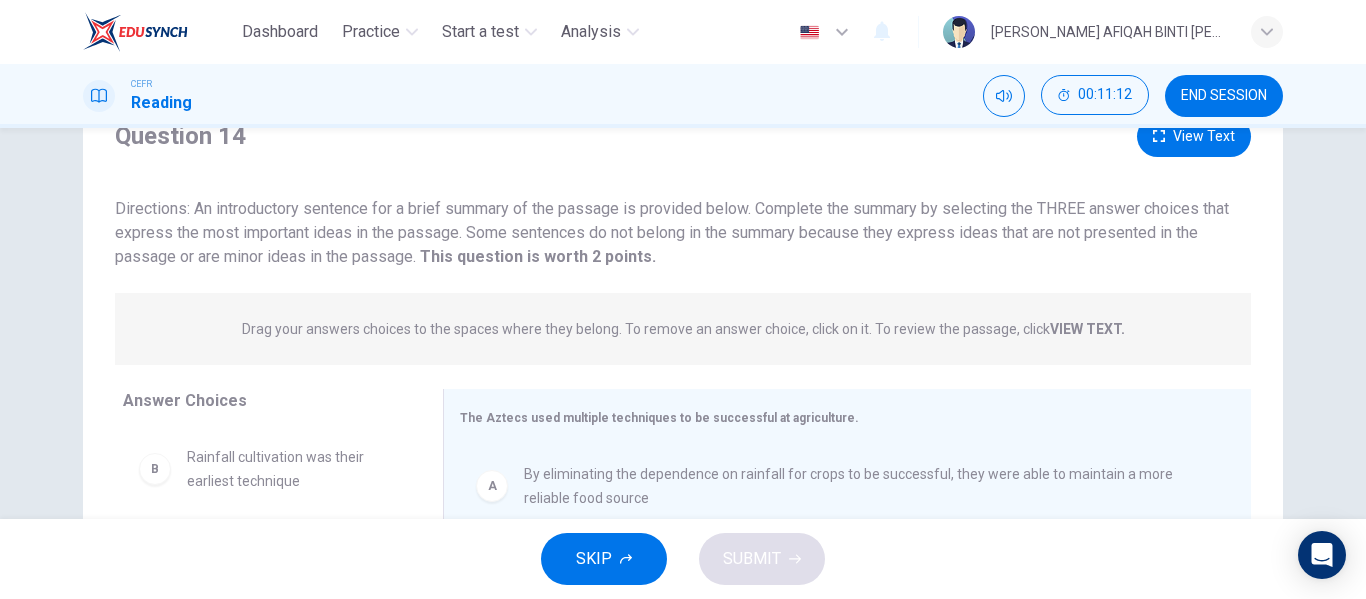 scroll, scrollTop: 284, scrollLeft: 0, axis: vertical 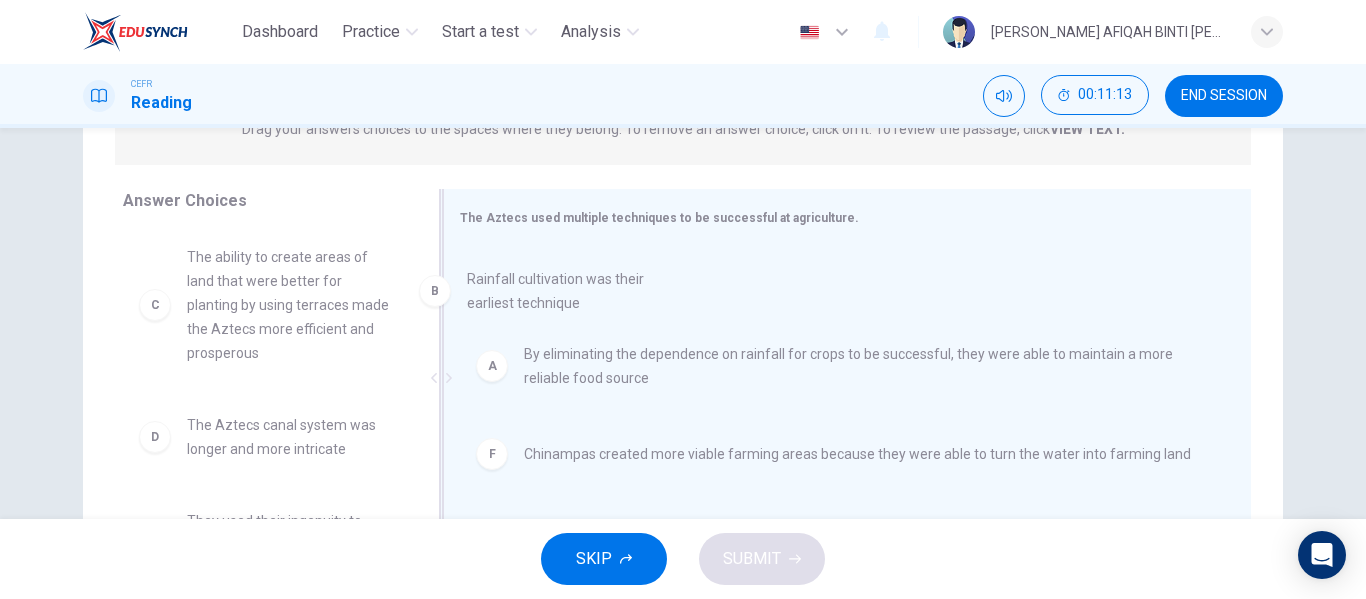 drag, startPoint x: 295, startPoint y: 296, endPoint x: 585, endPoint y: 317, distance: 290.75934 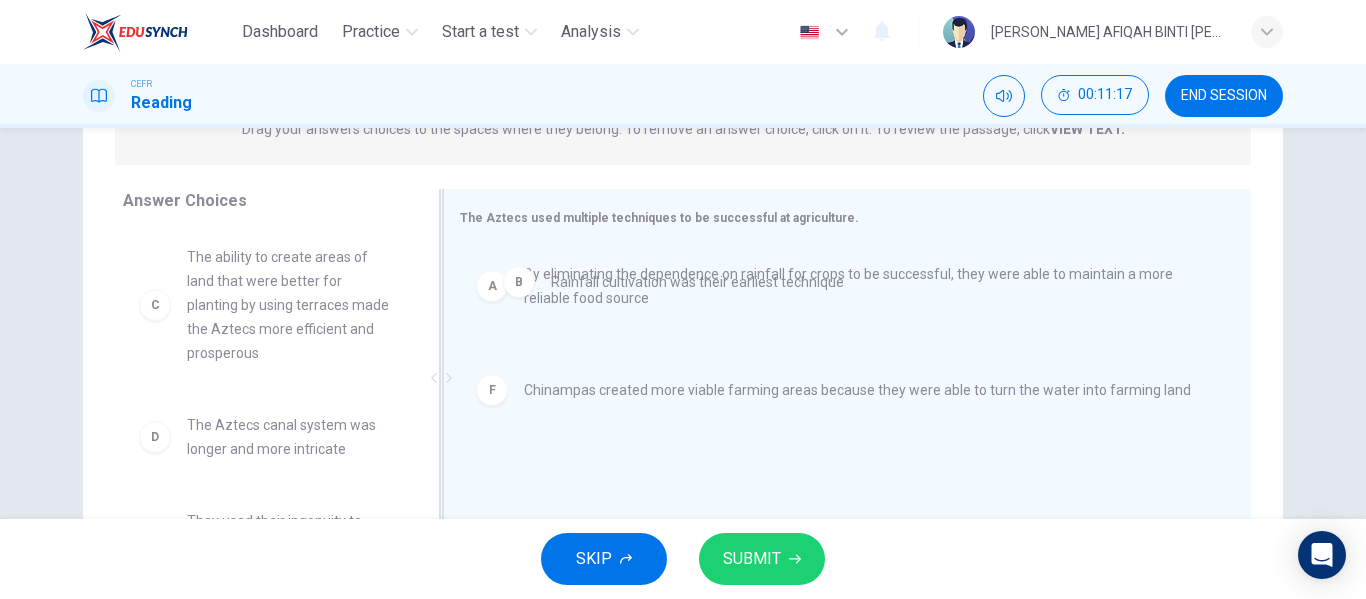 drag, startPoint x: 623, startPoint y: 344, endPoint x: 667, endPoint y: 216, distance: 135.3514 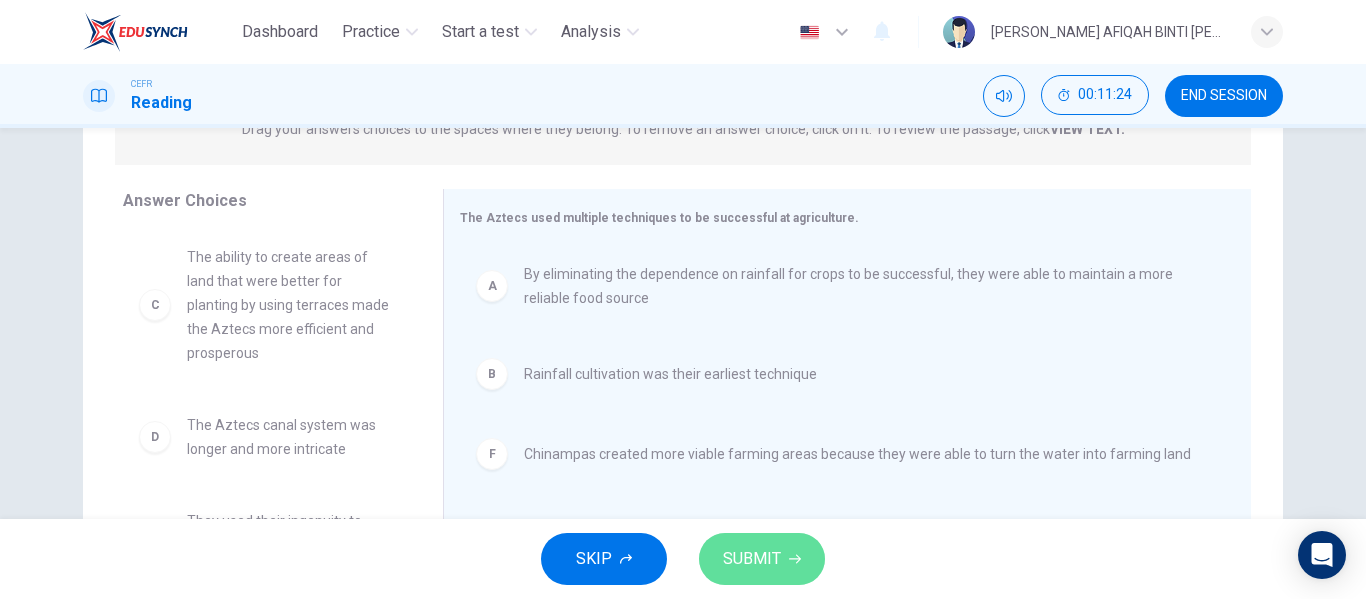 click on "SUBMIT" at bounding box center (752, 559) 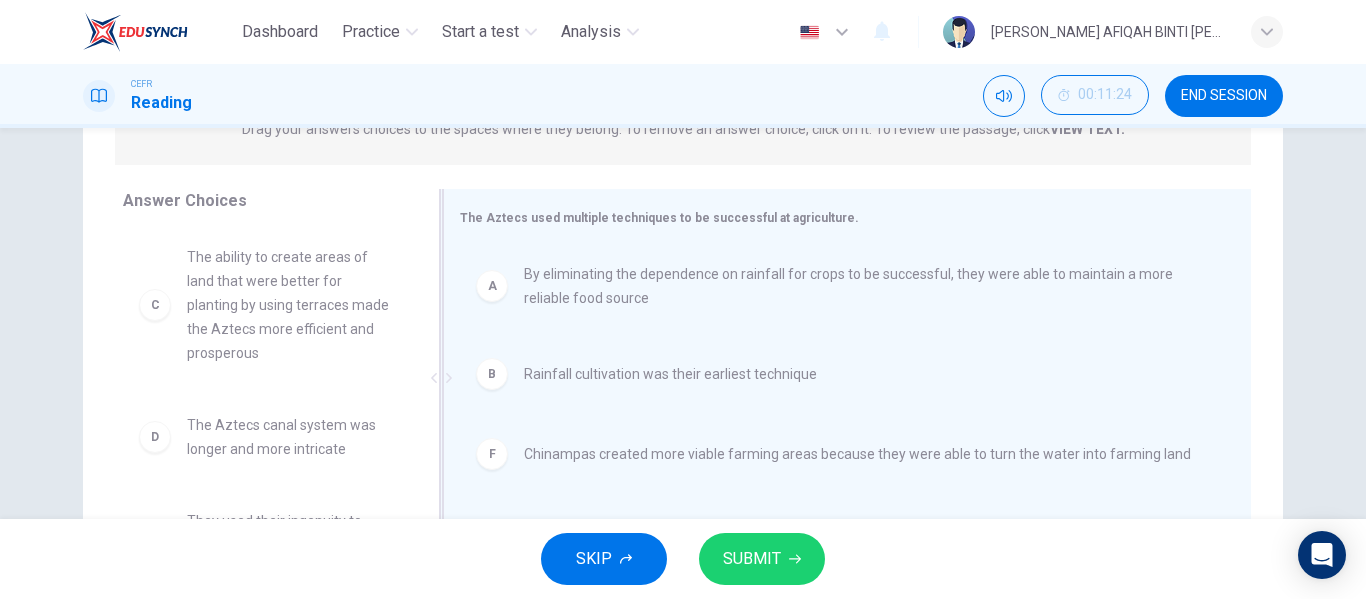 click on "The Aztecs used multiple techniques to be successful at agriculture." at bounding box center (835, 217) 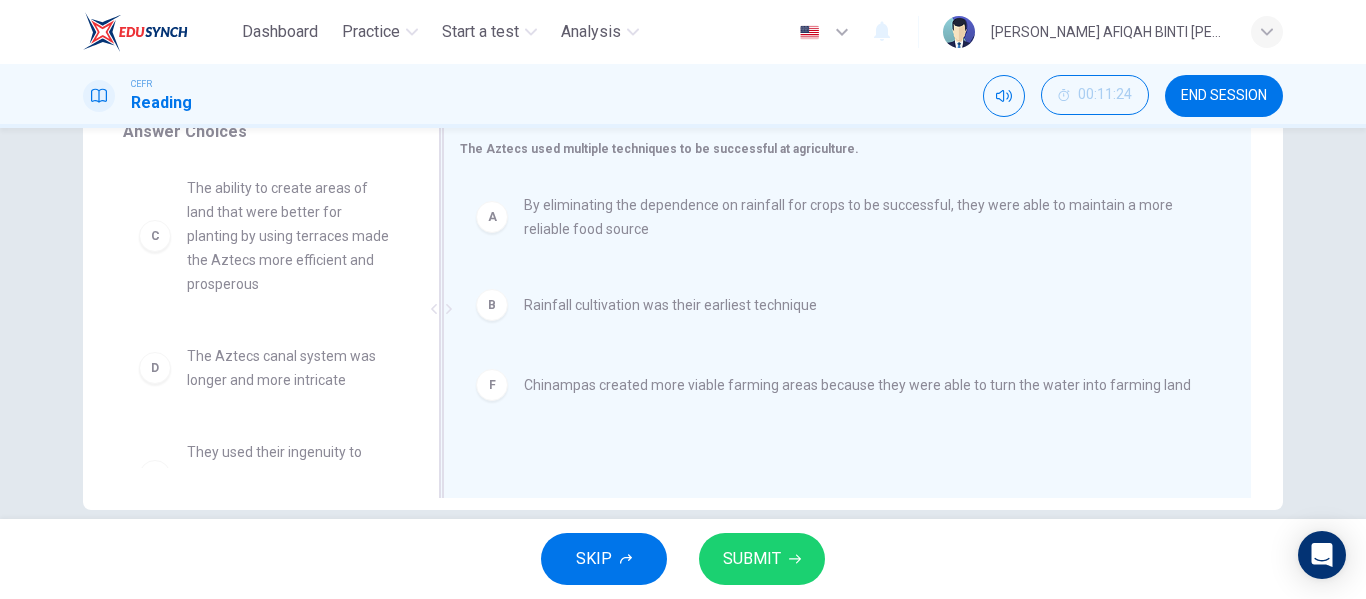 scroll, scrollTop: 384, scrollLeft: 0, axis: vertical 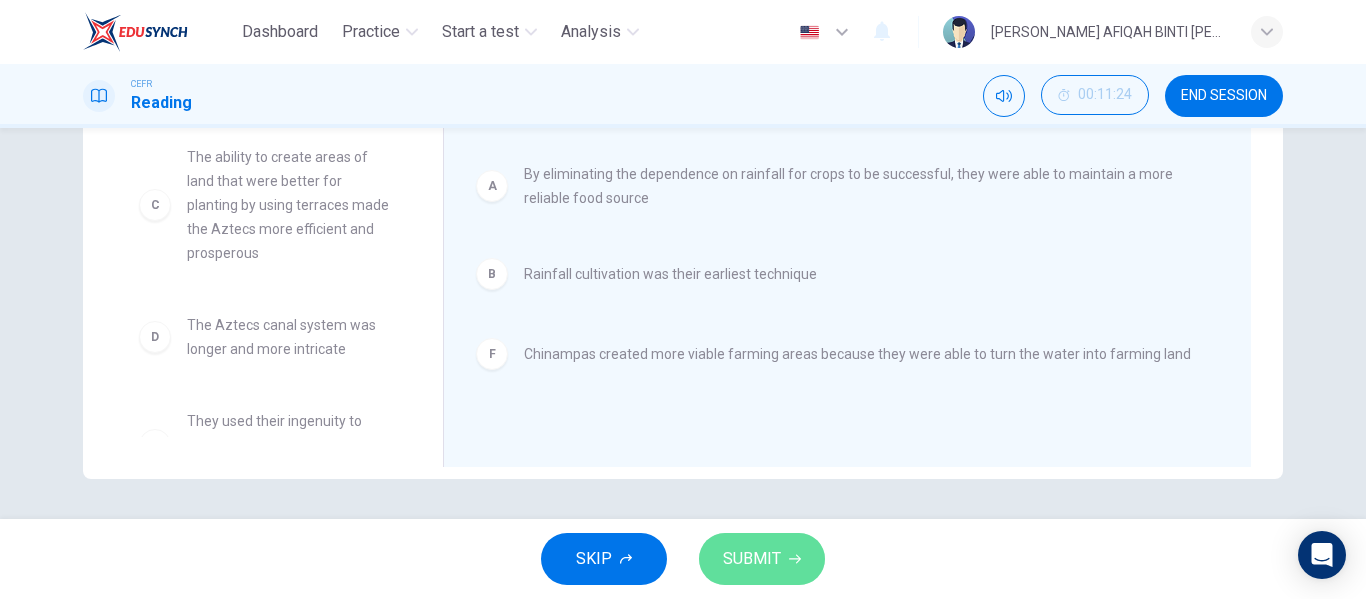 click on "SUBMIT" at bounding box center (752, 559) 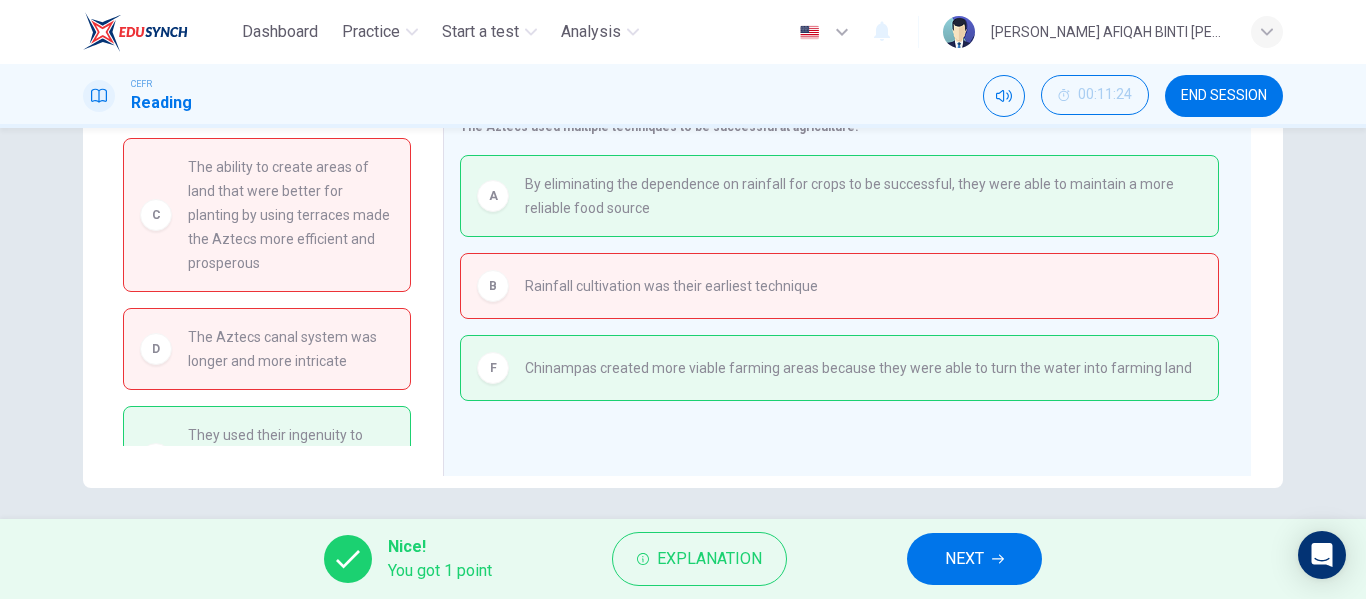 scroll, scrollTop: 384, scrollLeft: 0, axis: vertical 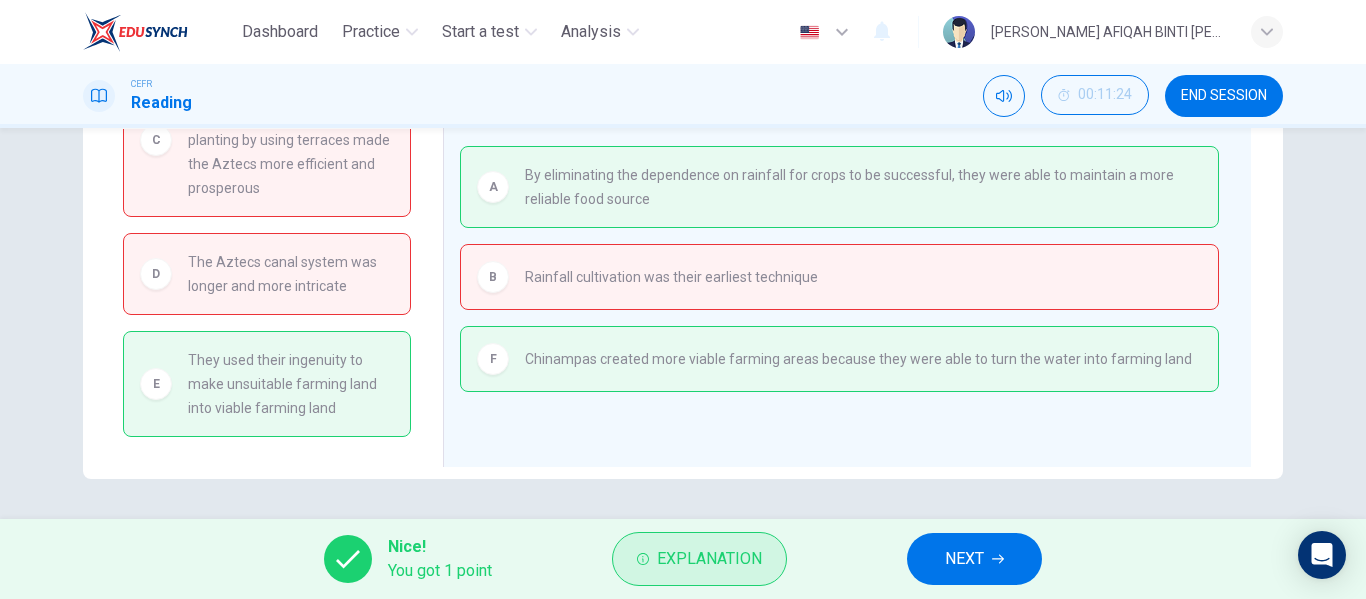 click on "Explanation" at bounding box center [709, 559] 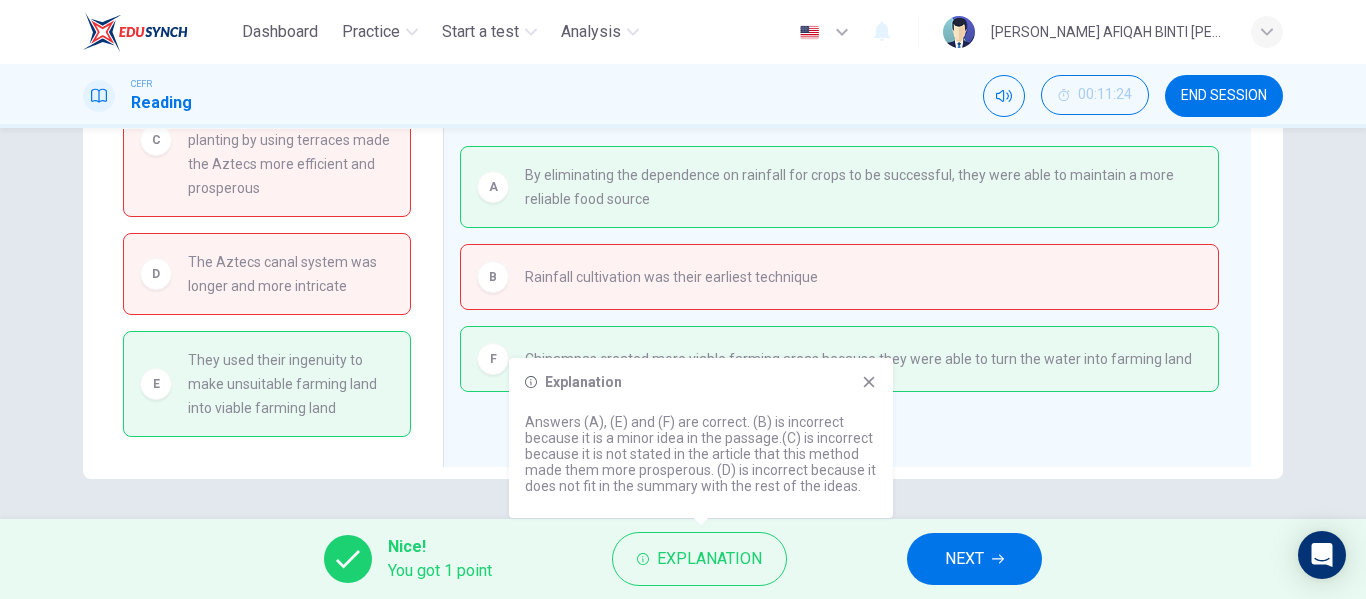 drag, startPoint x: 810, startPoint y: 441, endPoint x: 796, endPoint y: 475, distance: 36.769554 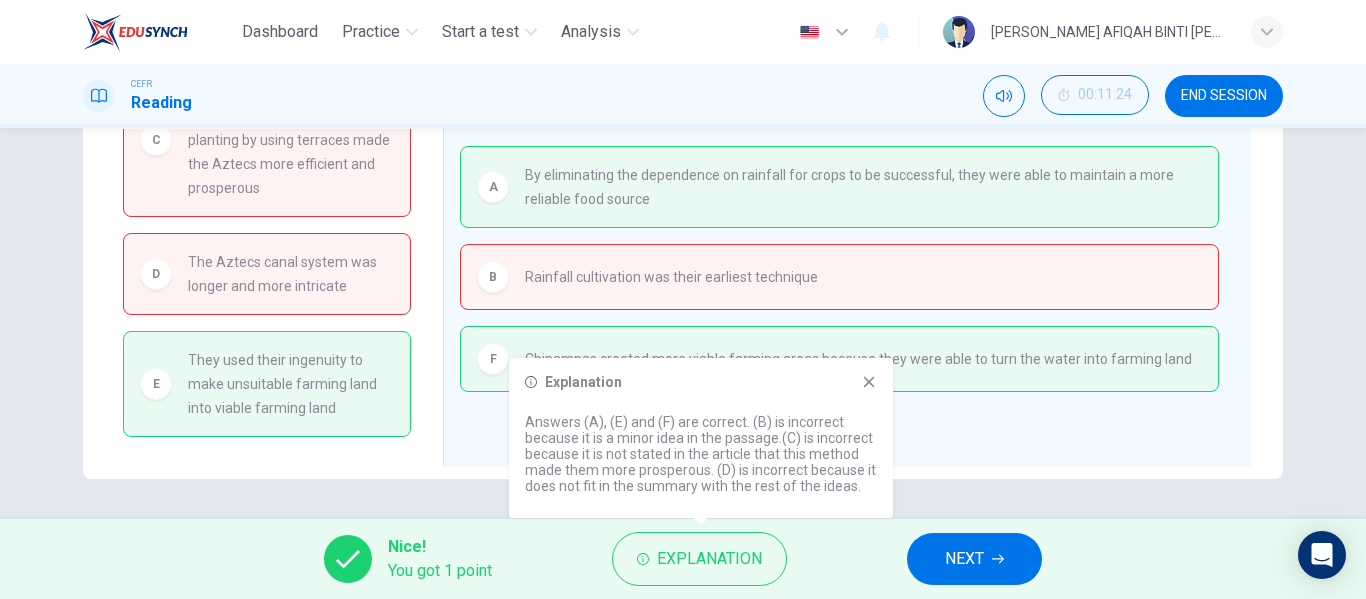 click 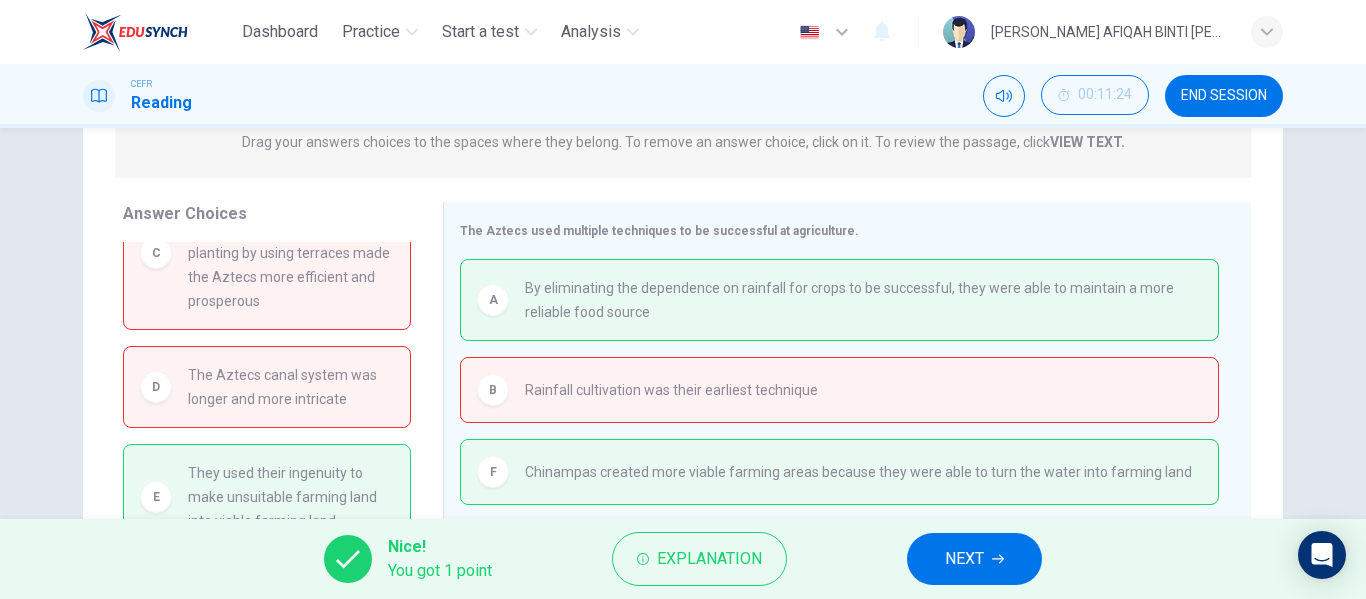 scroll, scrollTop: 384, scrollLeft: 0, axis: vertical 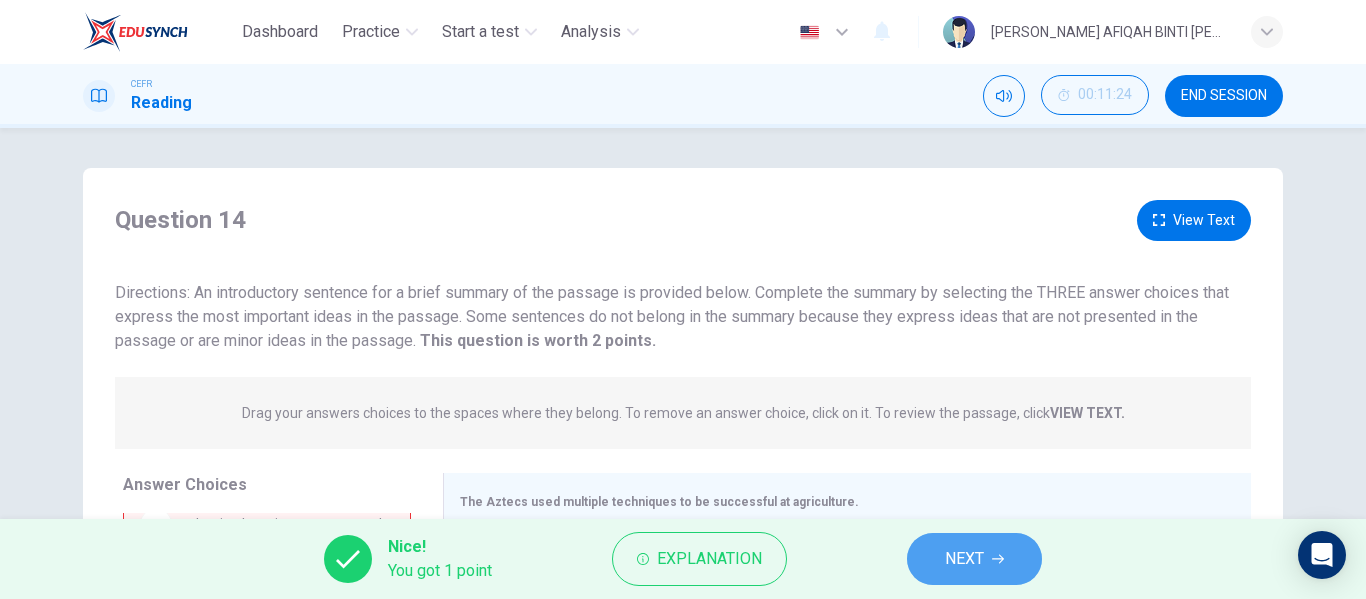 click on "NEXT" at bounding box center [964, 559] 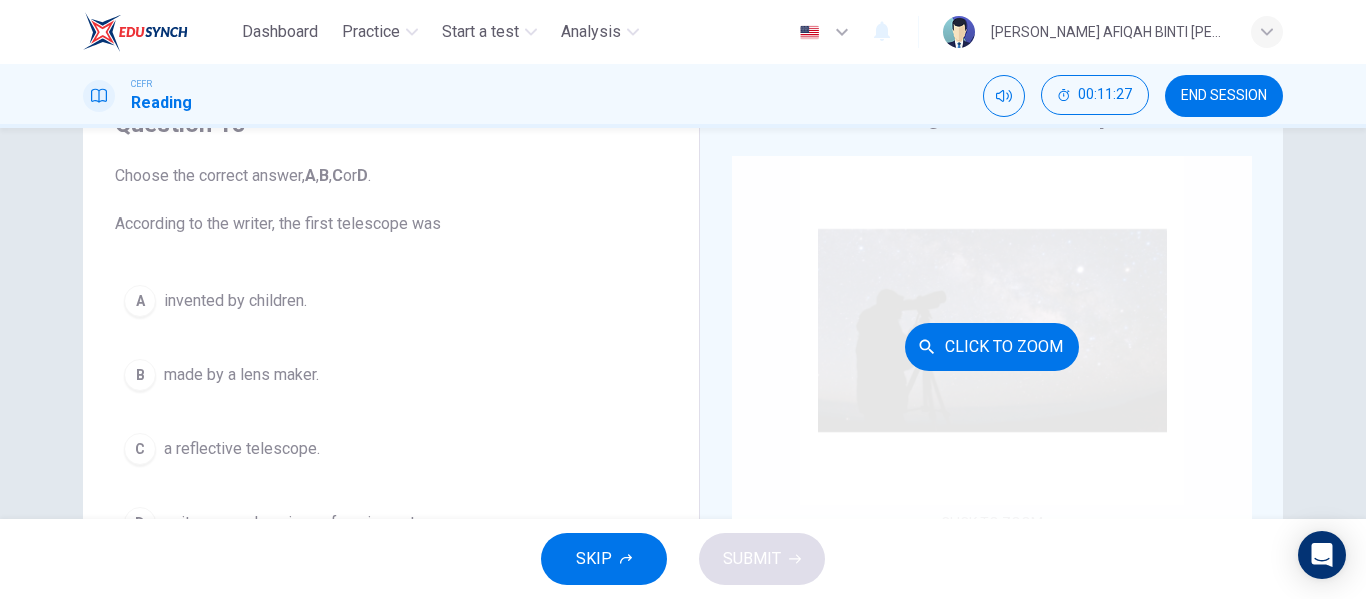 scroll, scrollTop: 384, scrollLeft: 0, axis: vertical 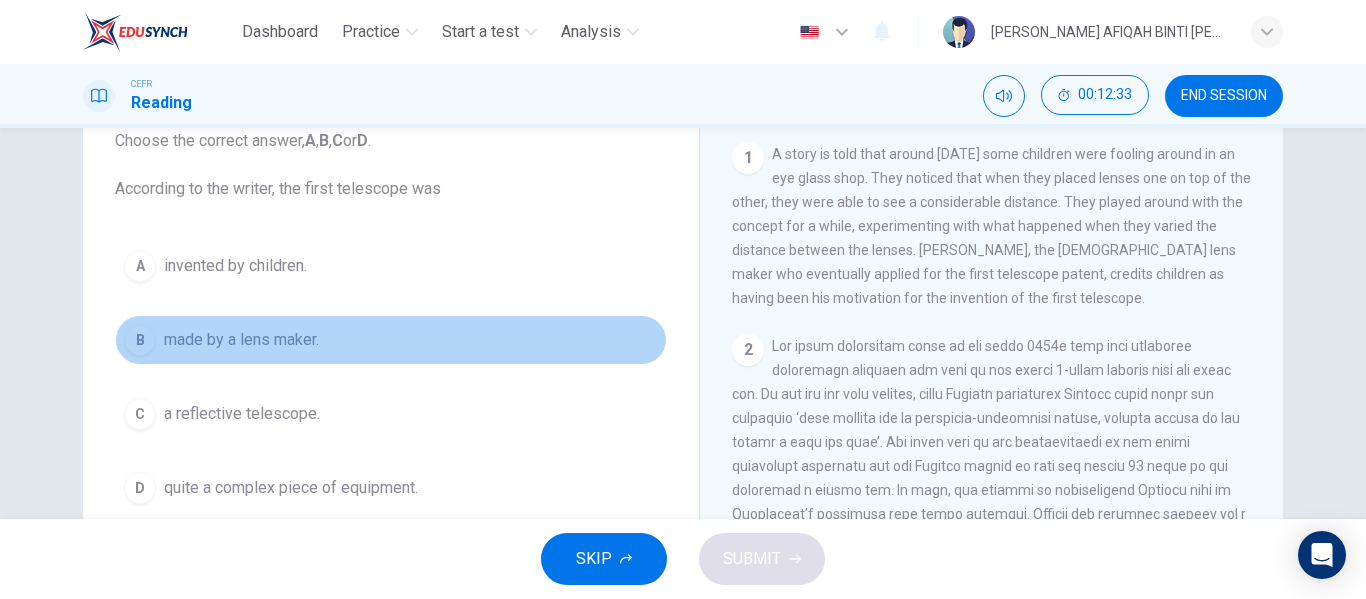 click on "made by a lens maker." at bounding box center [241, 340] 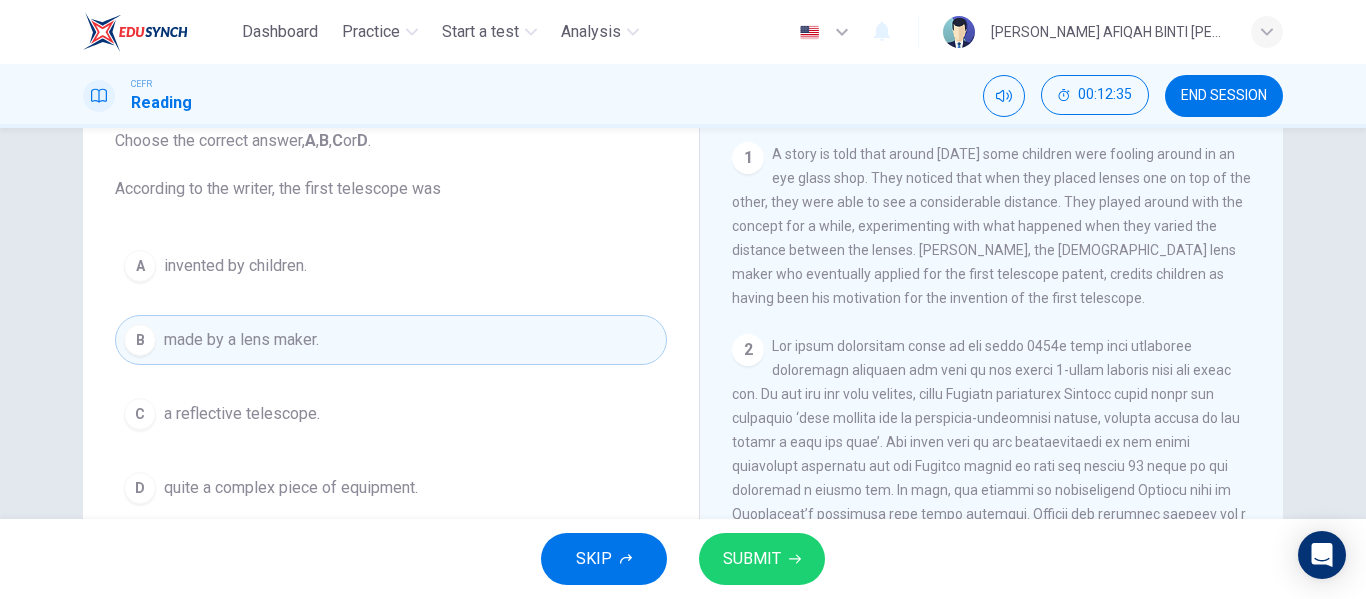 click on "SUBMIT" at bounding box center (762, 559) 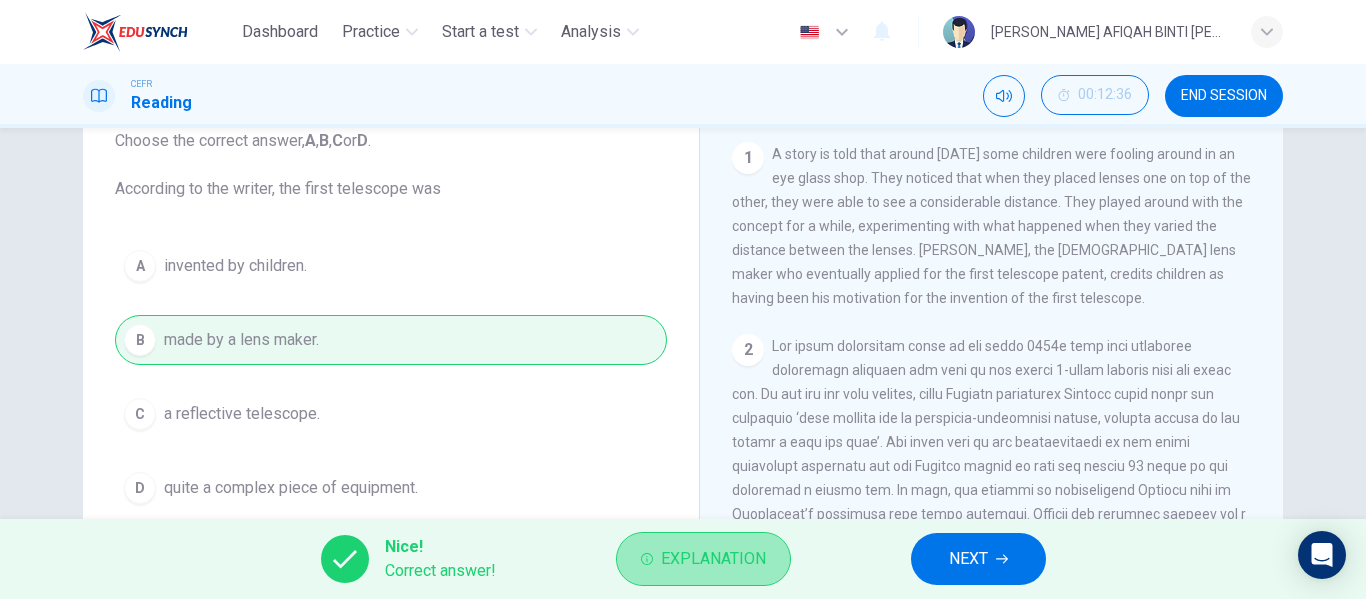 click on "Explanation" at bounding box center (713, 559) 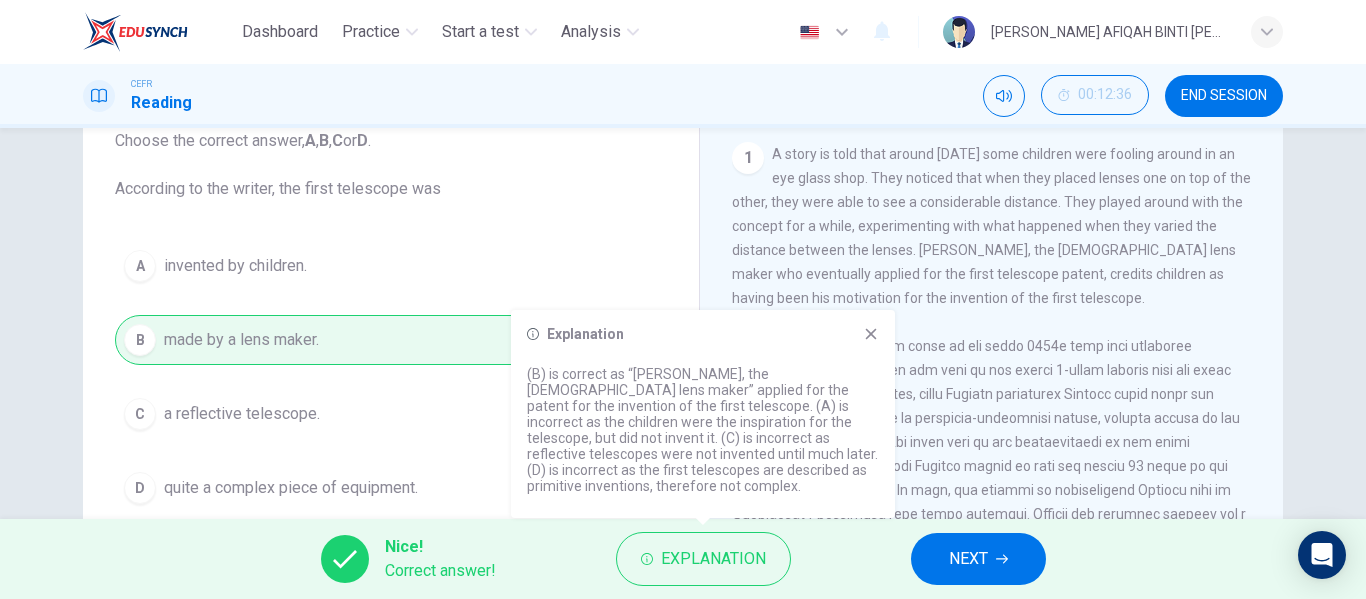click 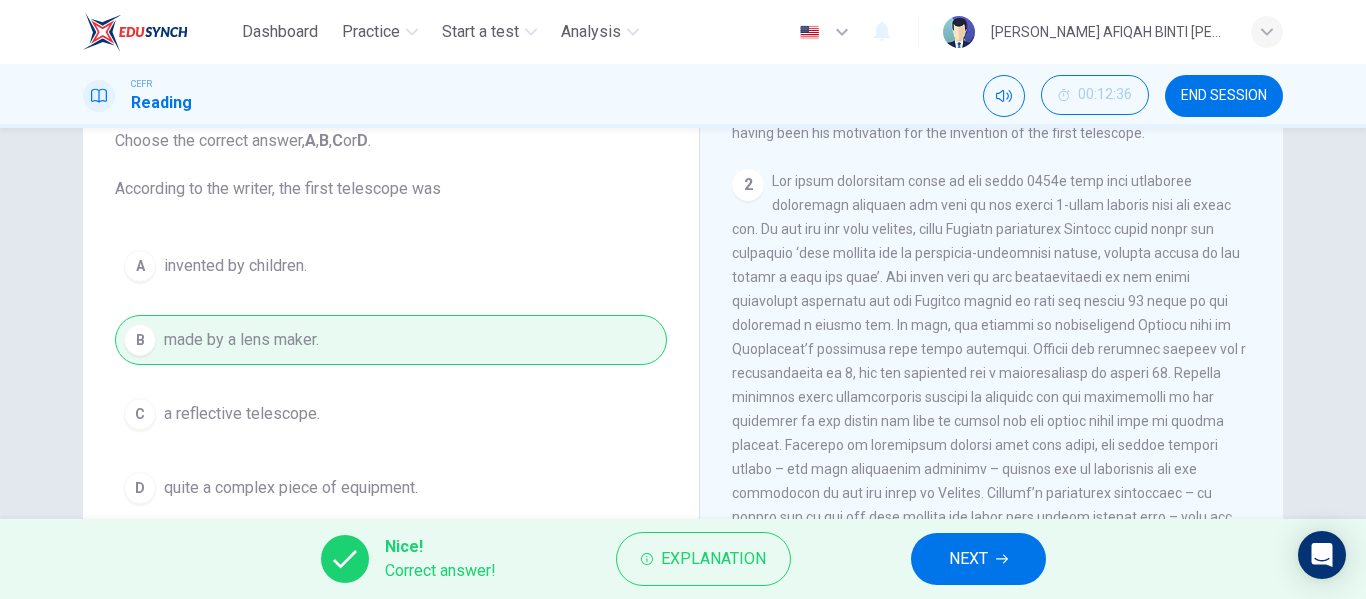 scroll, scrollTop: 700, scrollLeft: 0, axis: vertical 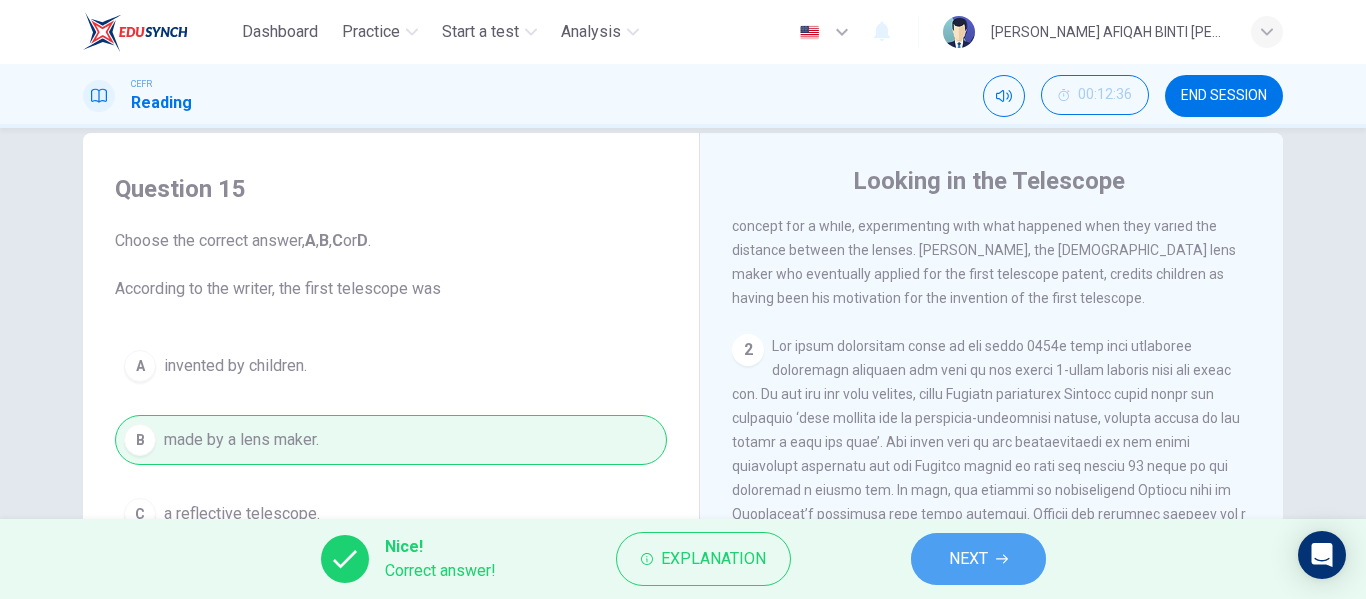click on "NEXT" at bounding box center [968, 559] 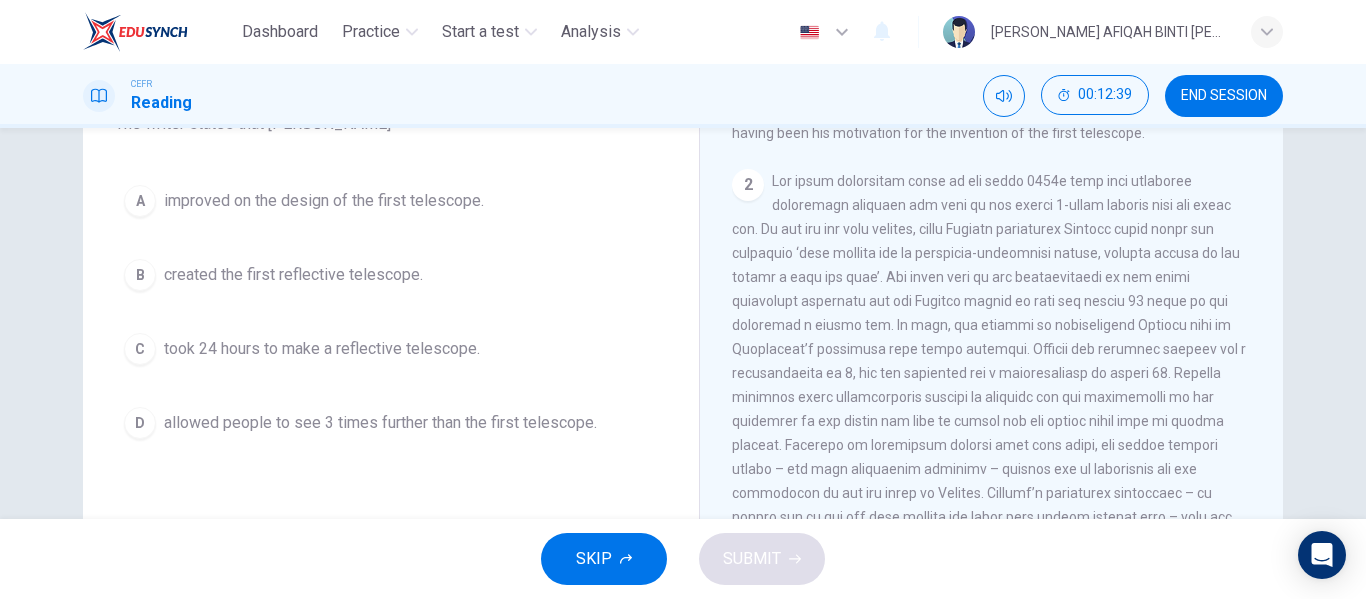 scroll, scrollTop: 235, scrollLeft: 0, axis: vertical 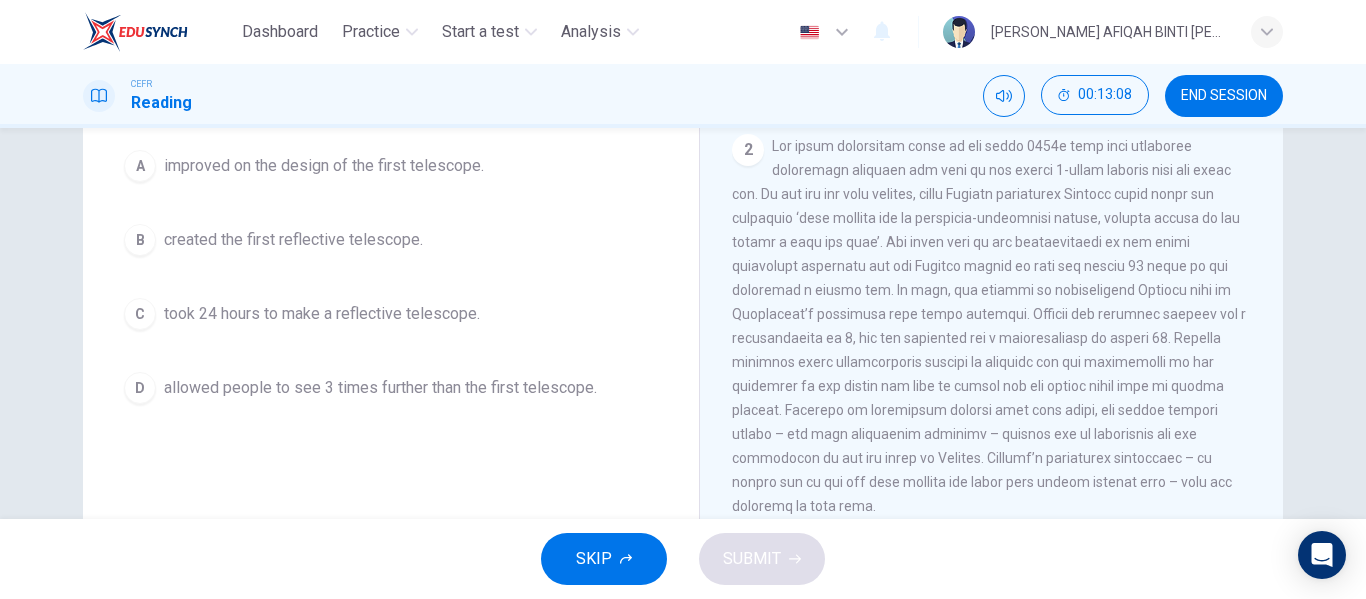 drag, startPoint x: 996, startPoint y: 152, endPoint x: 992, endPoint y: 177, distance: 25.317978 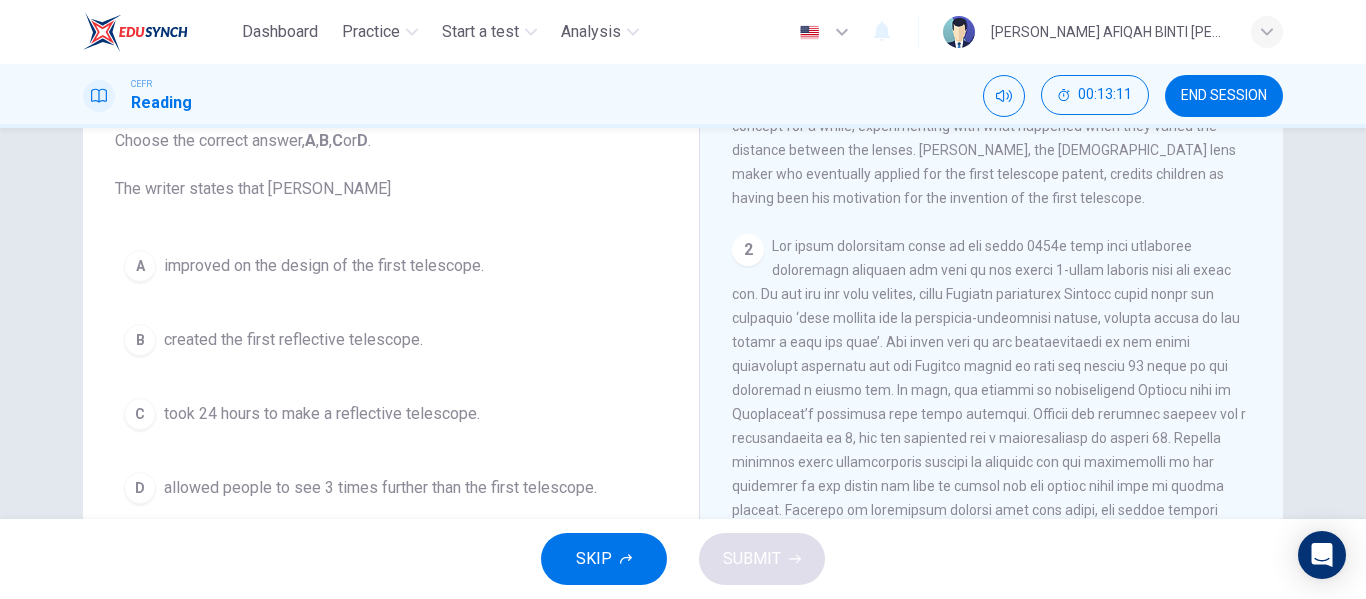 scroll, scrollTop: 235, scrollLeft: 0, axis: vertical 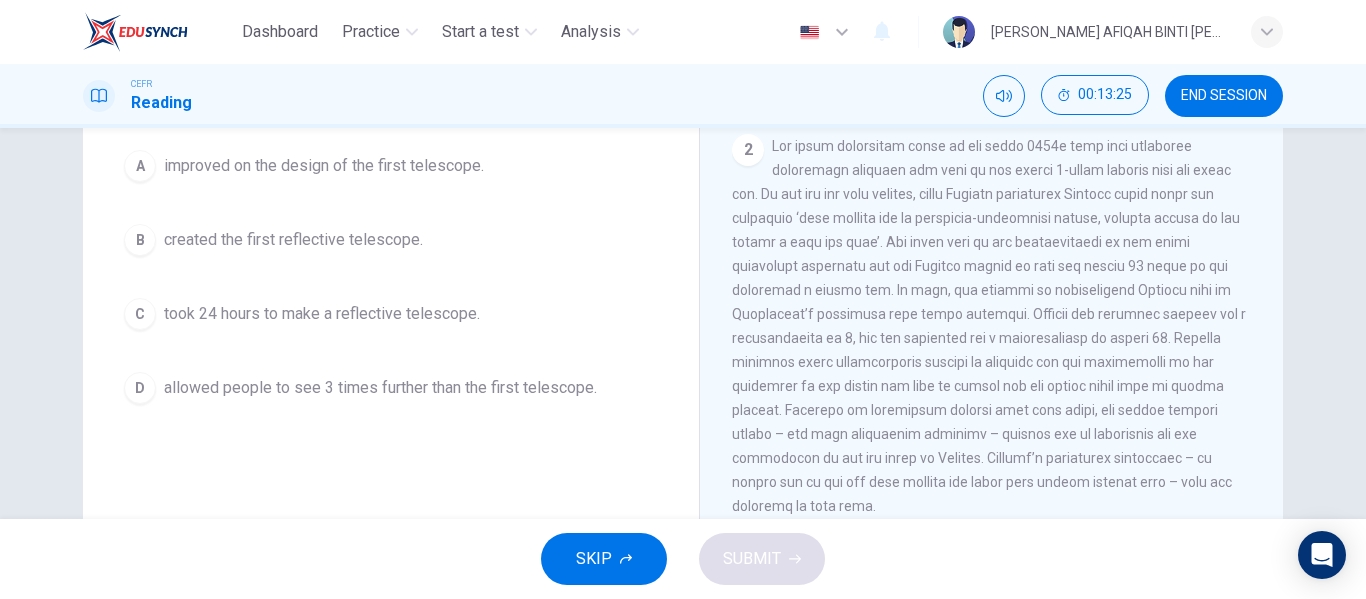 drag, startPoint x: 906, startPoint y: 254, endPoint x: 903, endPoint y: 275, distance: 21.213203 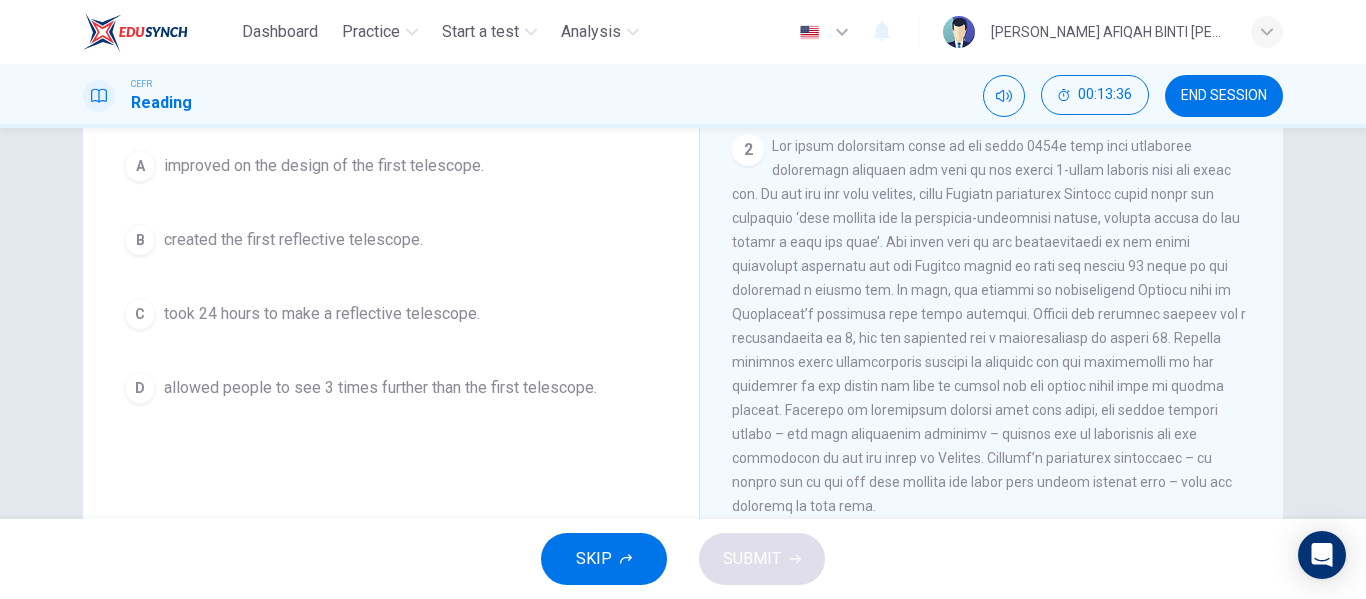 click at bounding box center (989, 326) 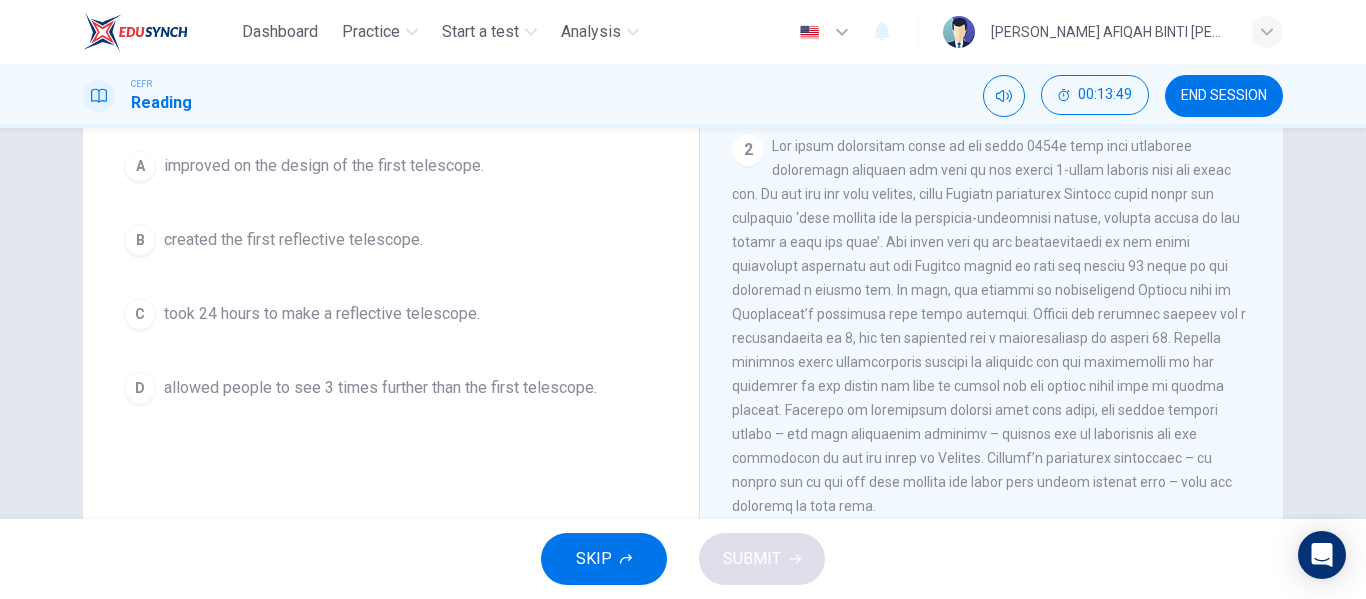 click on "A improved on the design of the first telescope." at bounding box center (391, 166) 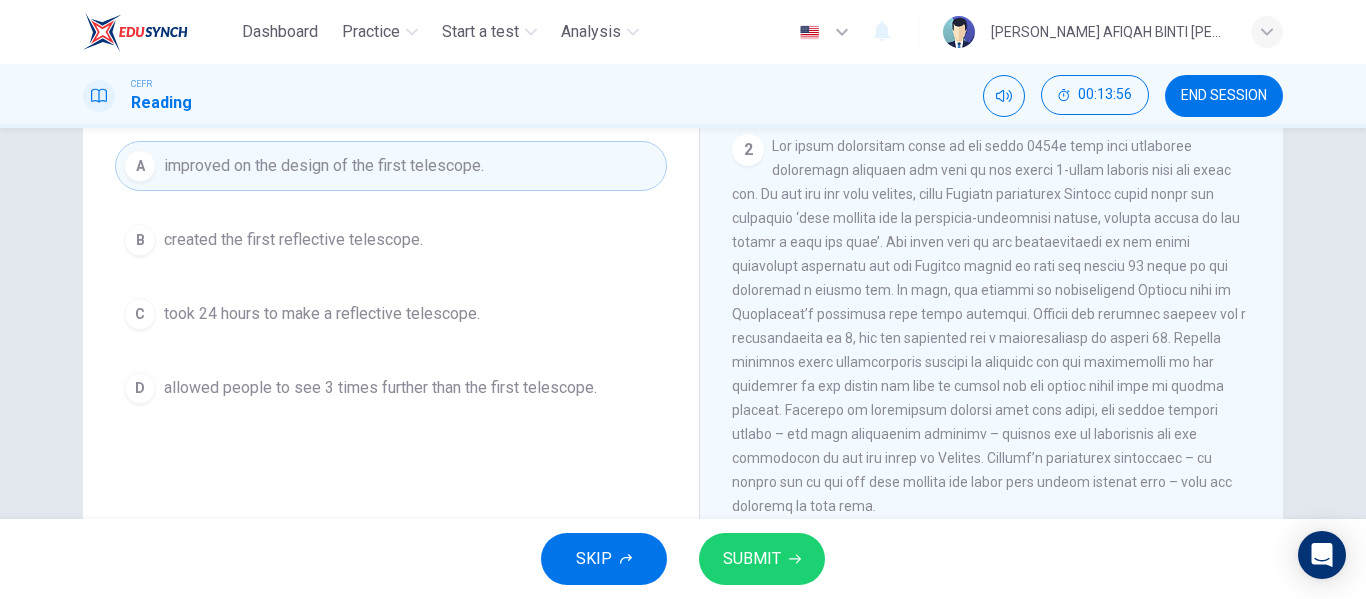 click on "SUBMIT" at bounding box center (752, 559) 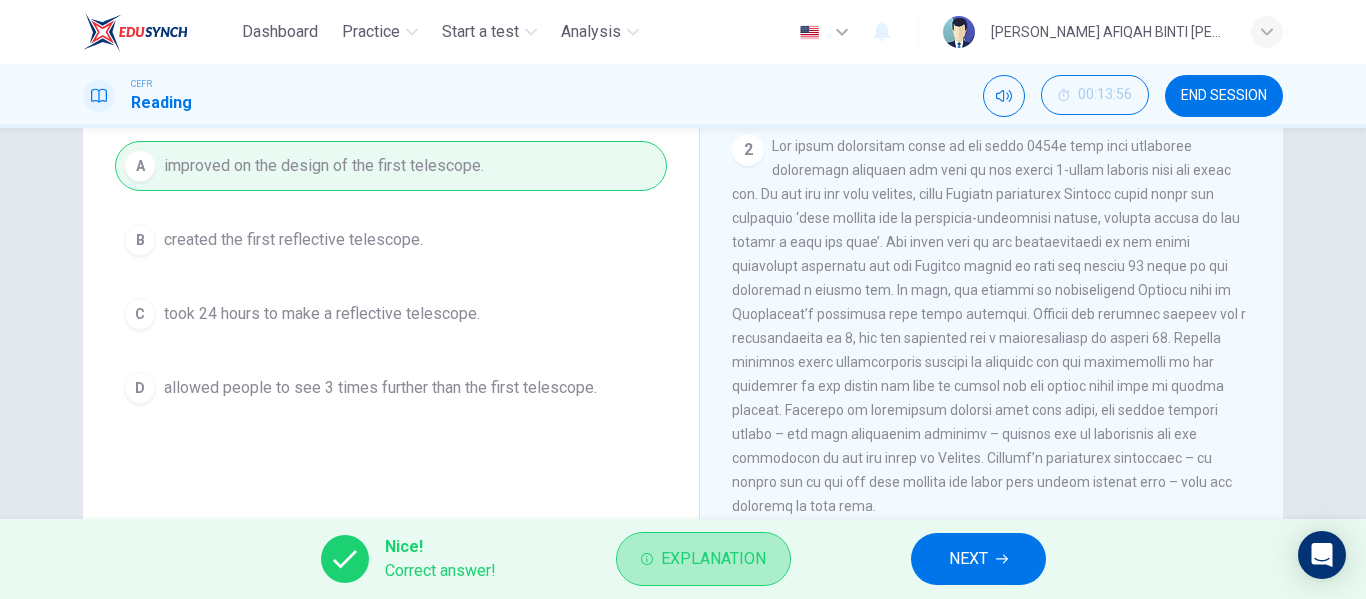 click on "Explanation" at bounding box center [713, 559] 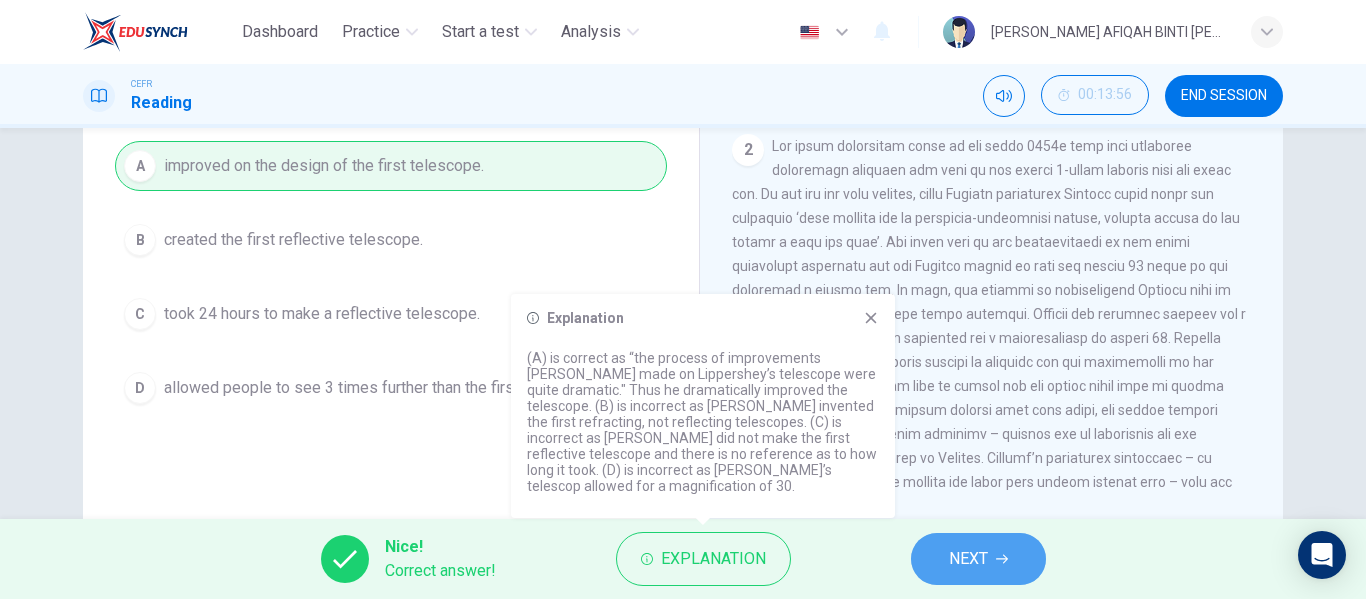 click 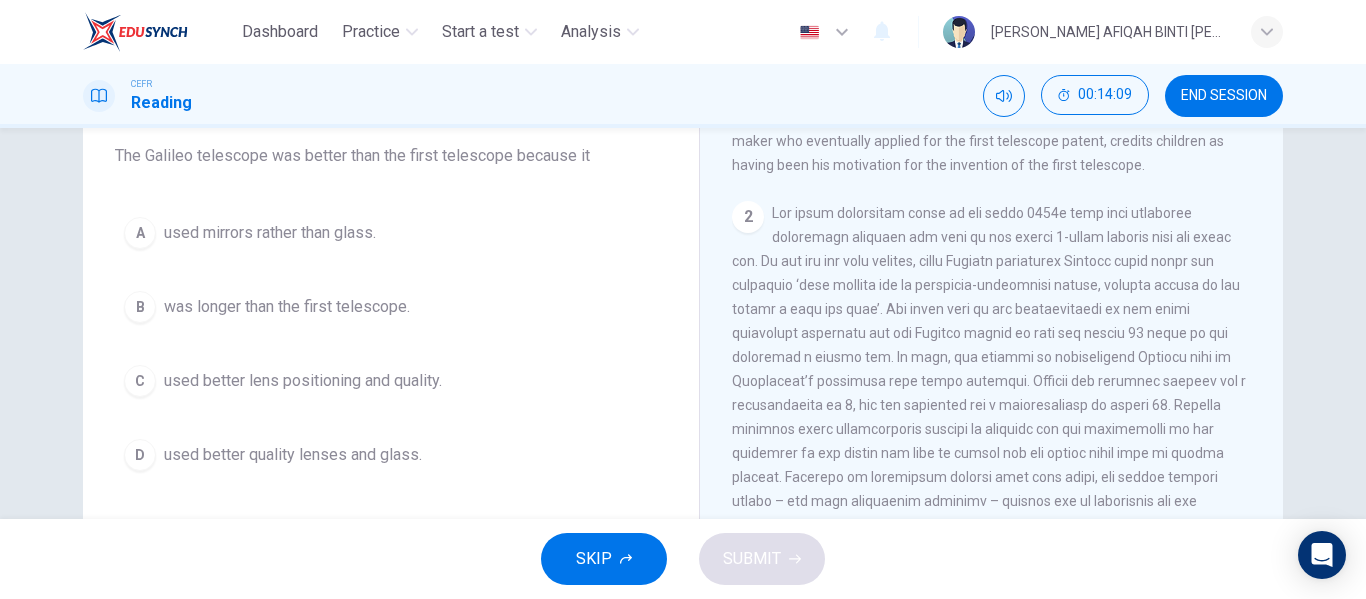 scroll, scrollTop: 170, scrollLeft: 0, axis: vertical 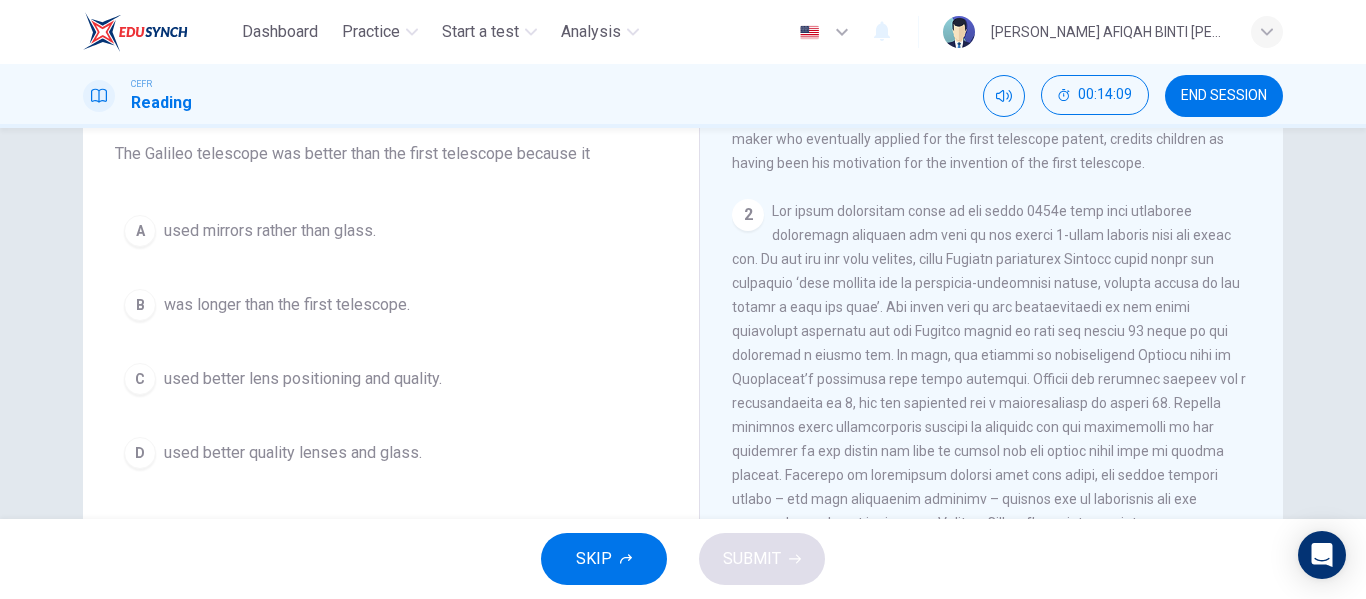 click on "A used mirrors rather than glass. B was longer than the first telescope. C used better lens positioning and quality. D used better quality lenses and glass." at bounding box center (391, 342) 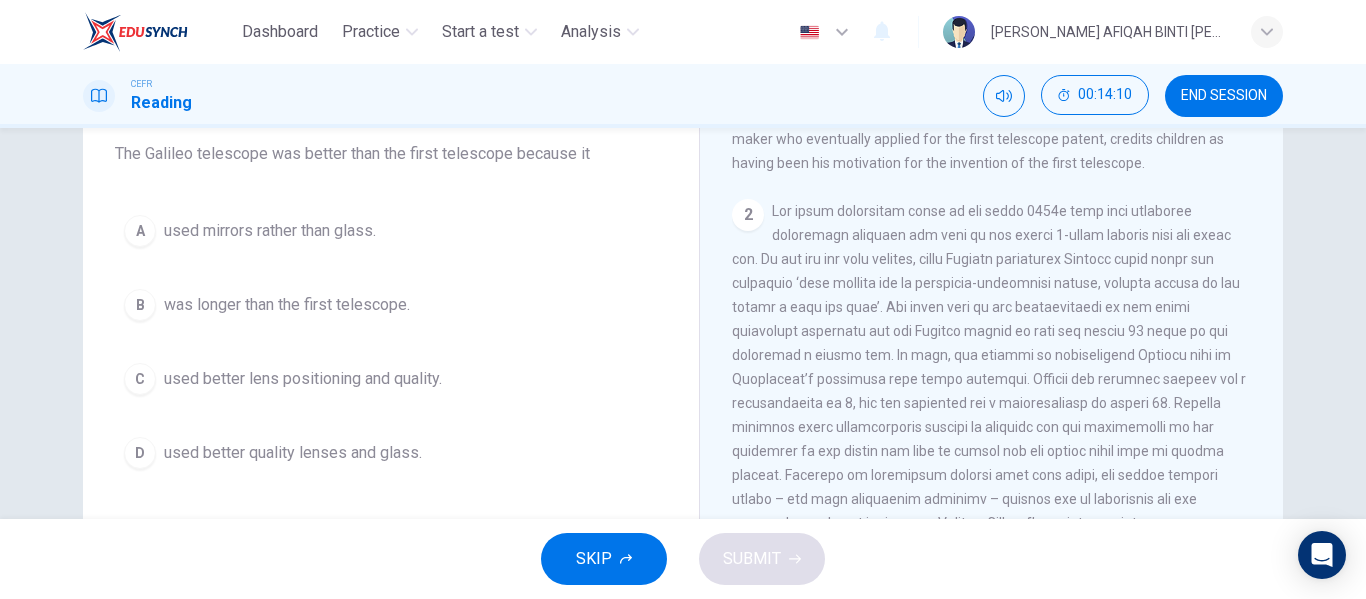click on "C used better lens positioning and quality." at bounding box center [391, 379] 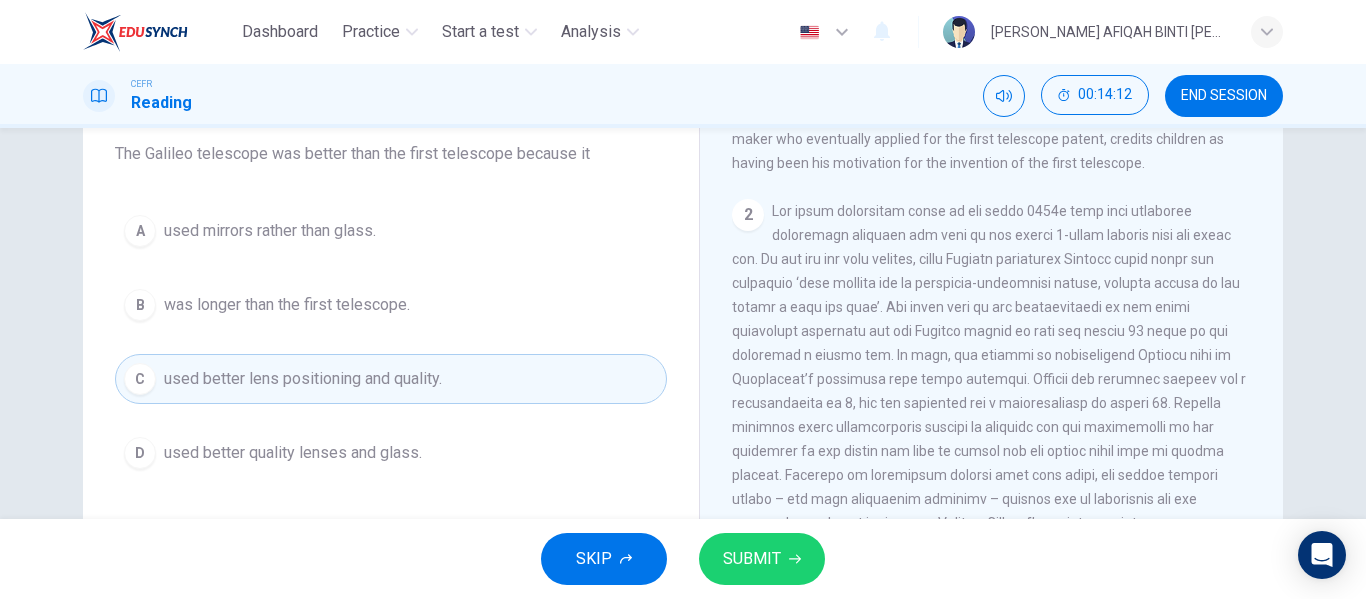 click on "SUBMIT" at bounding box center [752, 559] 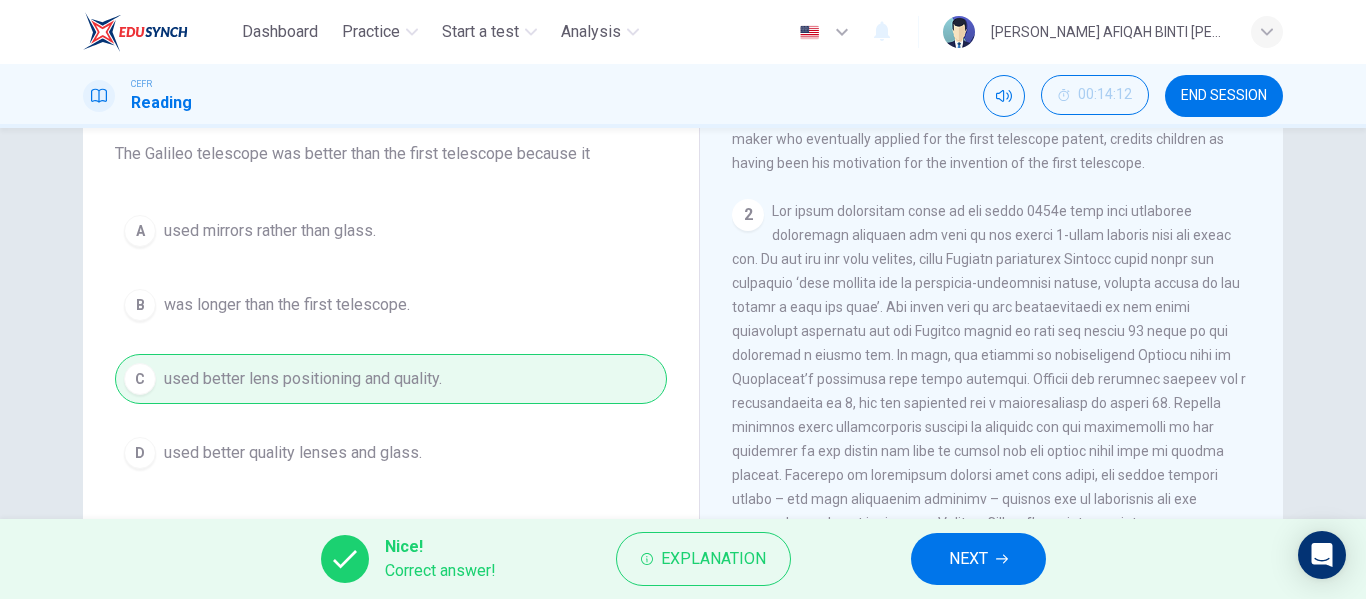click on "NEXT" at bounding box center (978, 559) 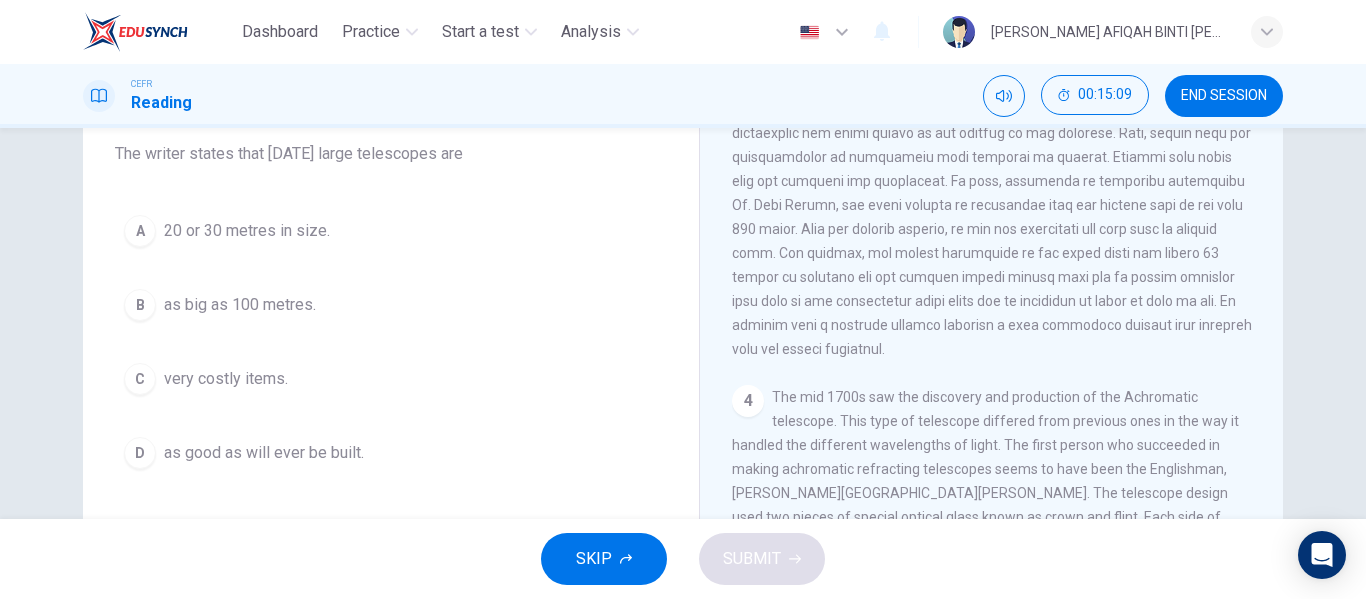 scroll, scrollTop: 1108, scrollLeft: 0, axis: vertical 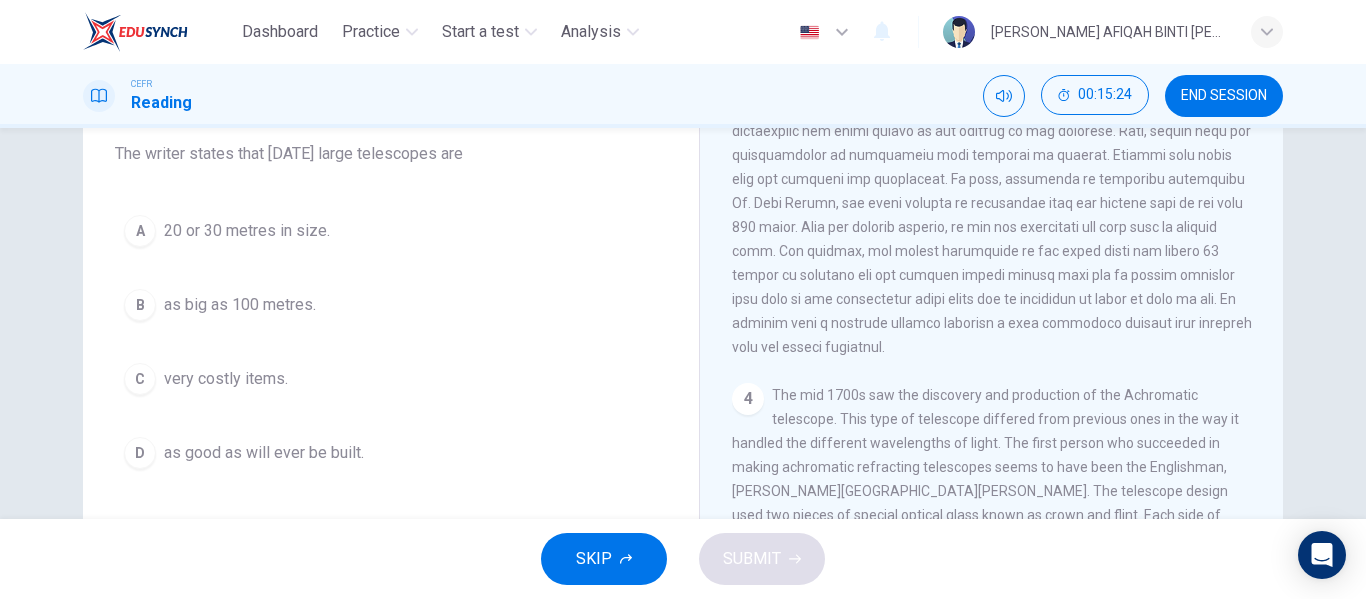 click on "D as good as will ever be built." at bounding box center (391, 453) 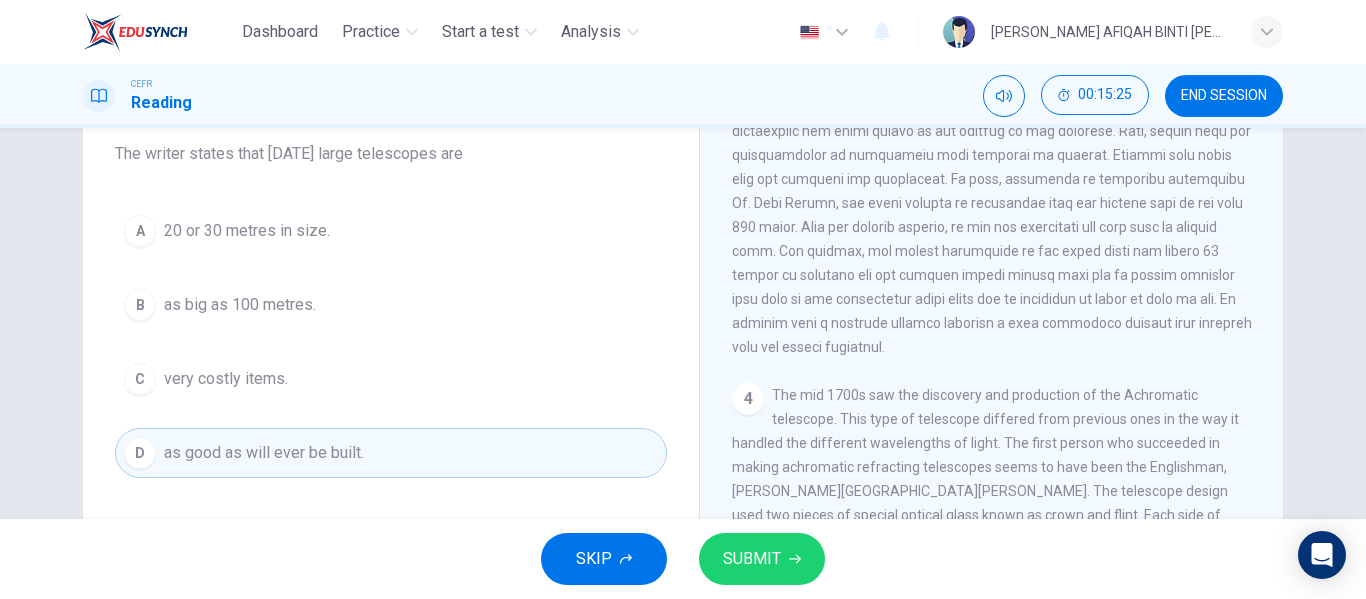 click on "SUBMIT" at bounding box center (762, 559) 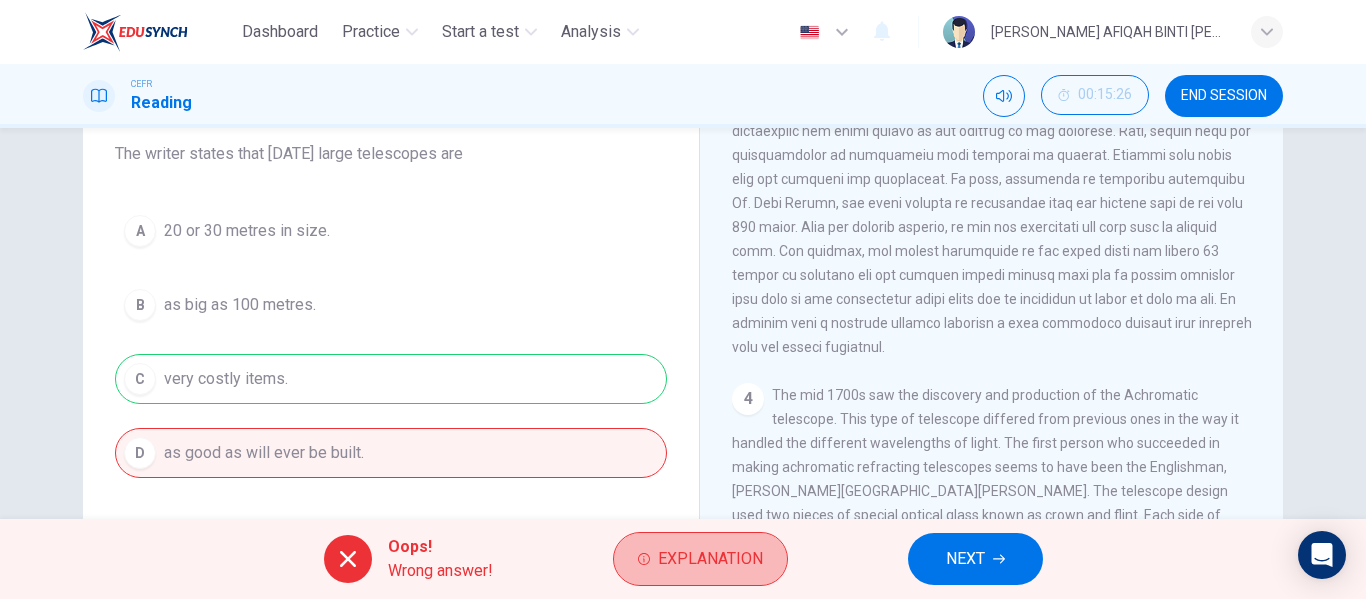 click on "Explanation" at bounding box center [700, 559] 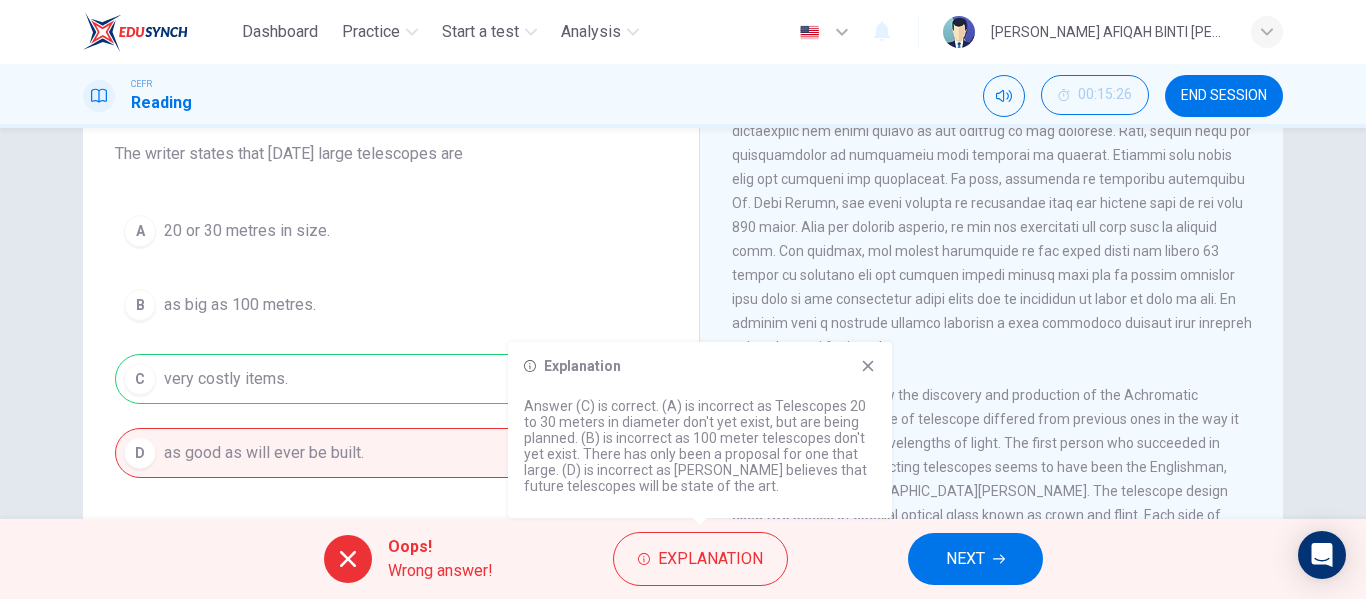 click on "Explanation" at bounding box center [700, 559] 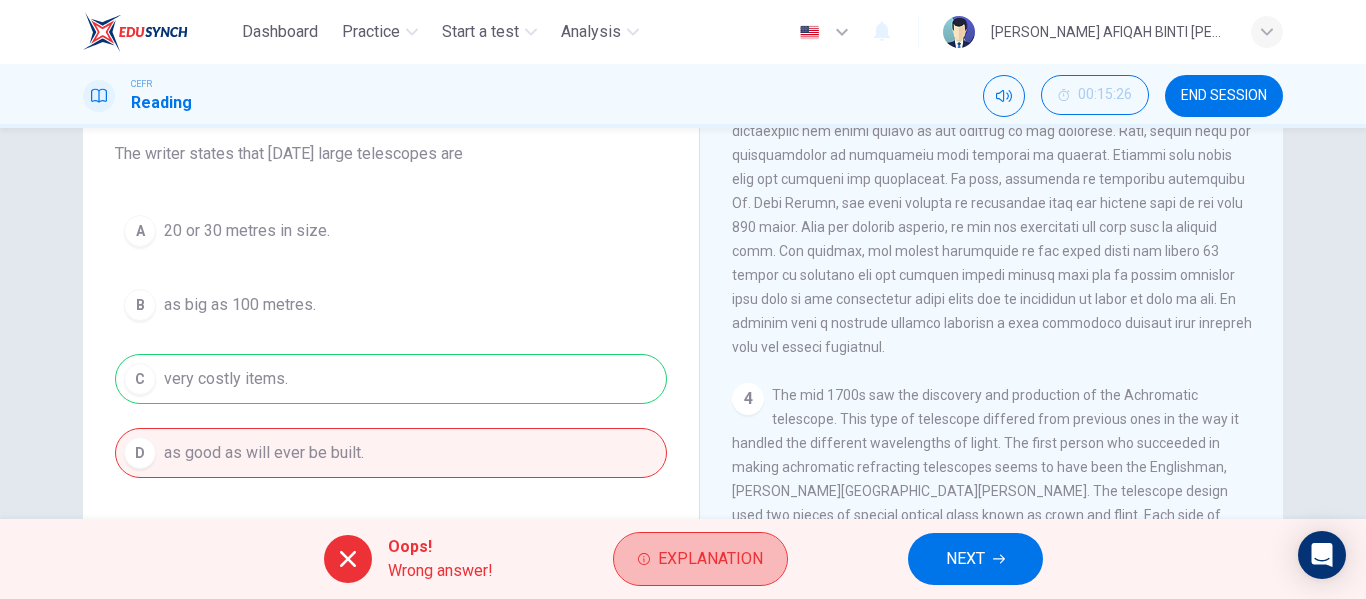 click on "Explanation" at bounding box center [700, 559] 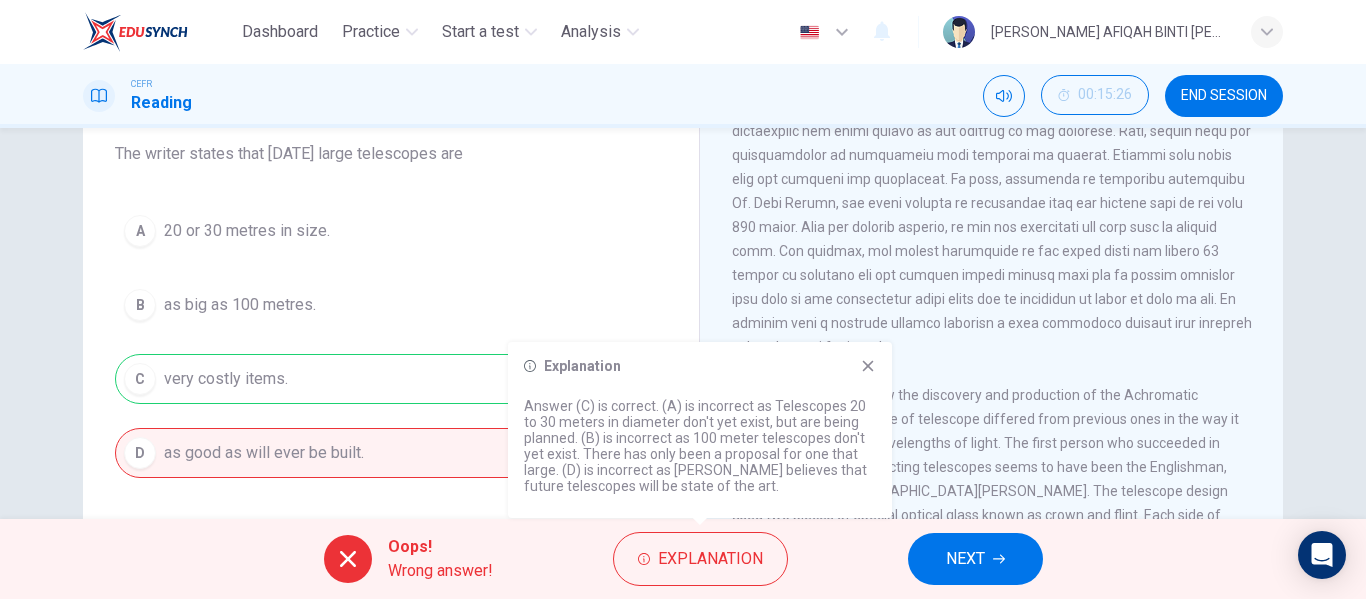 click on "Explanation Answer (C) is correct. (A) is incorrect as Telescopes 20 to 30 meters in diameter don't yet exist, but are being planned. (B) is incorrect as 100 meter telescopes don't yet exist. There has only been a proposal for one that large. (D) is incorrect as [PERSON_NAME] believes that future telescopes will be state of the art." at bounding box center (700, 430) 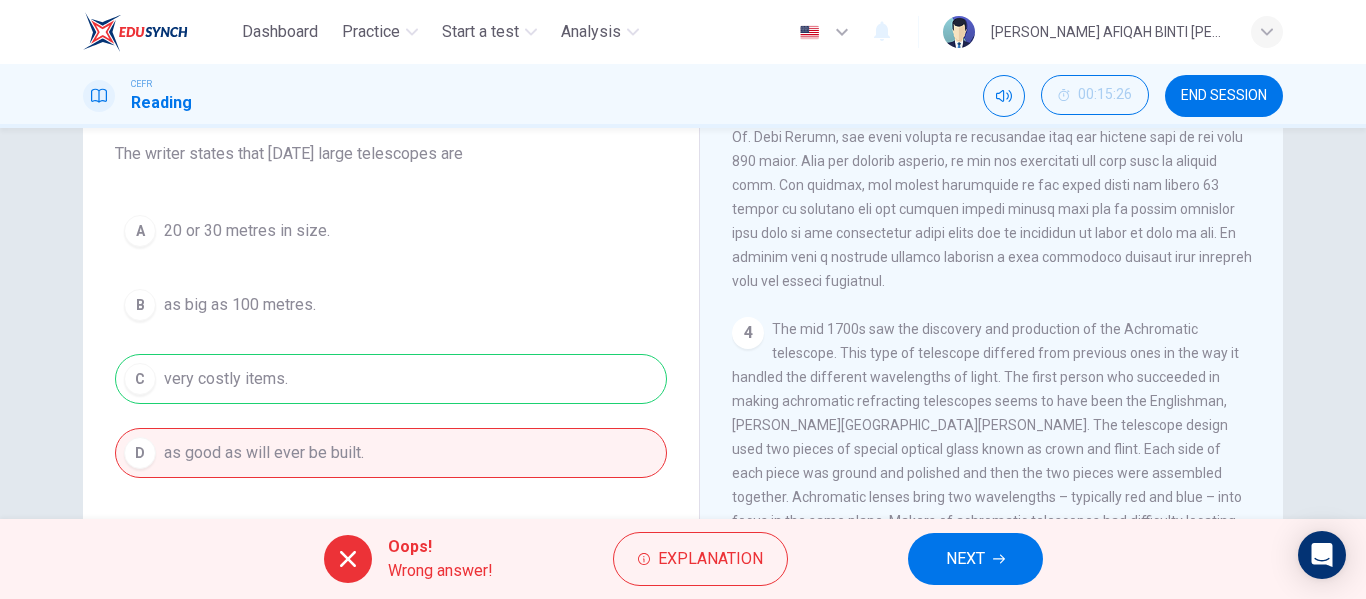 scroll, scrollTop: 1208, scrollLeft: 0, axis: vertical 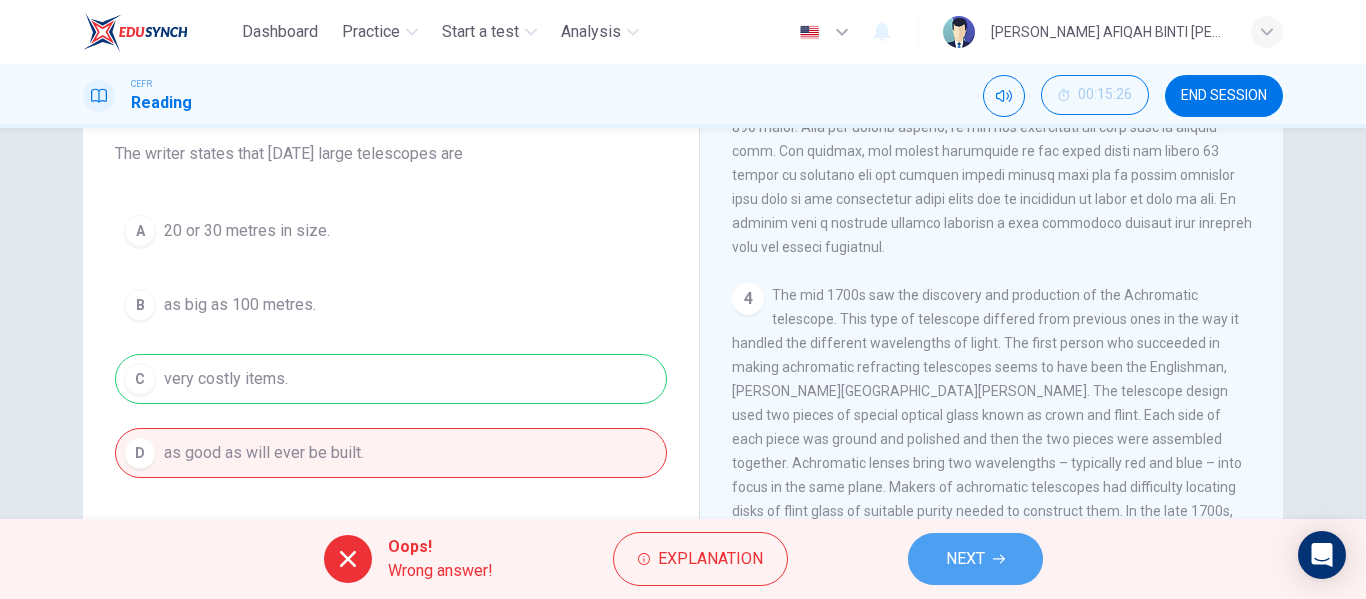 click on "NEXT" at bounding box center (965, 559) 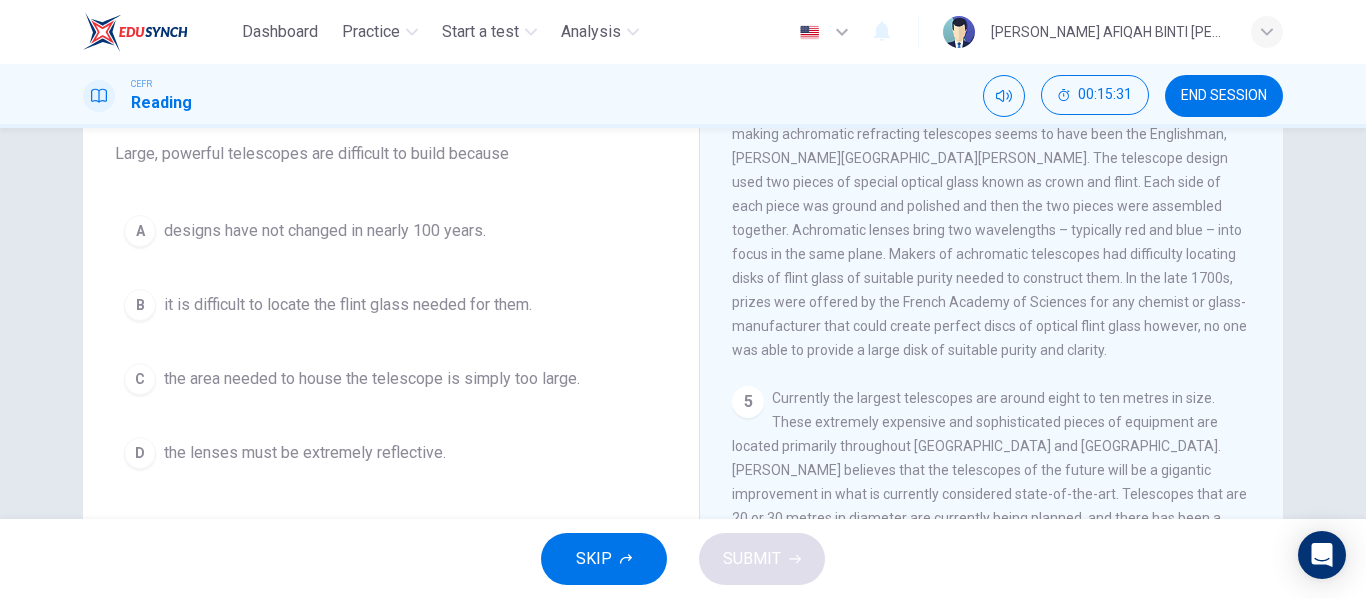 scroll, scrollTop: 1459, scrollLeft: 0, axis: vertical 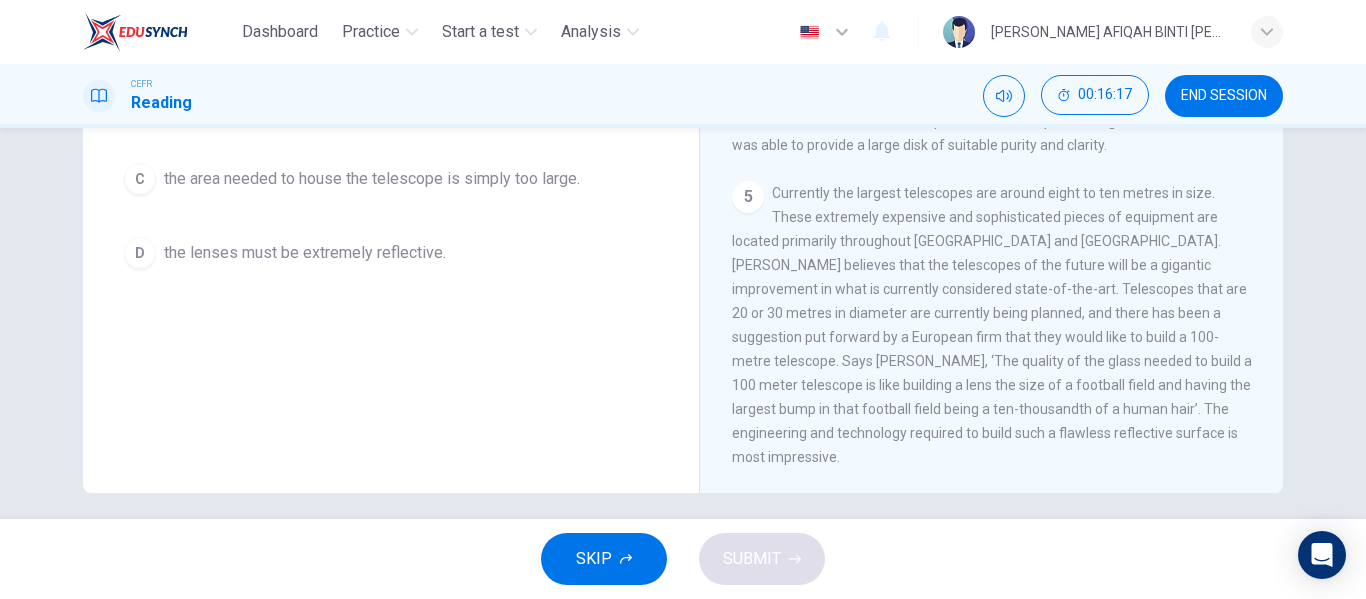 drag, startPoint x: 912, startPoint y: 399, endPoint x: 931, endPoint y: 425, distance: 32.202484 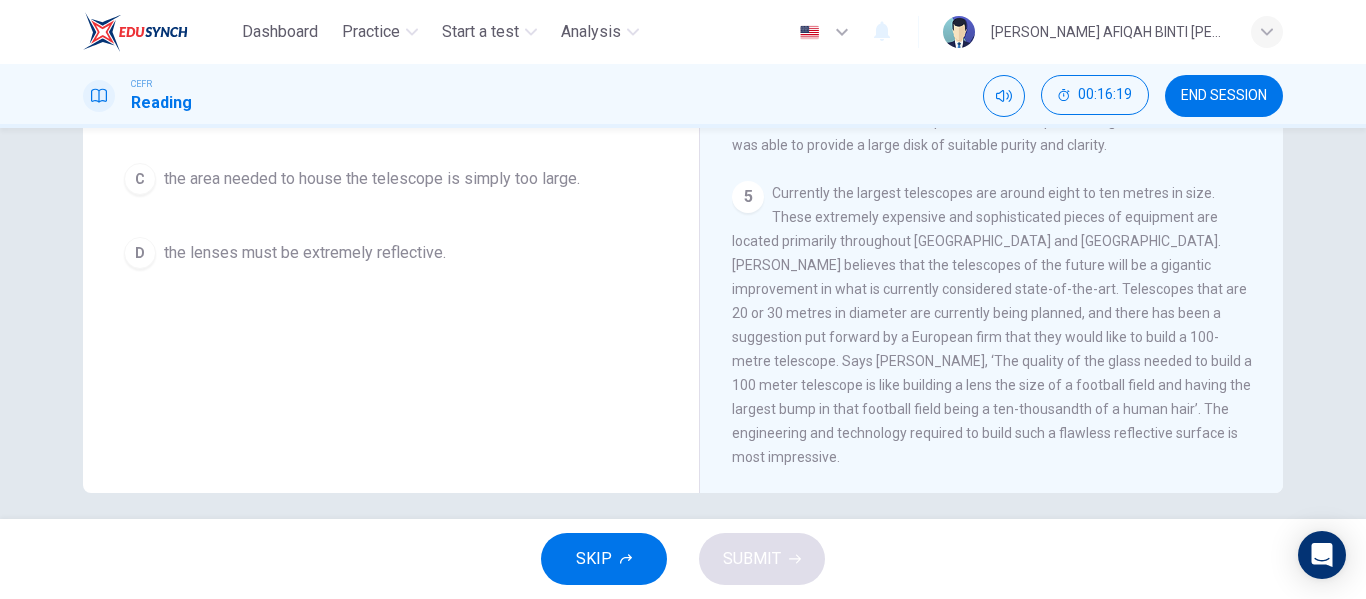 drag, startPoint x: 803, startPoint y: 386, endPoint x: 962, endPoint y: 400, distance: 159.61516 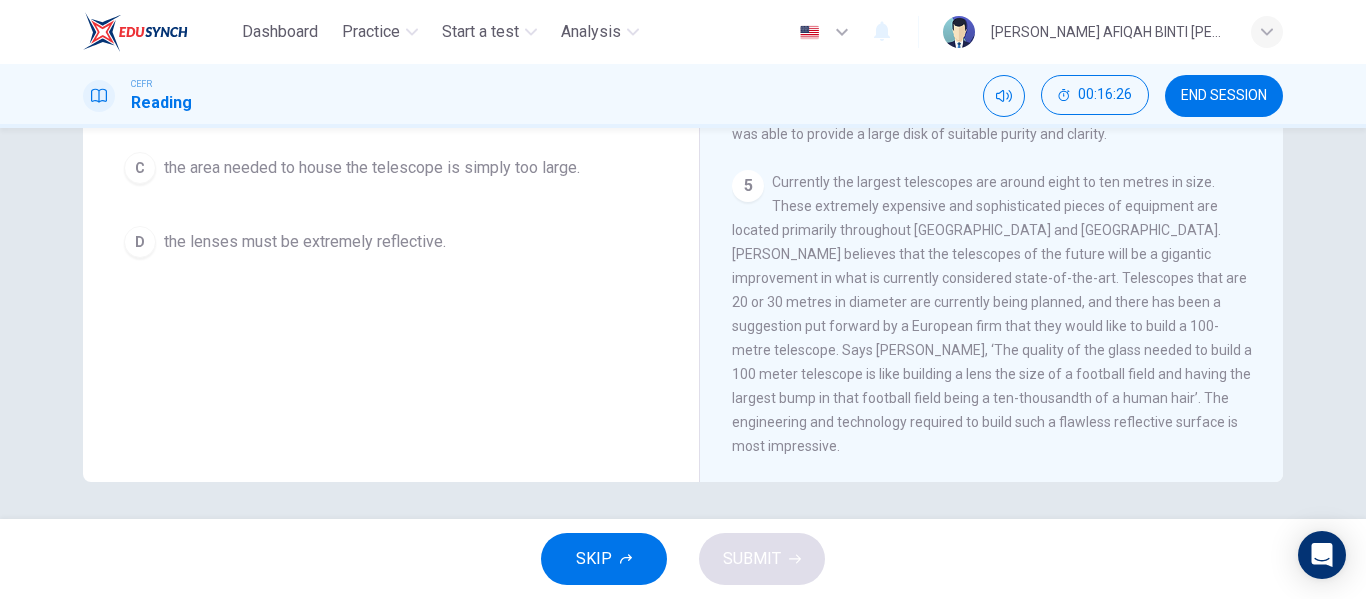 scroll, scrollTop: 384, scrollLeft: 0, axis: vertical 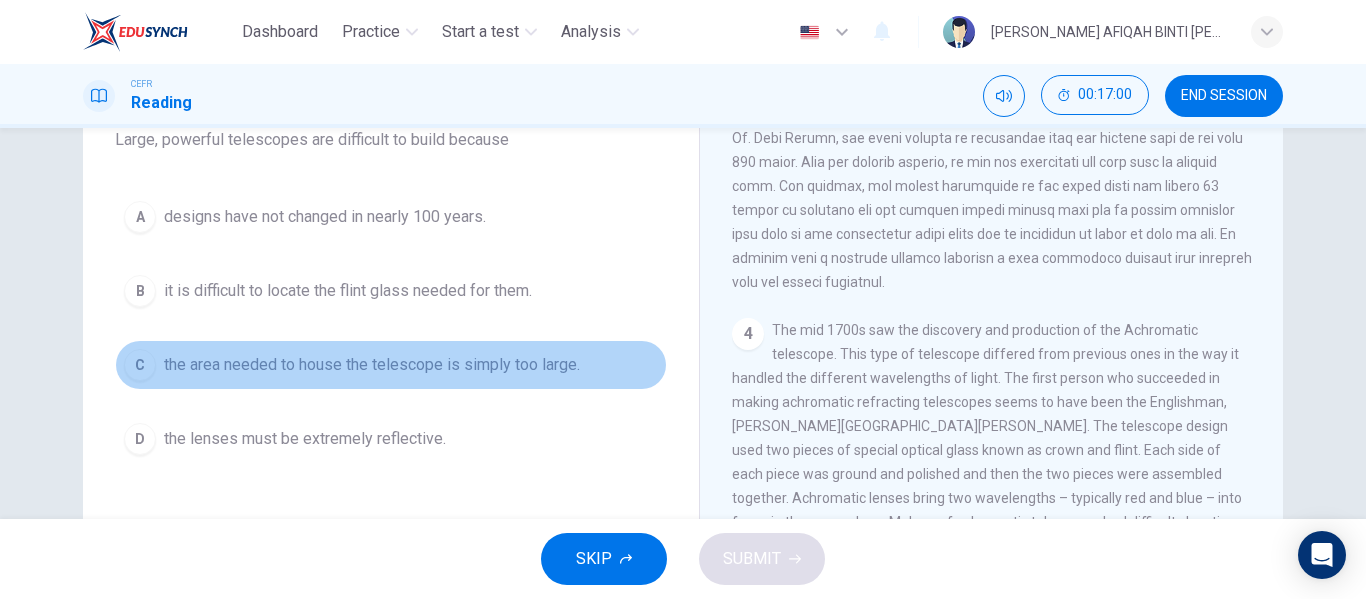 click on "the area needed to house the telescope is simply too large." at bounding box center (372, 365) 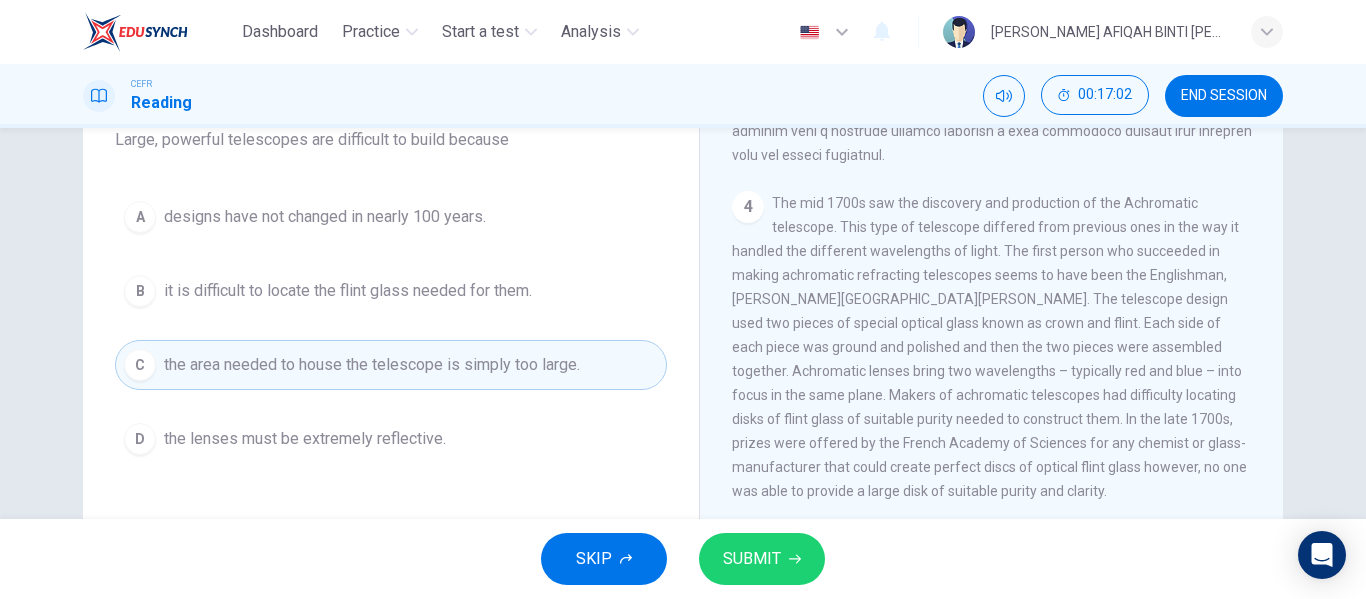 scroll, scrollTop: 1459, scrollLeft: 0, axis: vertical 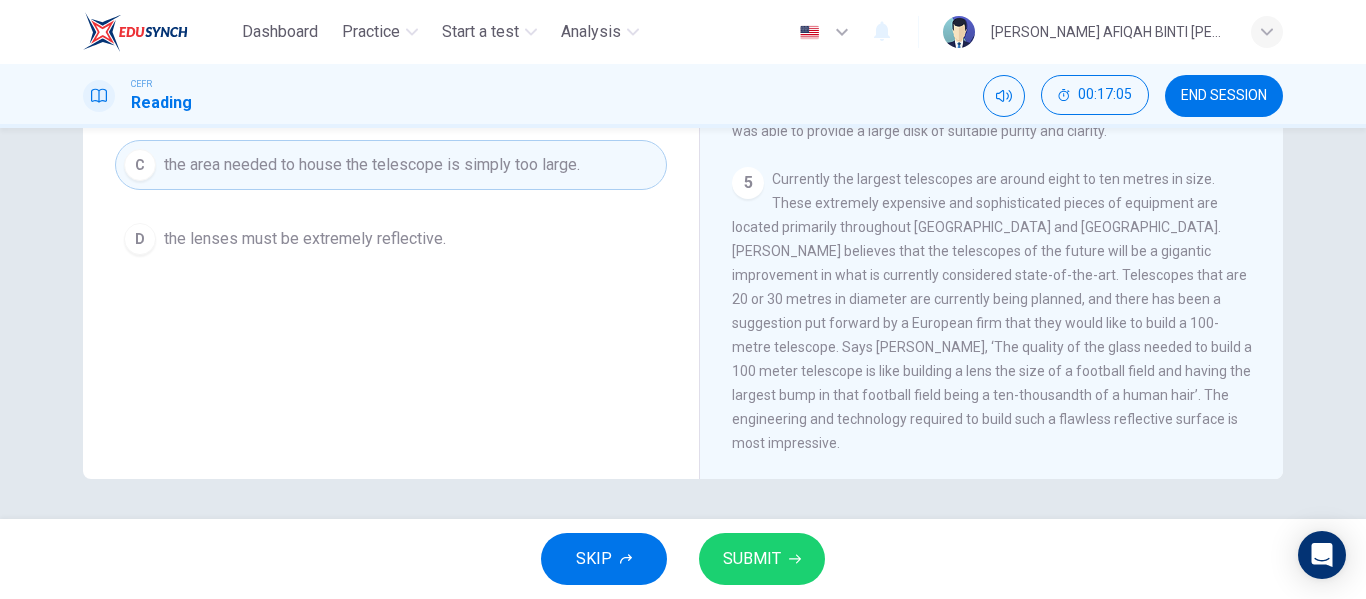 click on "SUBMIT" at bounding box center [752, 559] 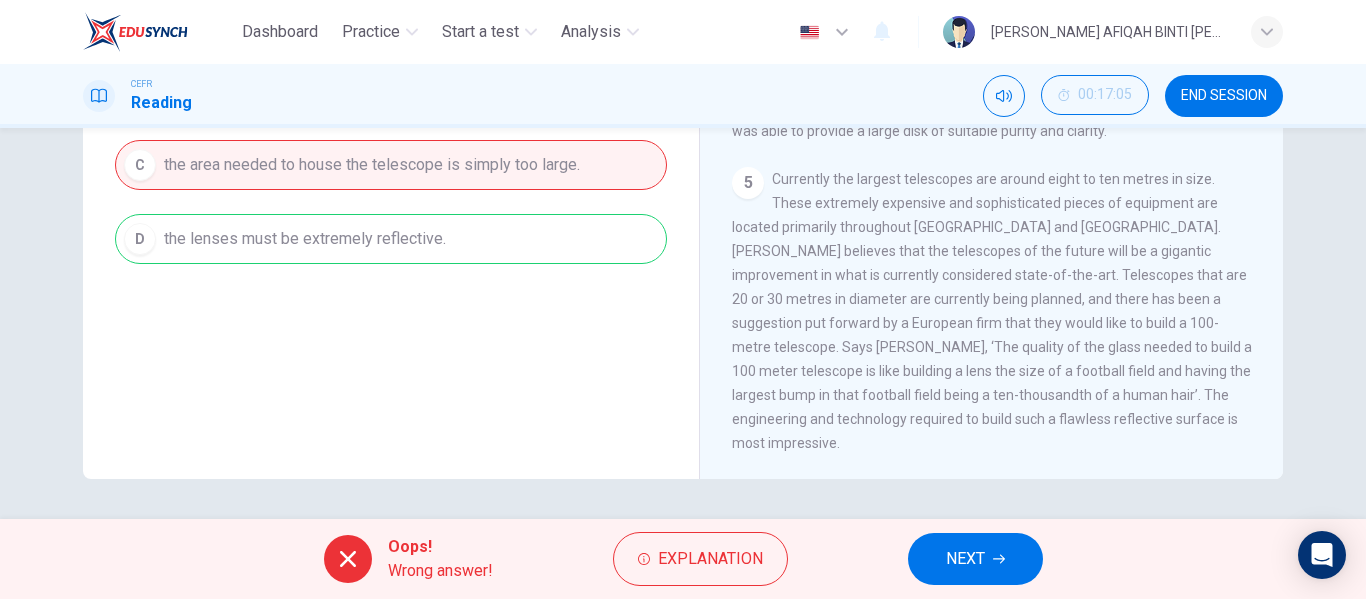 drag, startPoint x: 846, startPoint y: 445, endPoint x: 986, endPoint y: 469, distance: 142.04225 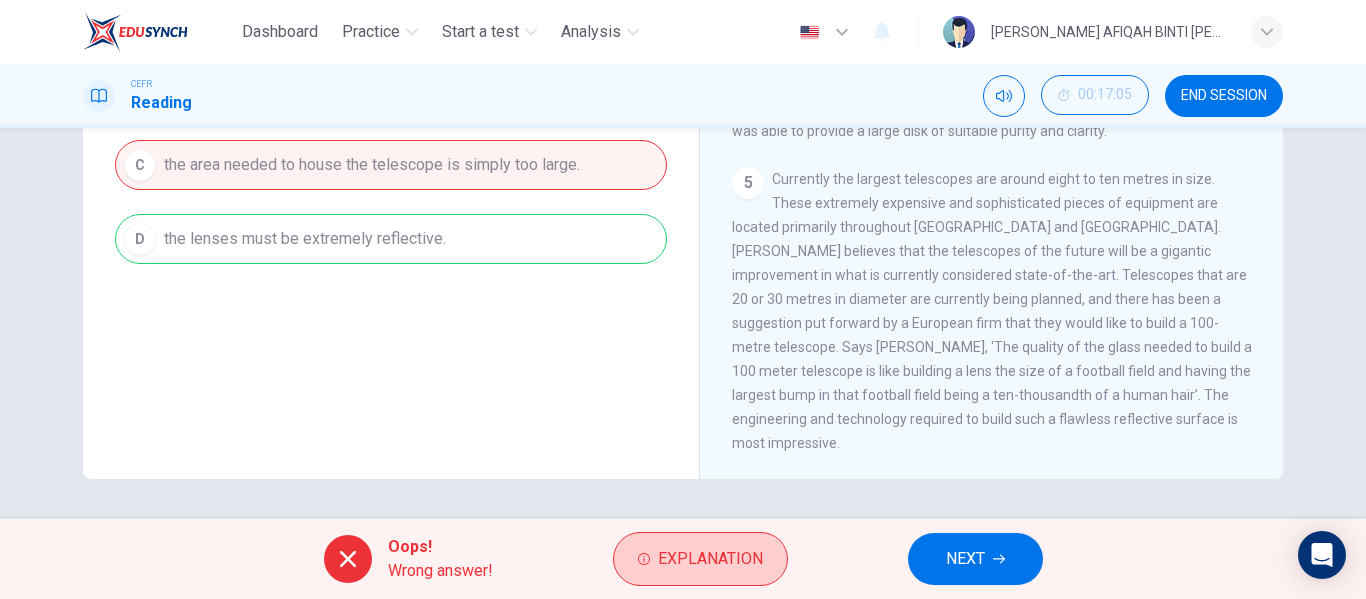 click on "Explanation" at bounding box center [700, 559] 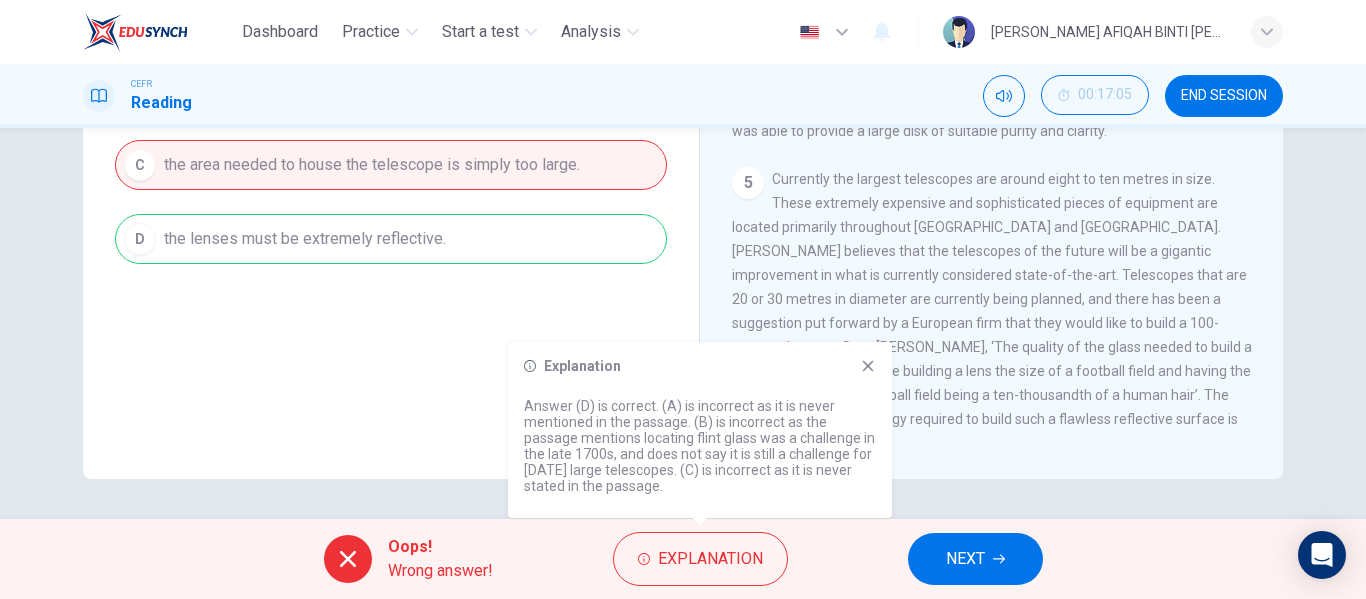 drag, startPoint x: 669, startPoint y: 421, endPoint x: 671, endPoint y: 451, distance: 30.066593 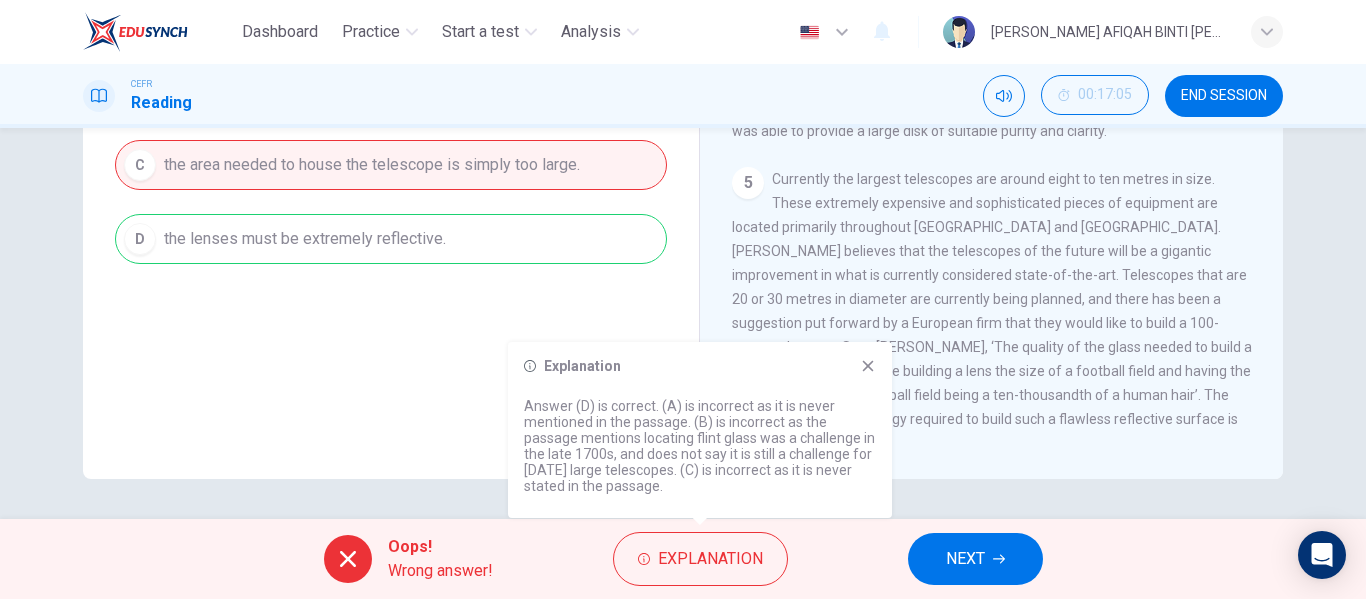 click on "Explanation" at bounding box center (700, 366) 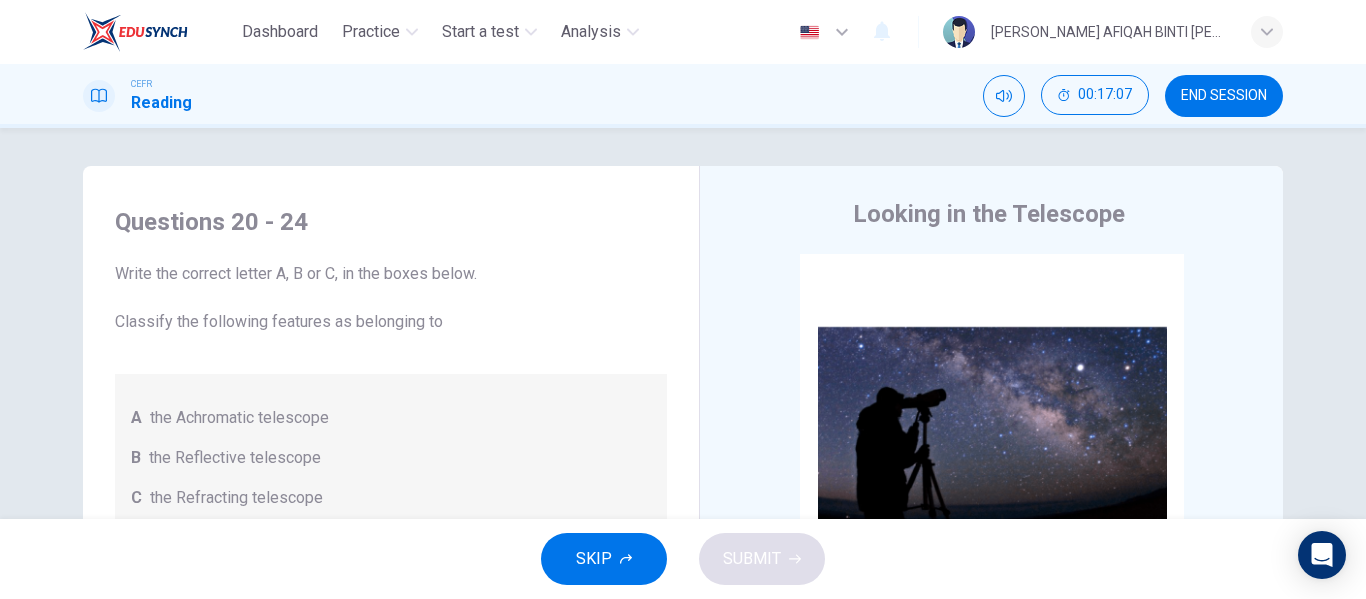 scroll, scrollTop: 0, scrollLeft: 0, axis: both 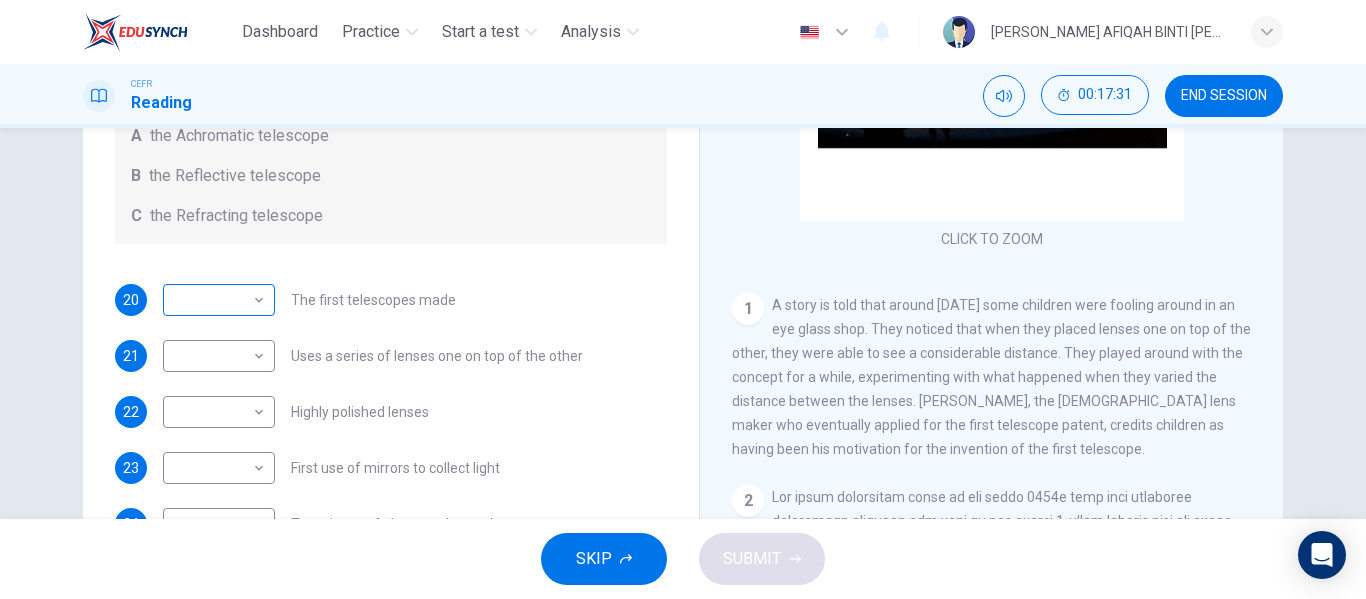 click on "Dashboard Practice Start a test Analysis English en ​ [PERSON_NAME] AFIQAH BINTI [PERSON_NAME] CEFR Reading 00:17:31 END SESSION Questions 20 - 24 Write the correct letter A, B or C, in the boxes below.
Classify the following features as belonging to A the Achromatic telescope B the Reflective telescope C the Refracting telescope 20 ​ ​ The first telescopes made 21 ​ ​ Uses a series of lenses one on top of the other 22 ​ ​ Highly polished lenses 23 ​ ​ First use of mirrors to collect light 24 ​ ​ Two pieces of glass stuck together Looking in the Telescope CLICK TO ZOOM Click to Zoom 1 2 3 4 5 SKIP SUBMIT EduSynch - Online Language Proficiency Testing
Dashboard Practice Start a test Analysis Notifications © Copyright  2025" at bounding box center (683, 299) 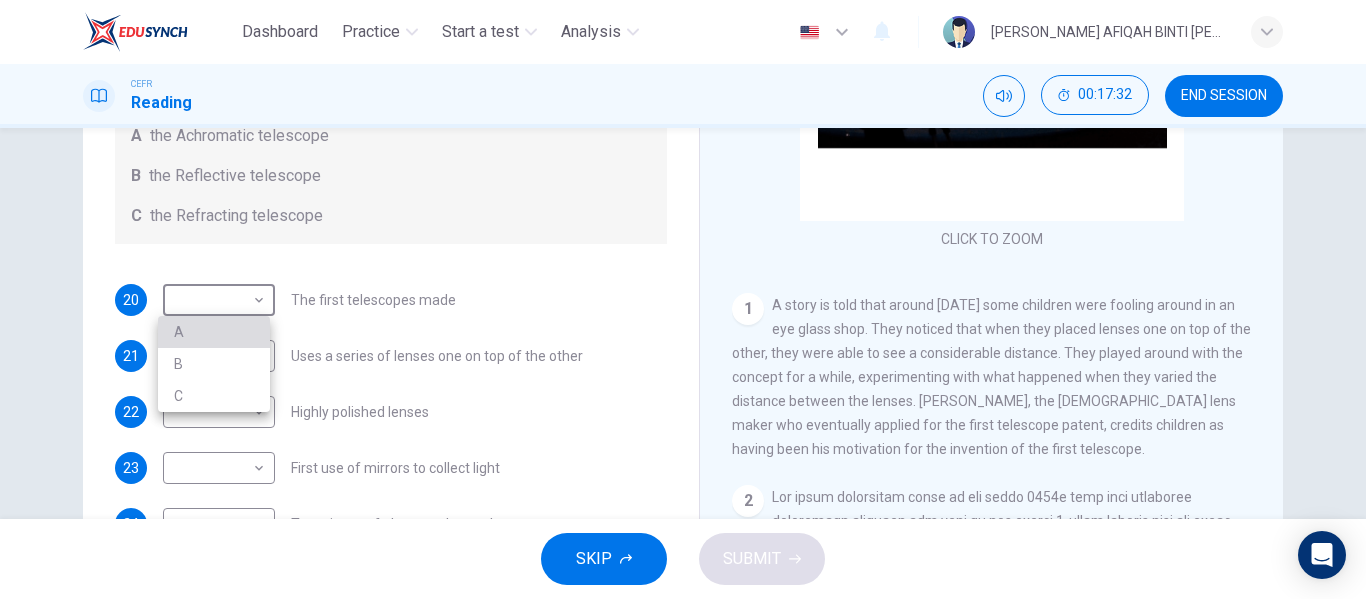 click on "A" at bounding box center [214, 332] 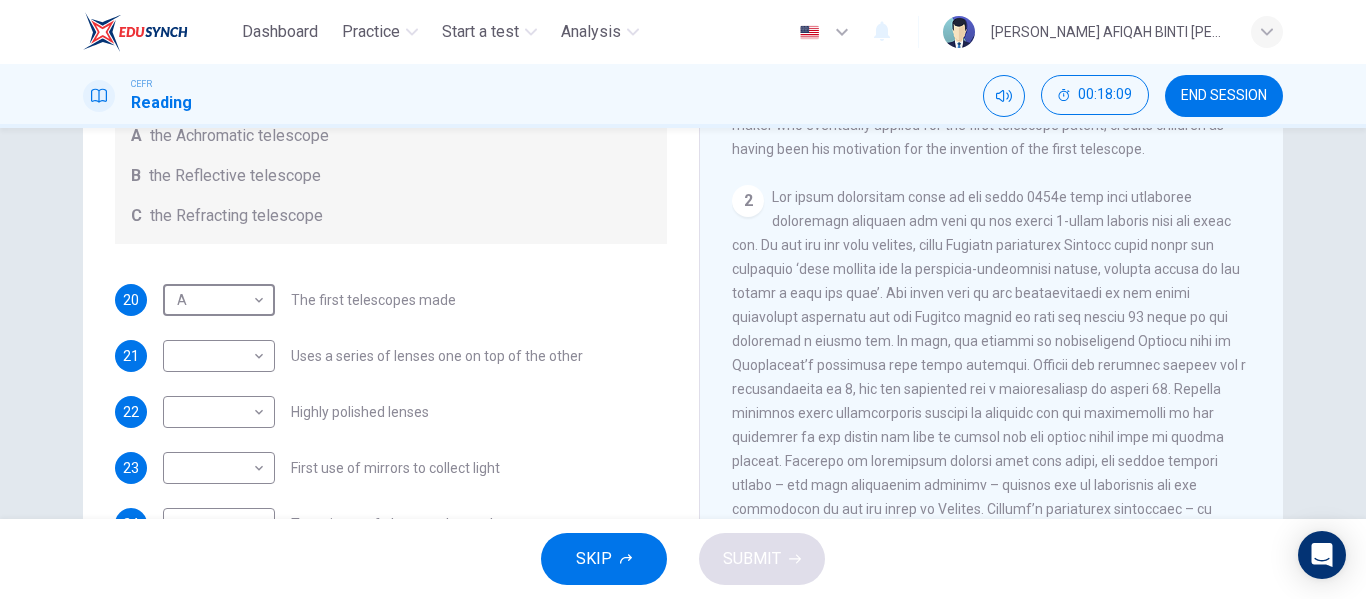 scroll, scrollTop: 500, scrollLeft: 0, axis: vertical 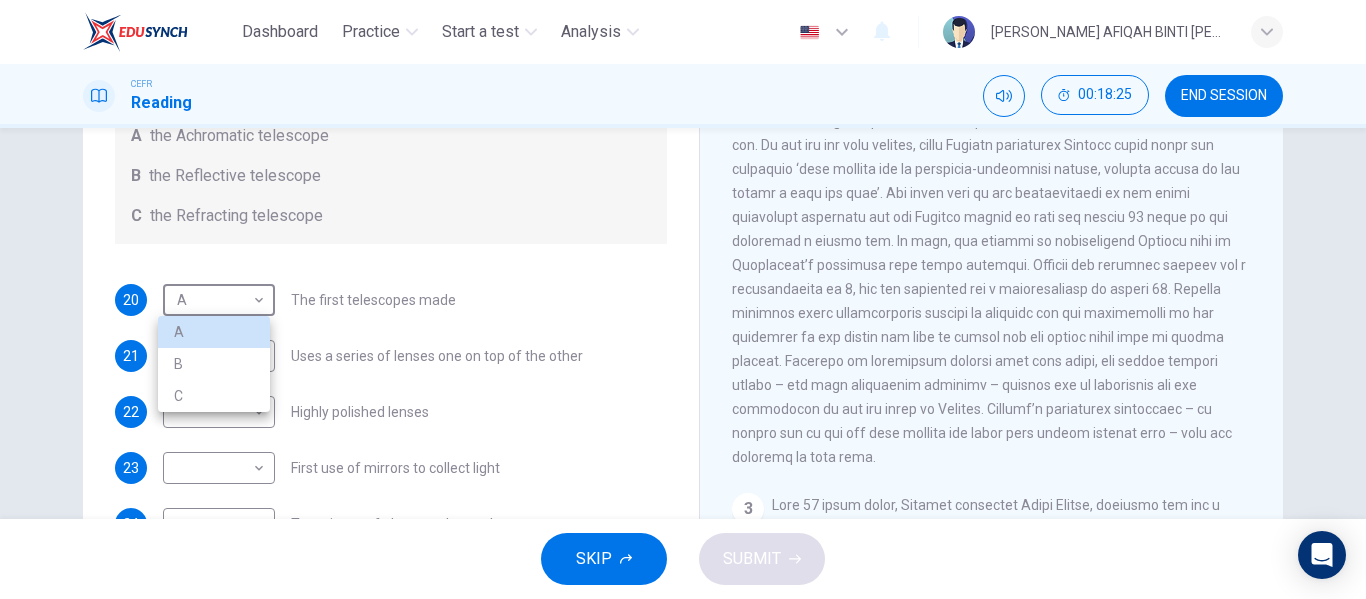 type 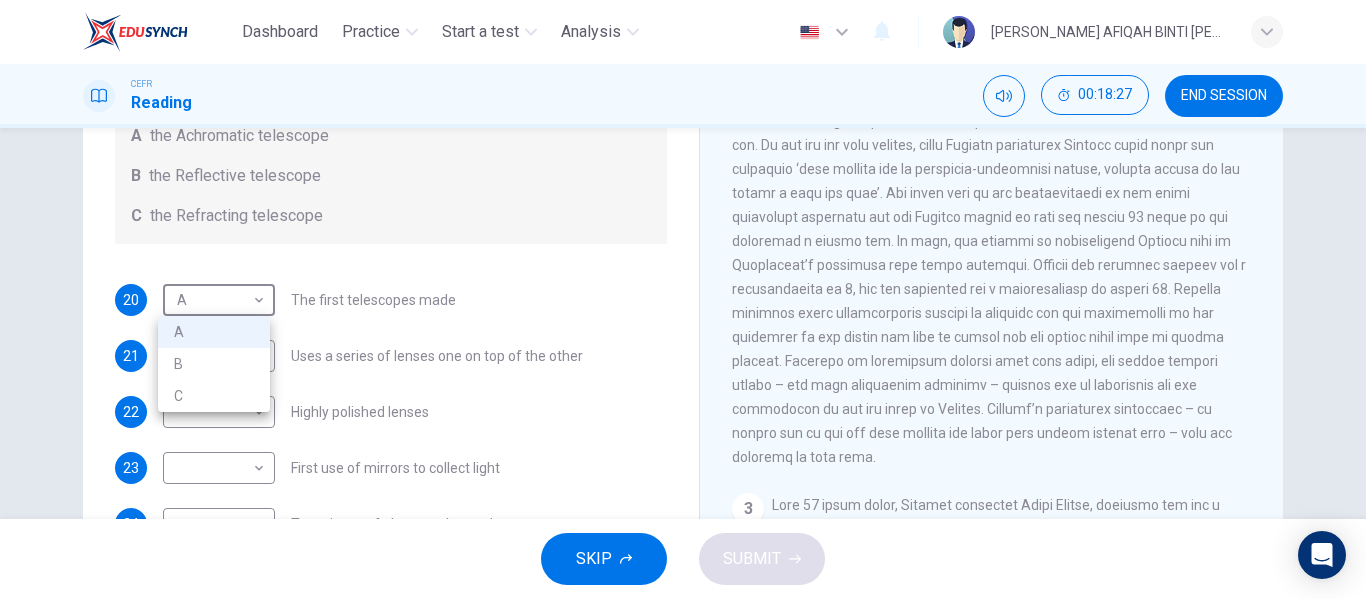 click at bounding box center (683, 299) 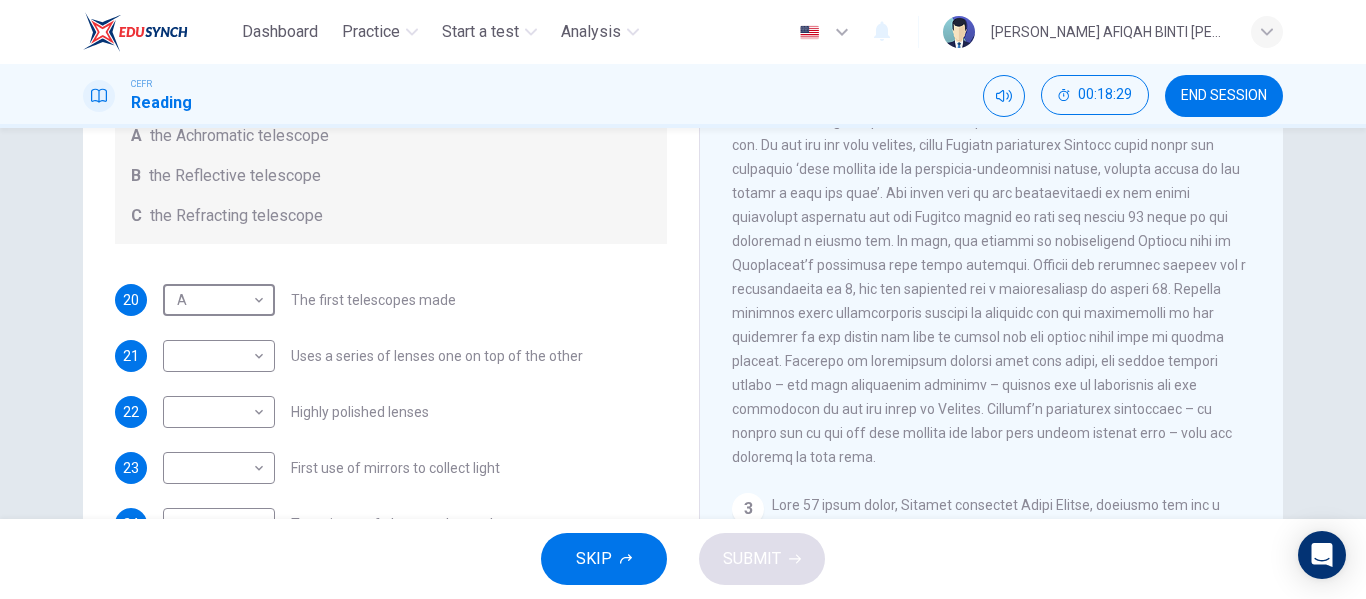 scroll, scrollTop: 1, scrollLeft: 0, axis: vertical 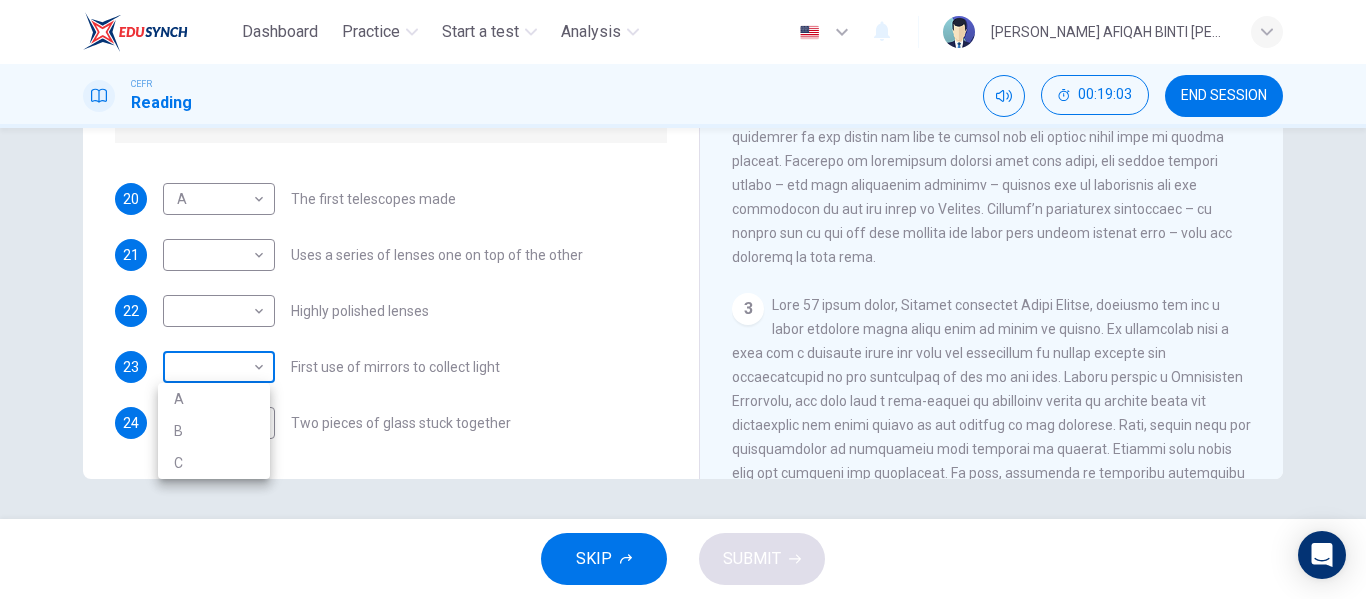click on "Dashboard Practice Start a test Analysis English en ​ [PERSON_NAME] AFIQAH BINTI [PERSON_NAME] CEFR Reading 00:19:03 END SESSION Questions 20 - 24 Write the correct letter A, B or C, in the boxes below.
Classify the following features as belonging to A the Achromatic telescope B the Reflective telescope C the Refracting telescope 20 A A ​ The first telescopes made 21 ​ ​ Uses a series of lenses one on top of the other 22 ​ ​ Highly polished lenses 23 ​ ​ First use of mirrors to collect light 24 ​ ​ Two pieces of glass stuck together Looking in the Telescope CLICK TO ZOOM Click to Zoom 1 2 3 4 5 SKIP SUBMIT EduSynch - Online Language Proficiency Testing
Dashboard Practice Start a test Analysis Notifications © Copyright  2025 A B C" at bounding box center (683, 299) 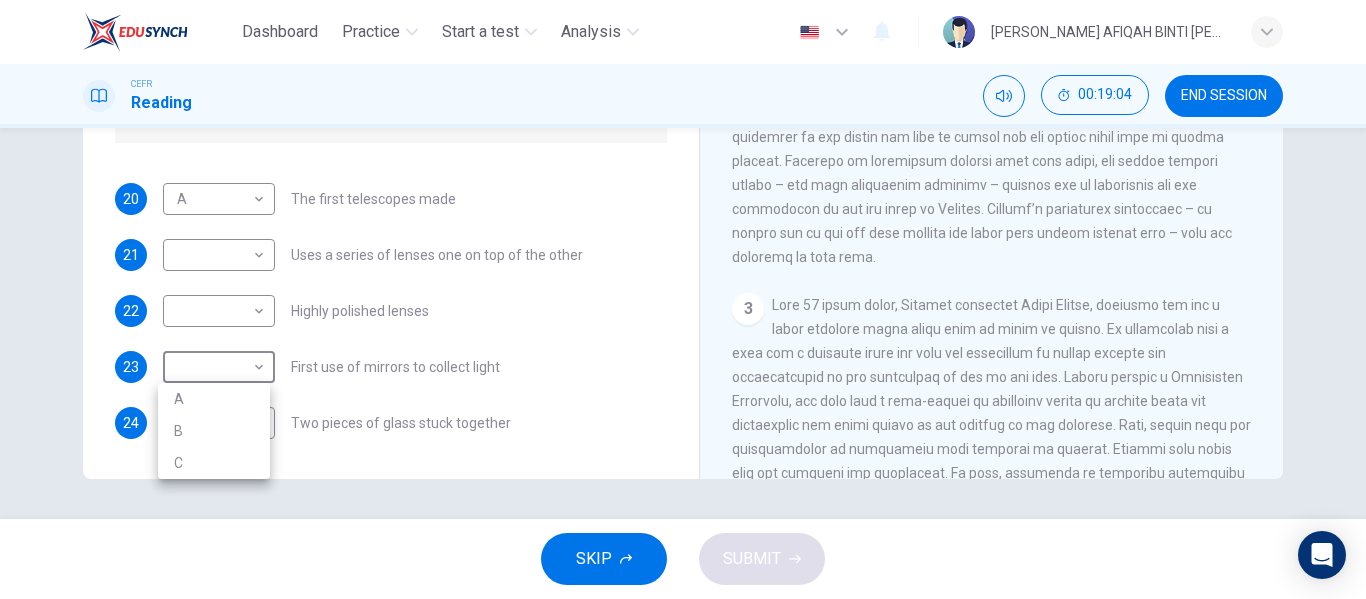 click on "B" at bounding box center (214, 431) 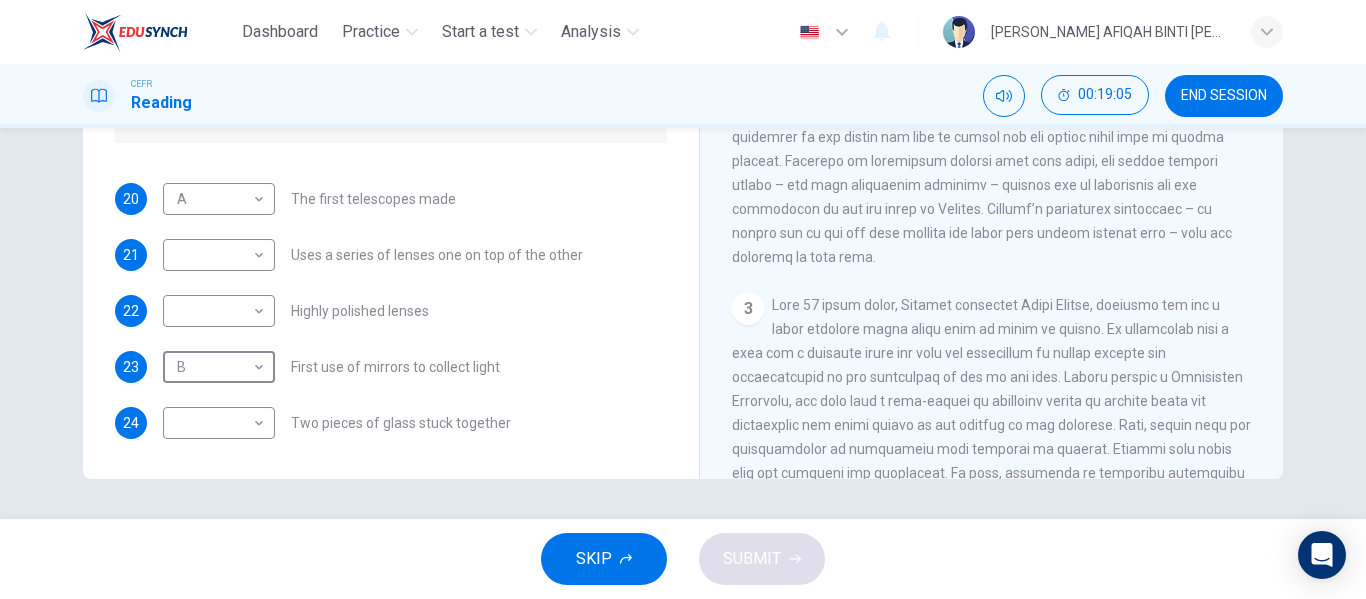 scroll, scrollTop: 0, scrollLeft: 0, axis: both 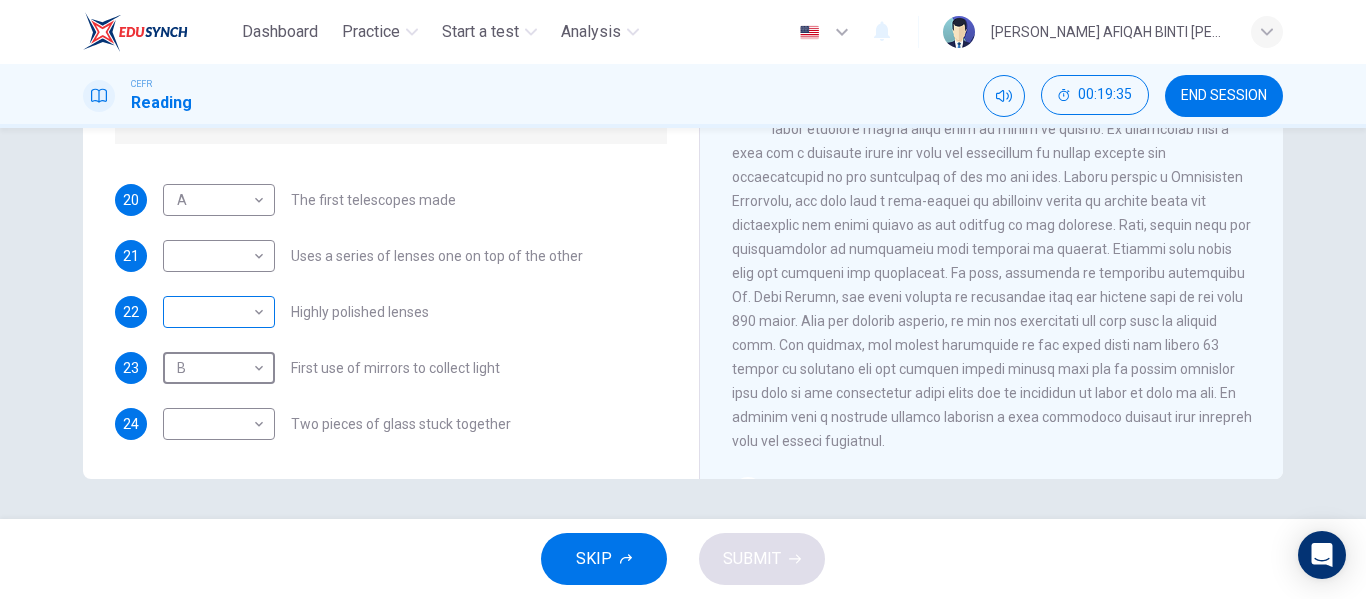 click on "Dashboard Practice Start a test Analysis English en ​ [PERSON_NAME] AFIQAH BINTI [PERSON_NAME] CEFR Reading 00:19:35 END SESSION Questions 20 - 24 Write the correct letter A, B or C, in the boxes below.
Classify the following features as belonging to A the Achromatic telescope B the Reflective telescope C the Refracting telescope 20 A A ​ The first telescopes made 21 ​ ​ Uses a series of lenses one on top of the other 22 ​ ​ Highly polished lenses 23 B B ​ First use of mirrors to collect light 24 ​ ​ Two pieces of glass stuck together Looking in the Telescope CLICK TO ZOOM Click to Zoom 1 2 3 4 5 SKIP SUBMIT EduSynch - Online Language Proficiency Testing
Dashboard Practice Start a test Analysis Notifications © Copyright  2025" at bounding box center [683, 299] 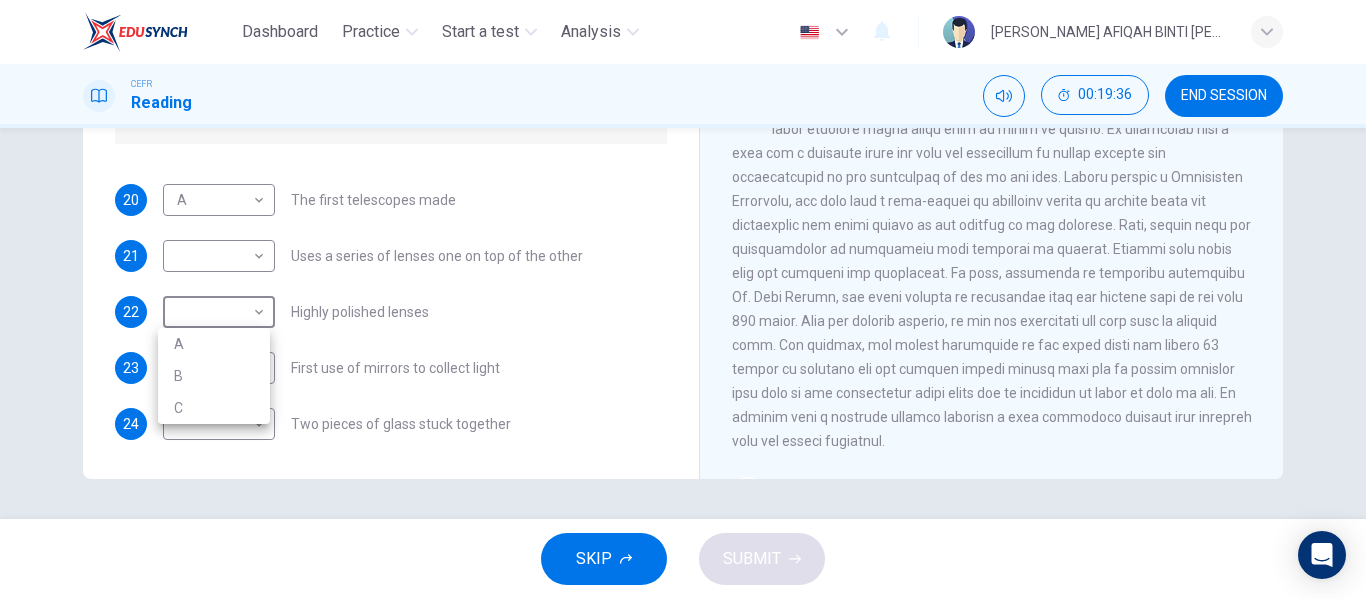 click on "B" at bounding box center (214, 376) 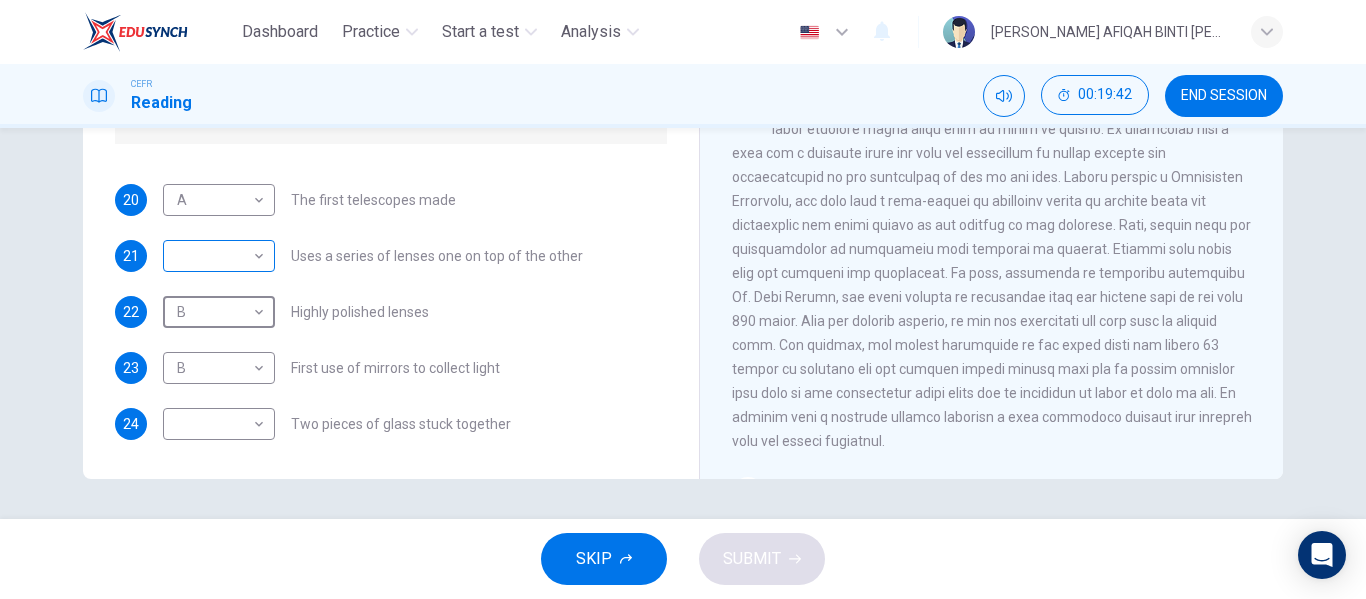click on "Dashboard Practice Start a test Analysis English en ​ [PERSON_NAME] AFIQAH BINTI [PERSON_NAME] CEFR Reading 00:19:42 END SESSION Questions 20 - 24 Write the correct letter A, B or C, in the boxes below.
Classify the following features as belonging to A the Achromatic telescope B the Reflective telescope C the Refracting telescope 20 A A ​ The first telescopes made 21 ​ ​ Uses a series of lenses one on top of the other 22 B B ​ Highly polished lenses 23 B B ​ First use of mirrors to collect light 24 ​ ​ Two pieces of glass stuck together Looking in the Telescope CLICK TO ZOOM Click to Zoom 1 2 3 4 5 SKIP SUBMIT EduSynch - Online Language Proficiency Testing
Dashboard Practice Start a test Analysis Notifications © Copyright  2025" at bounding box center [683, 299] 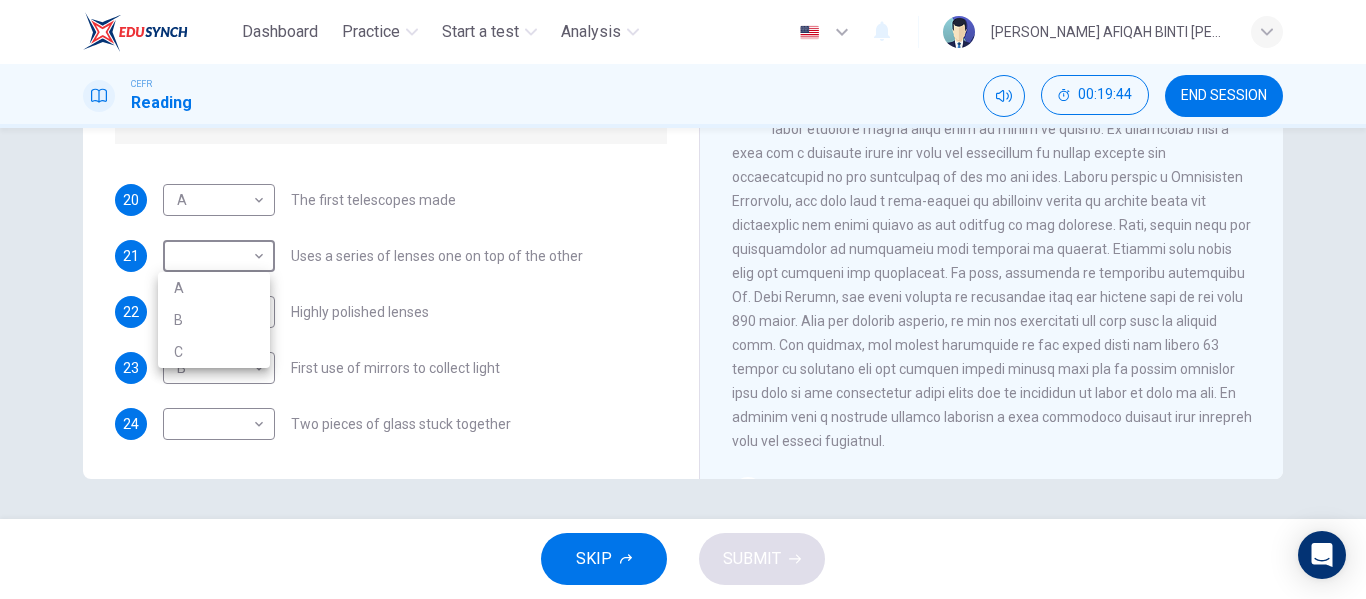 click on "C" at bounding box center [214, 352] 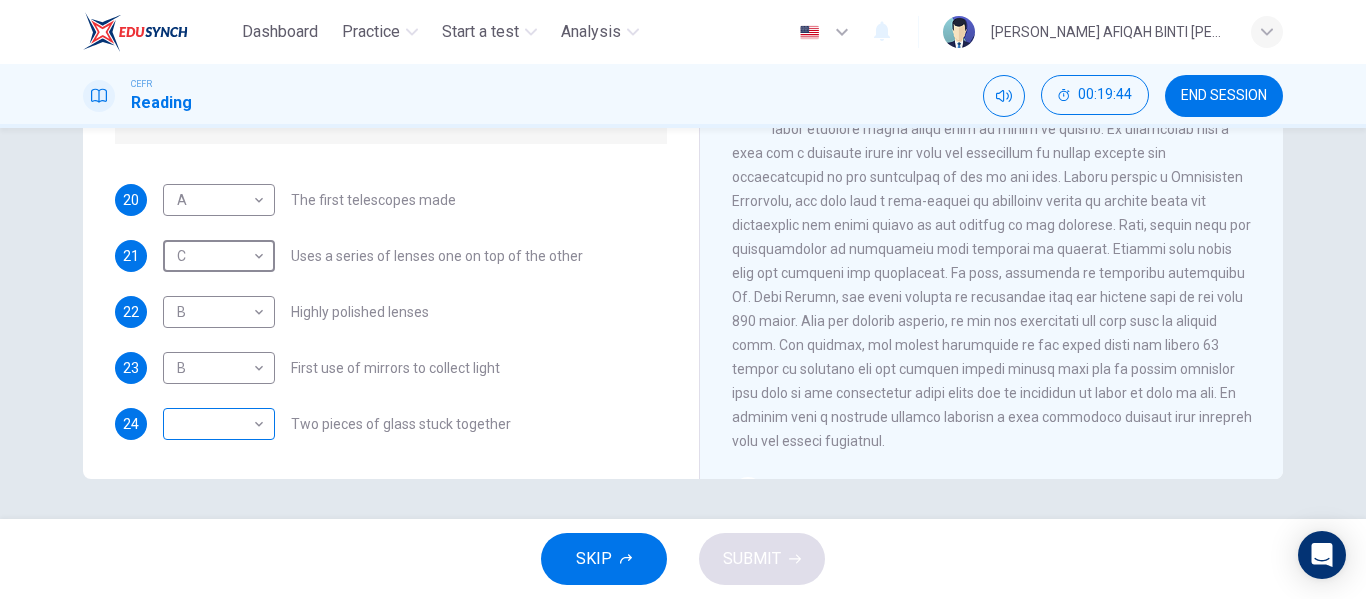click on "Dashboard Practice Start a test Analysis English en ​ [PERSON_NAME] AFIQAH BINTI [PERSON_NAME] CEFR Reading 00:19:44 END SESSION Questions 20 - 24 Write the correct letter A, B or C, in the boxes below.
Classify the following features as belonging to A the Achromatic telescope B the Reflective telescope C the Refracting telescope 20 A A ​ The first telescopes made 21 C C ​ Uses a series of lenses one on top of the other 22 B B ​ Highly polished lenses 23 B B ​ First use of mirrors to collect light 24 ​ ​ Two pieces of glass stuck together Looking in the Telescope CLICK TO ZOOM Click to Zoom 1 2 3 4 5 SKIP SUBMIT EduSynch - Online Language Proficiency Testing
Dashboard Practice Start a test Analysis Notifications © Copyright  2025" at bounding box center [683, 299] 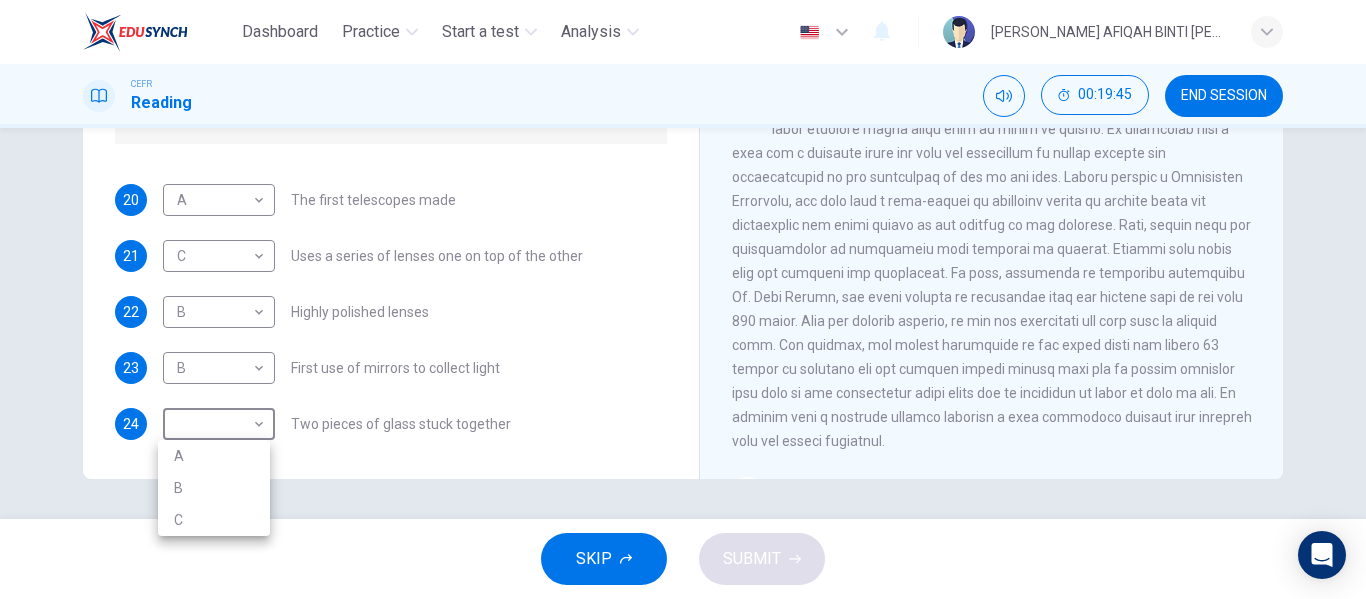 click on "C" at bounding box center (214, 520) 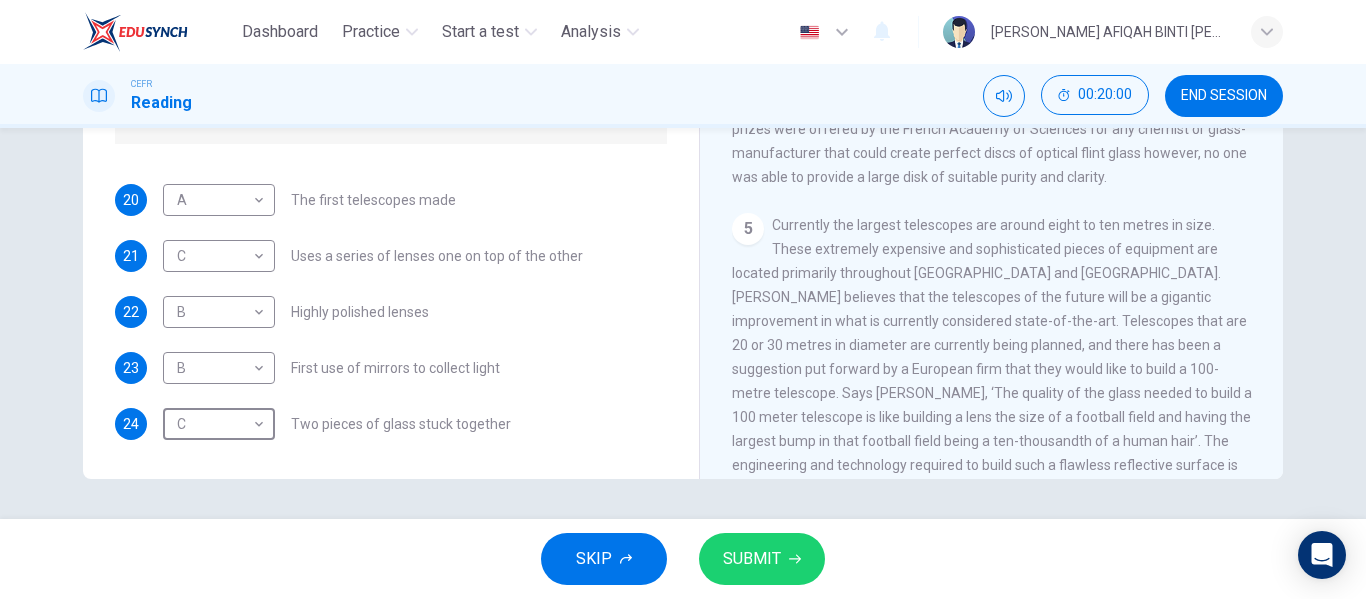 scroll, scrollTop: 1459, scrollLeft: 0, axis: vertical 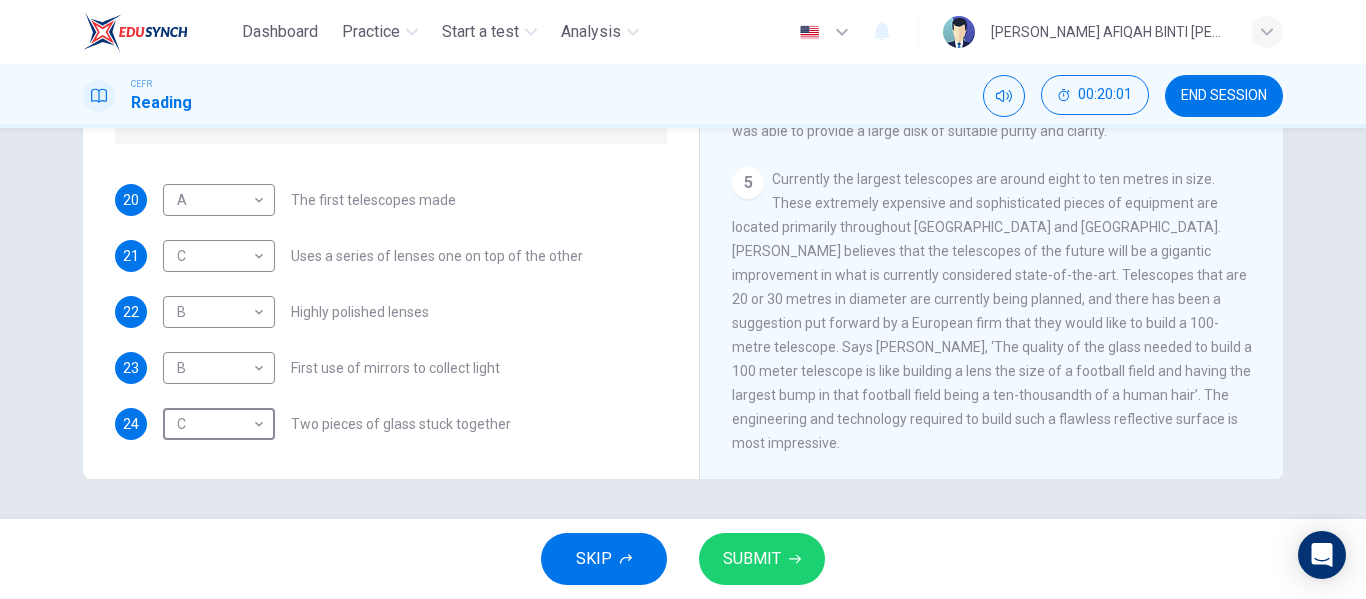 click on "SUBMIT" at bounding box center (752, 559) 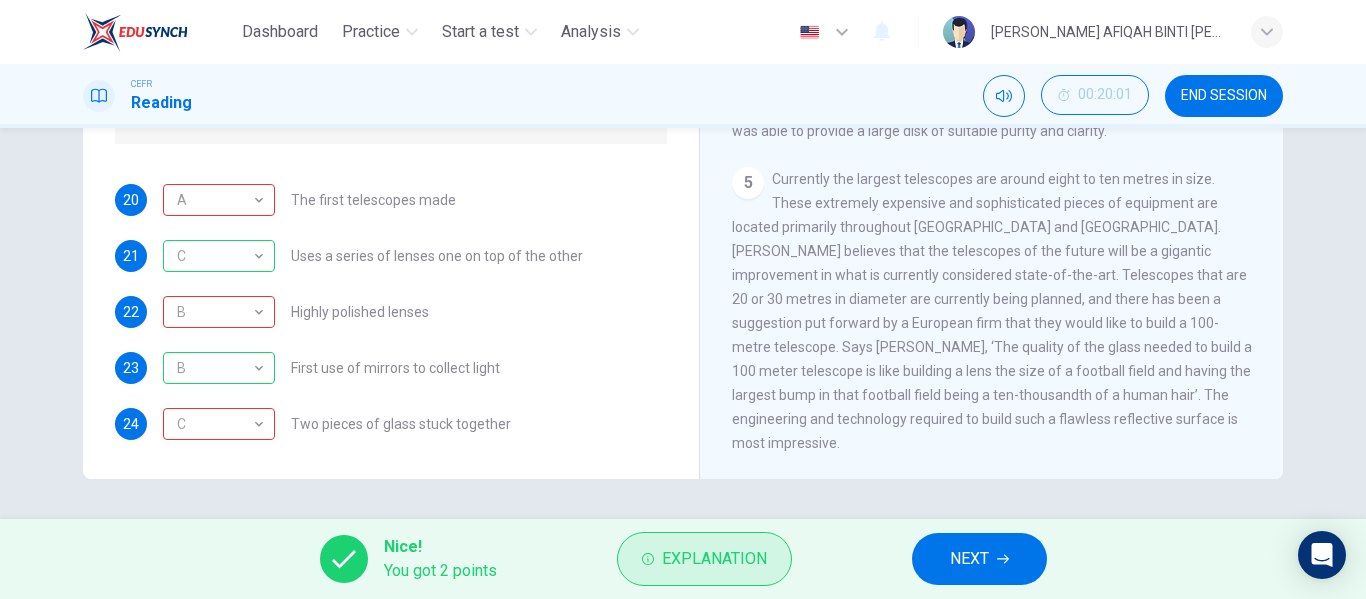 click on "Explanation" at bounding box center (704, 559) 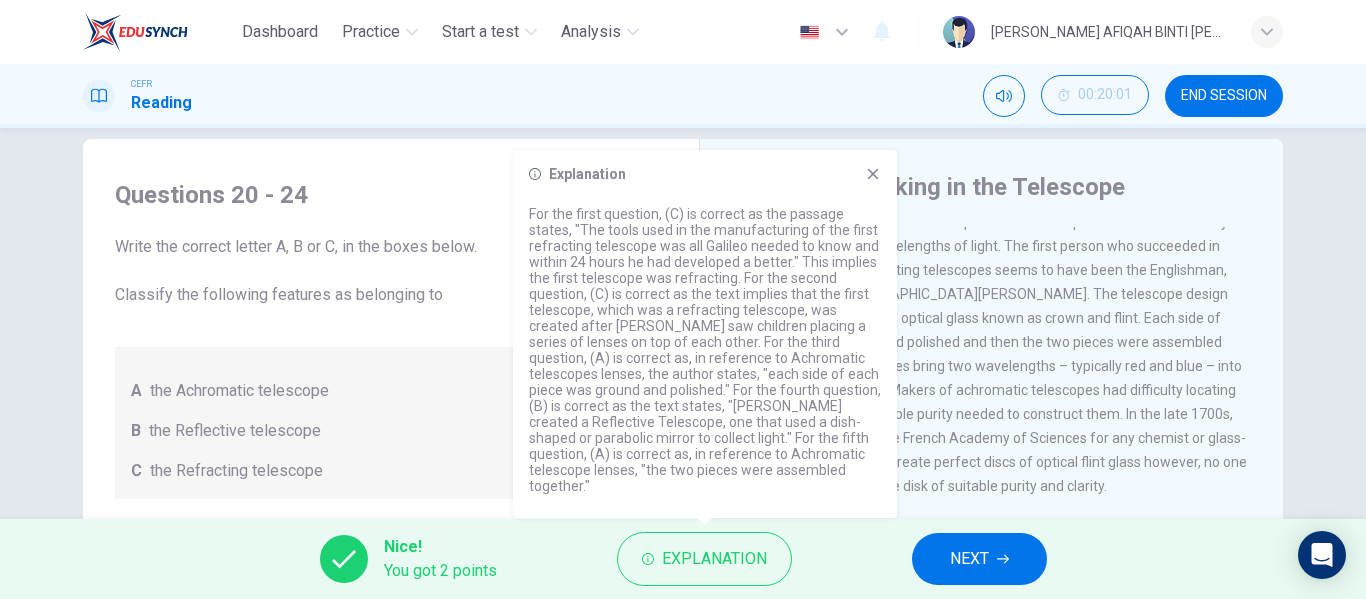 scroll, scrollTop: 0, scrollLeft: 0, axis: both 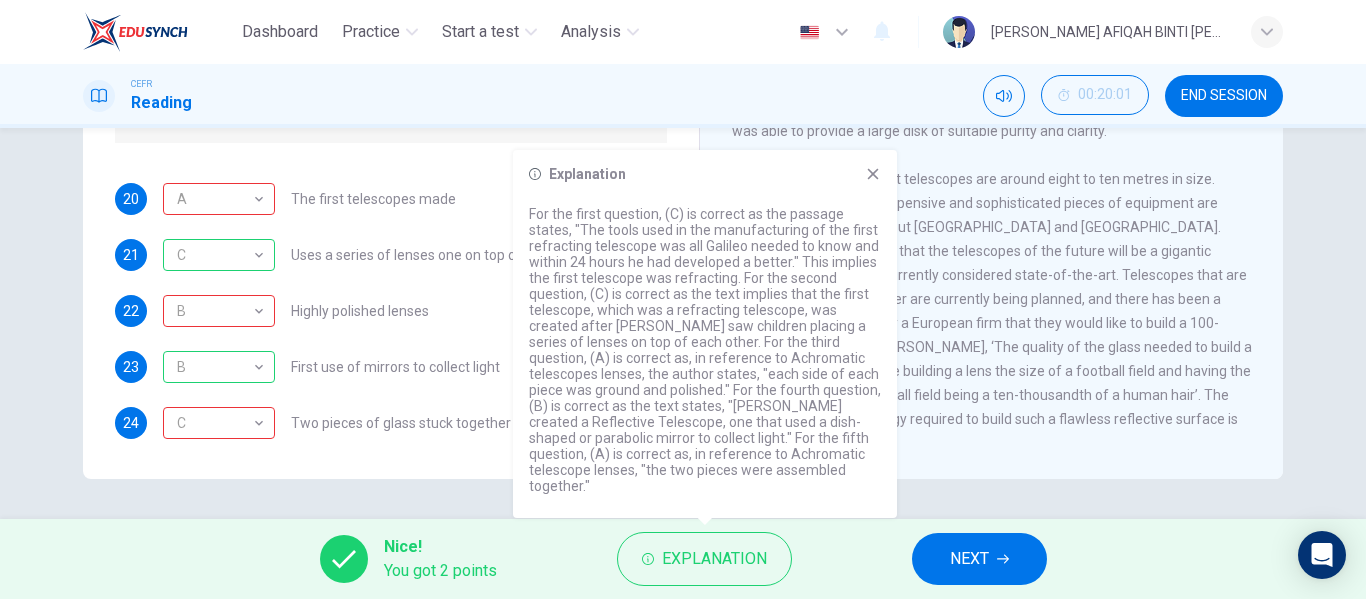 click 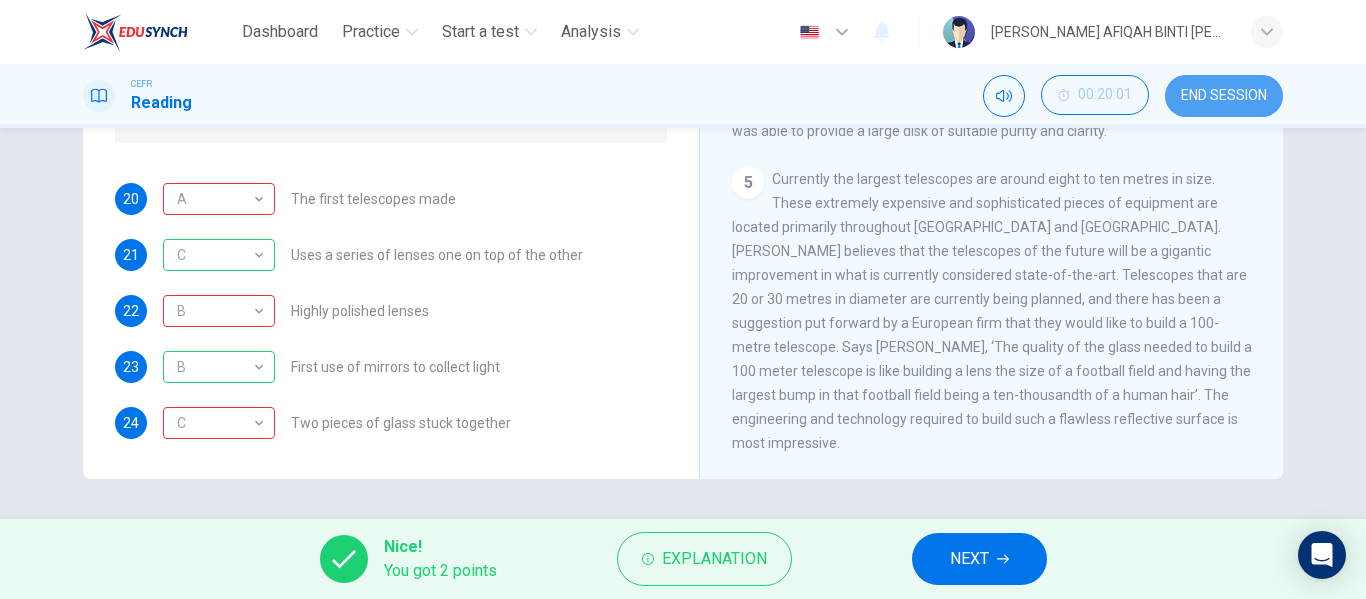 click on "END SESSION" at bounding box center [1224, 96] 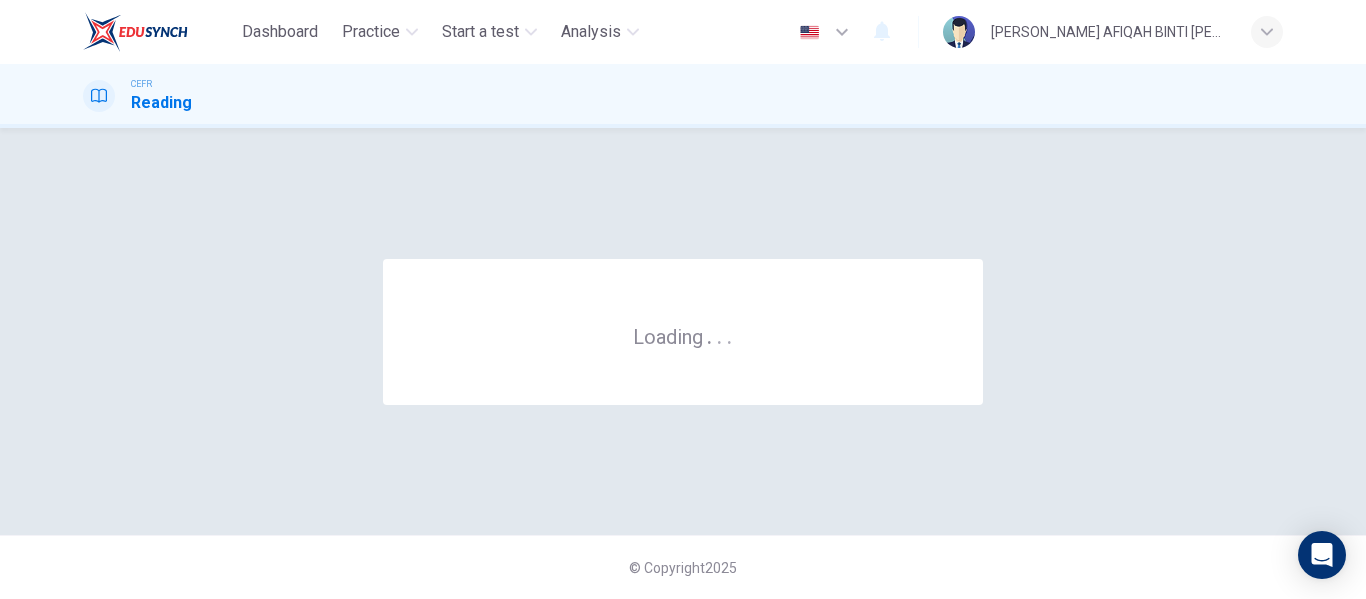 scroll, scrollTop: 0, scrollLeft: 0, axis: both 